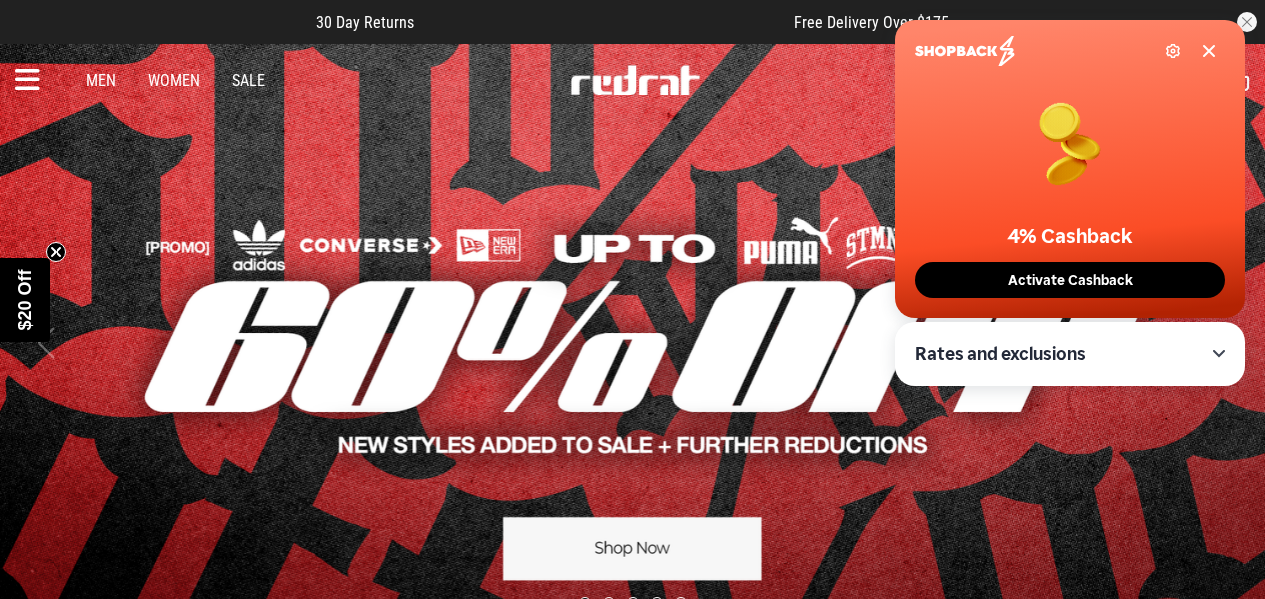 scroll, scrollTop: 0, scrollLeft: 0, axis: both 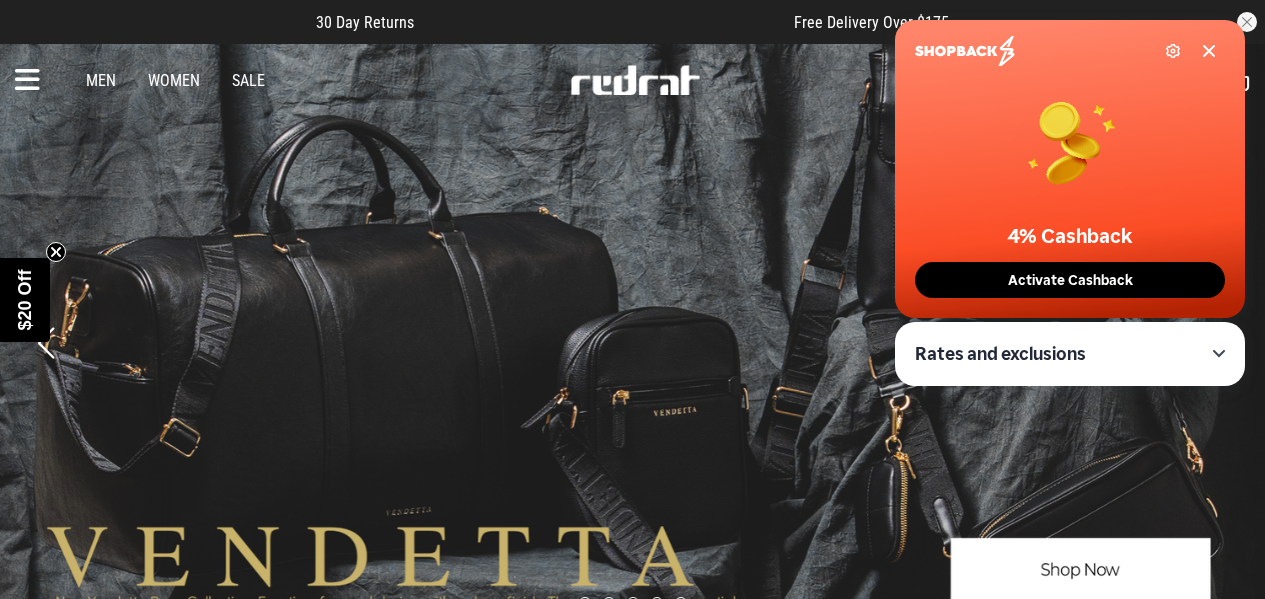 click on "Settings 4% Cashback Activate Cashback" at bounding box center (1070, 169) 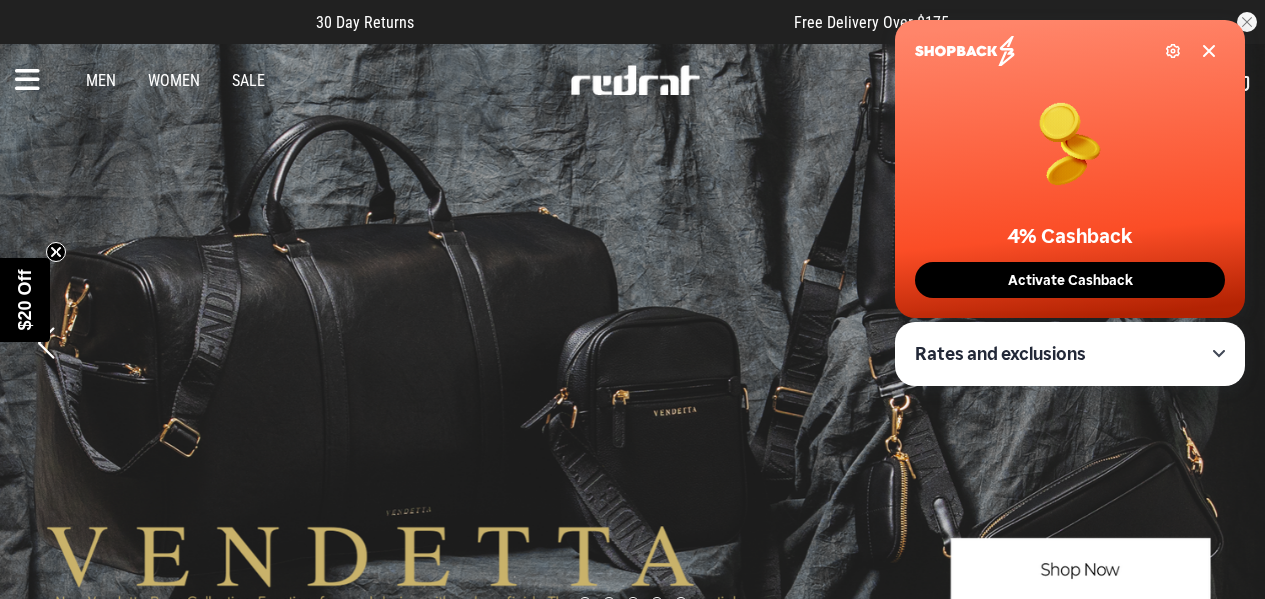 click 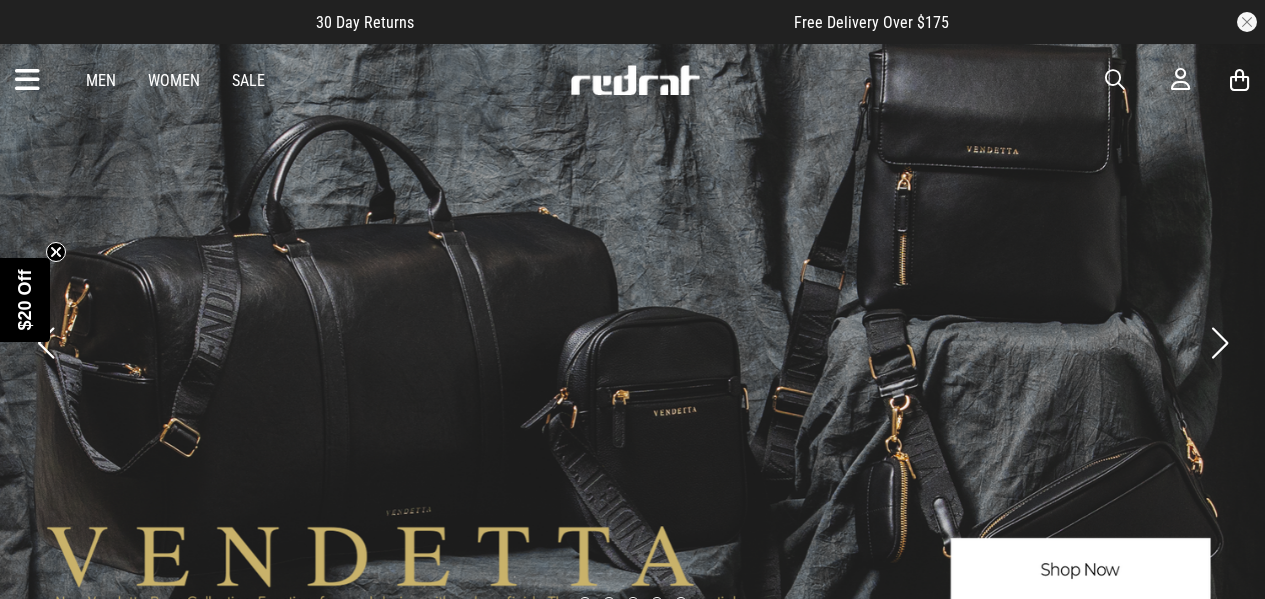 click on "Men   Women   Sale     Sign in     New       Back         Footwear       Back         Mens       Back         Womens       Back         Youth & Kids       Back         Jewellery       Back         Headwear       Back         Accessories       Back         Deals       Back         Sale   UP TO 60% OFF
Shop by Brand
adidas
Converse
New Era
See all brands     Gift Cards   Find a Store   Delivery   Returns & Exchanges   FAQ   Contact Us
Payment Options Only at Red Rat
Let's keep in touch
Back" at bounding box center [632, 80] 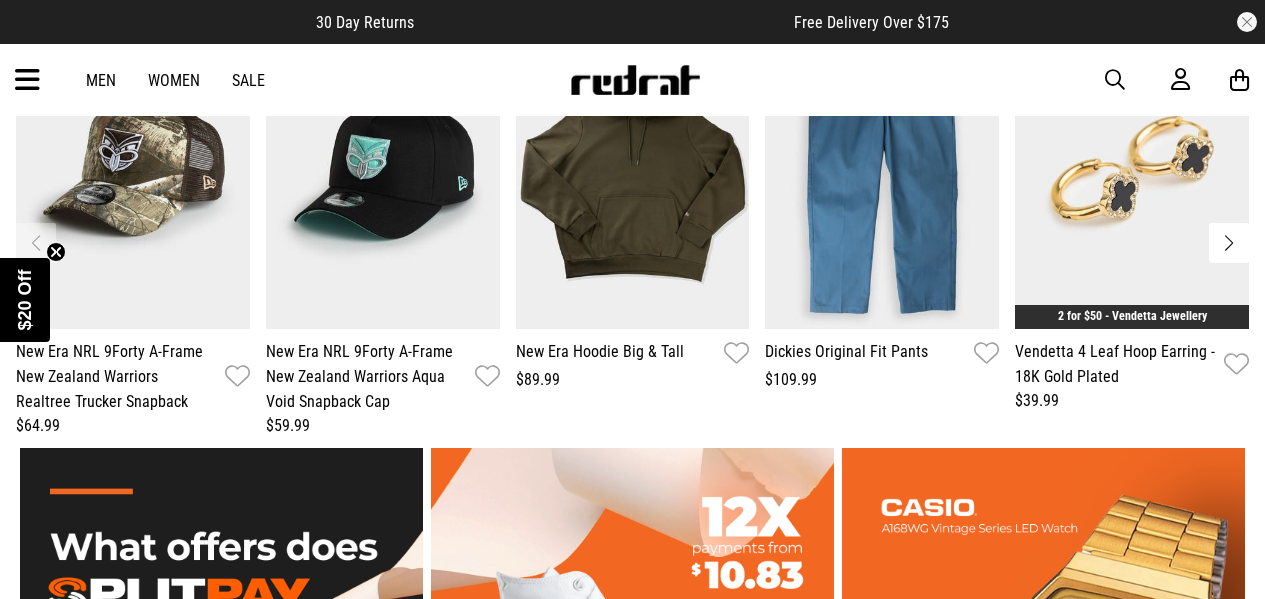 scroll, scrollTop: 2613, scrollLeft: 0, axis: vertical 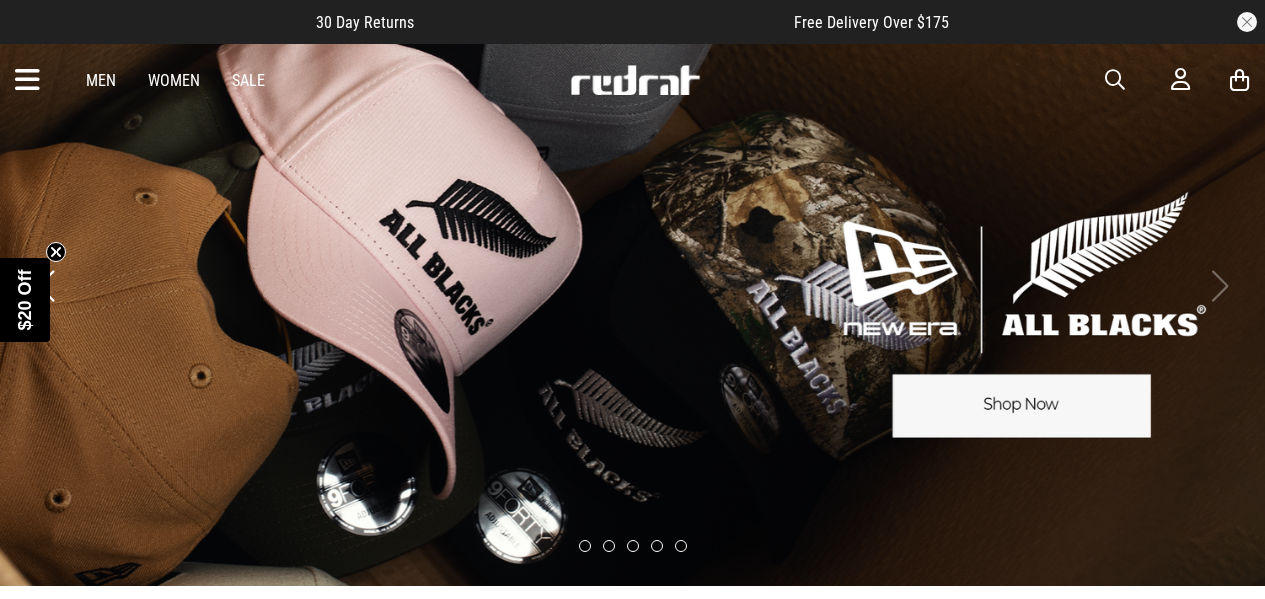 click on "Men" at bounding box center [101, 80] 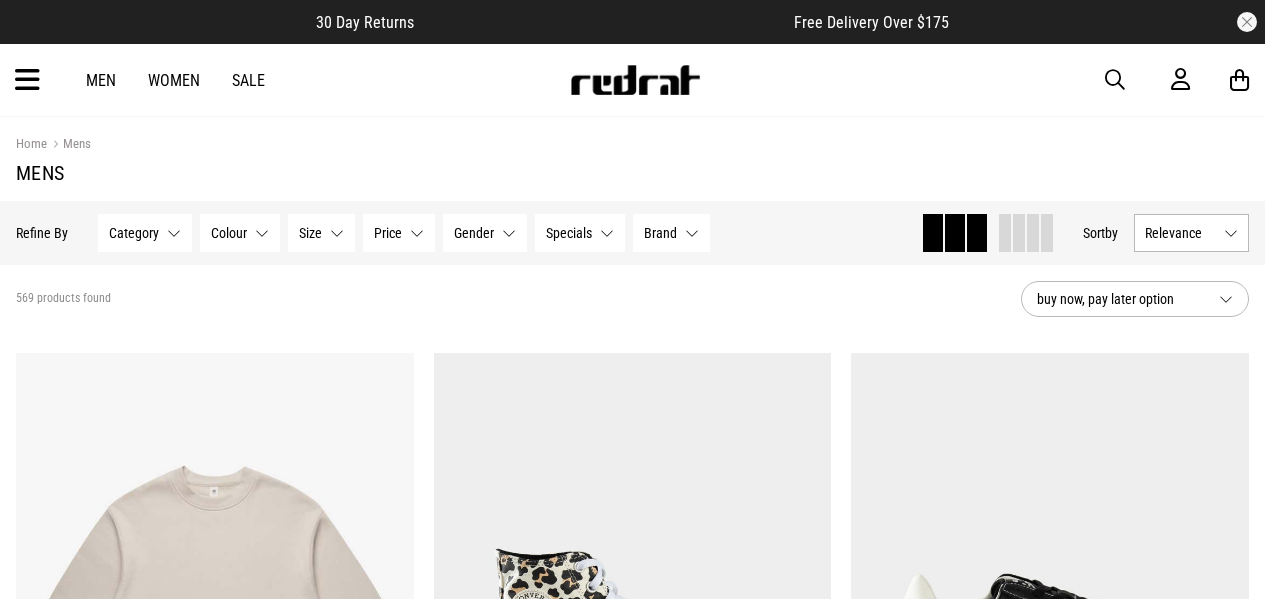 scroll, scrollTop: 0, scrollLeft: 0, axis: both 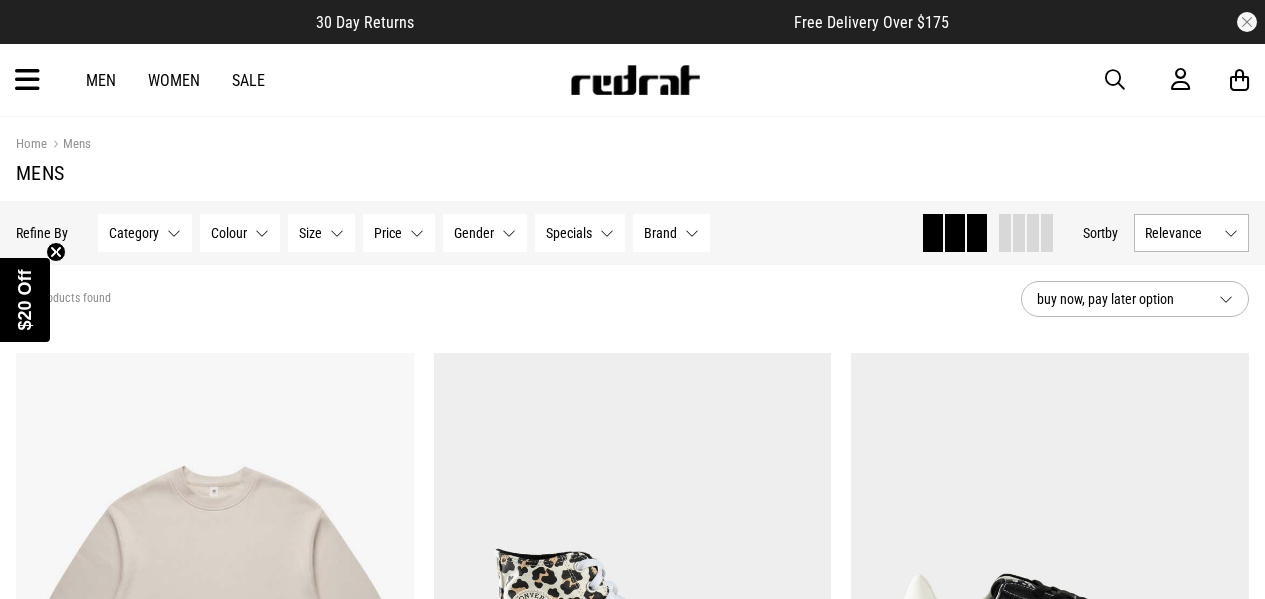 click on "Brand  None selected" at bounding box center (671, 233) 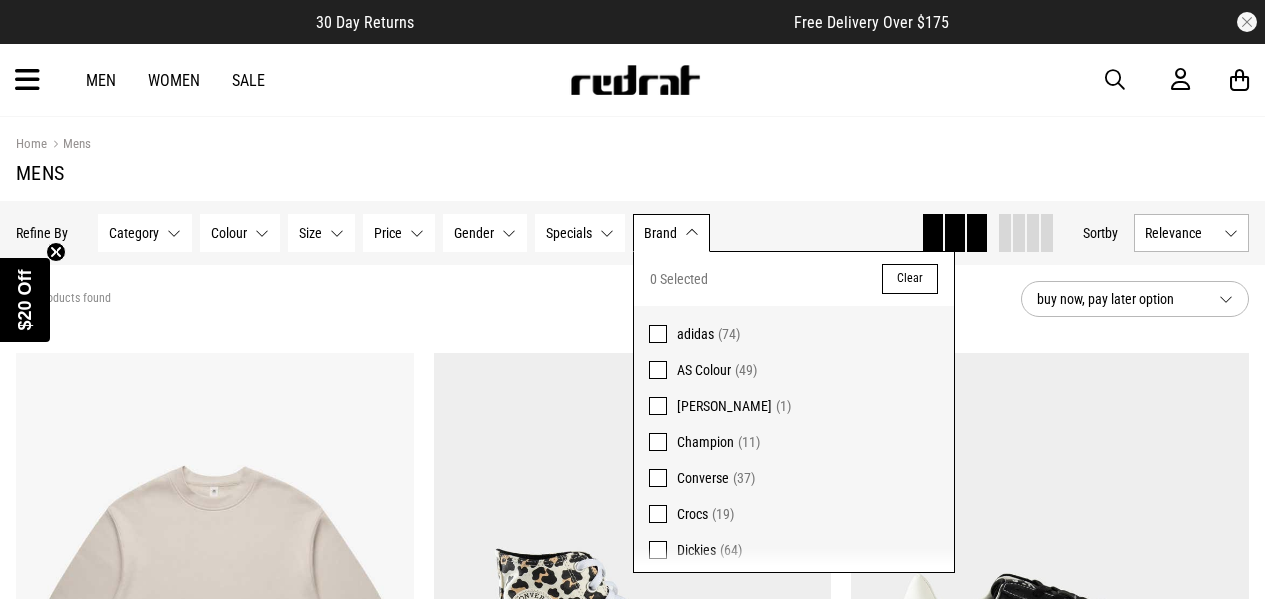 click on "AS Colour" at bounding box center [704, 370] 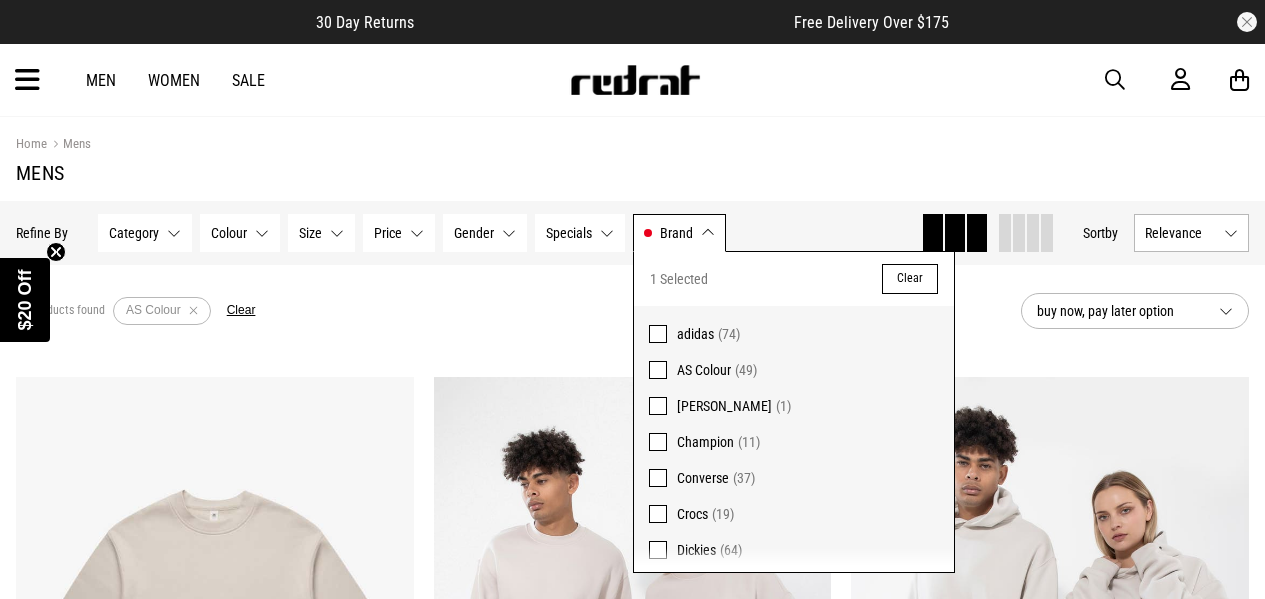 click on "49 products found   Active Filters AS Colour Clear" at bounding box center [510, 311] 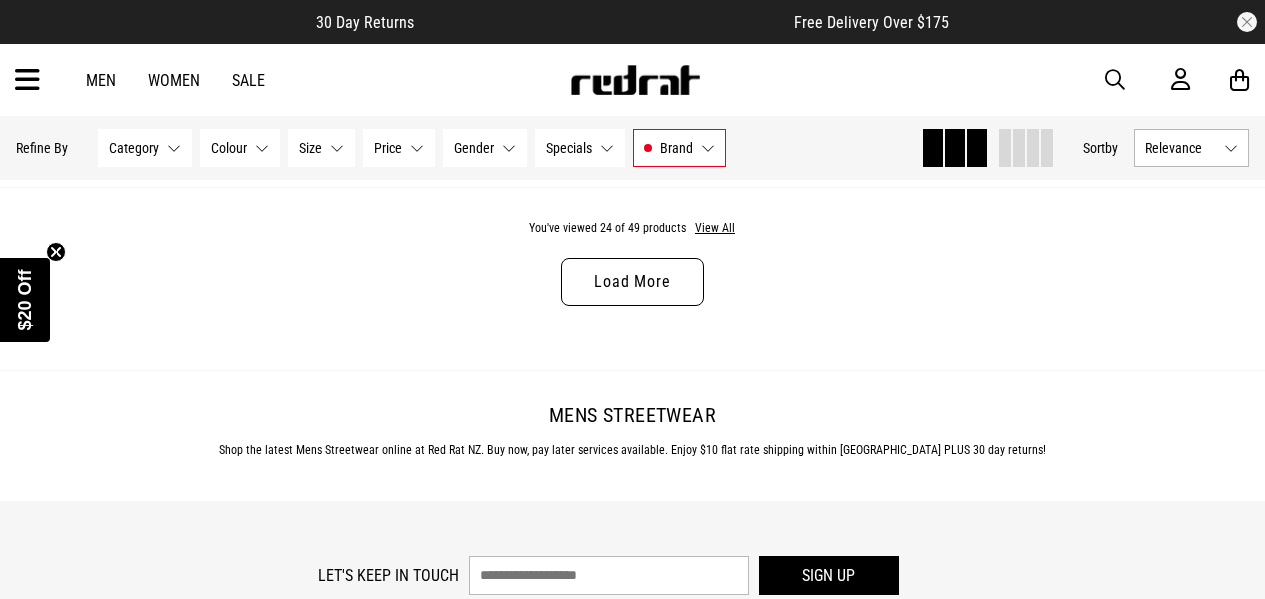 scroll, scrollTop: 5733, scrollLeft: 0, axis: vertical 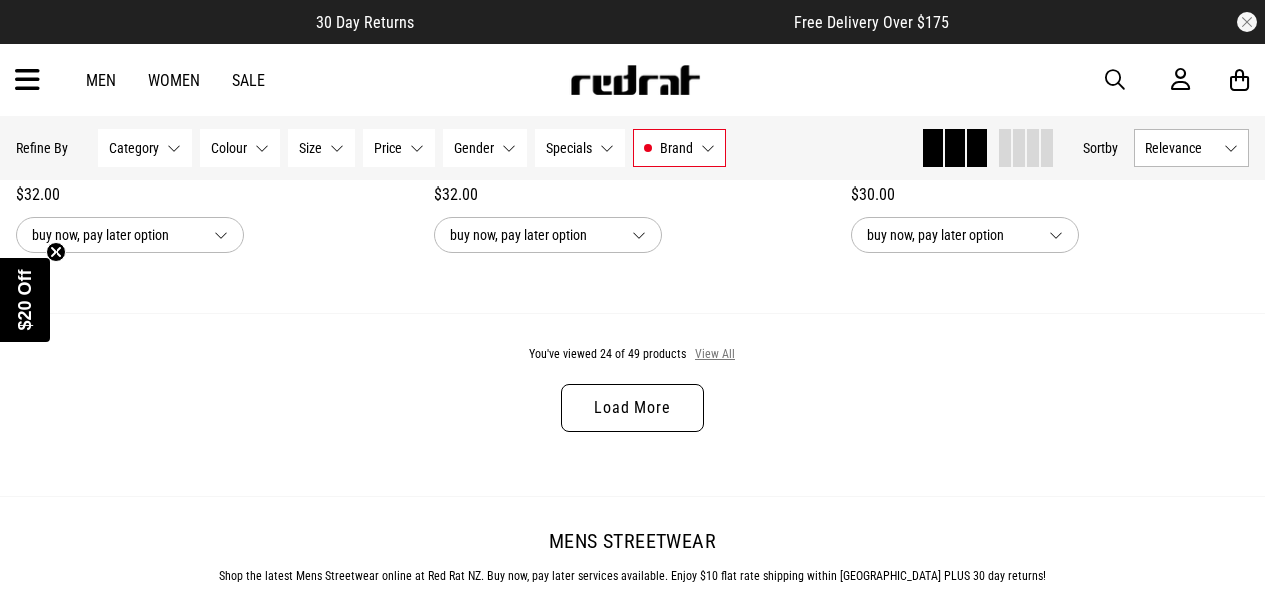 click on "View All" at bounding box center (715, 355) 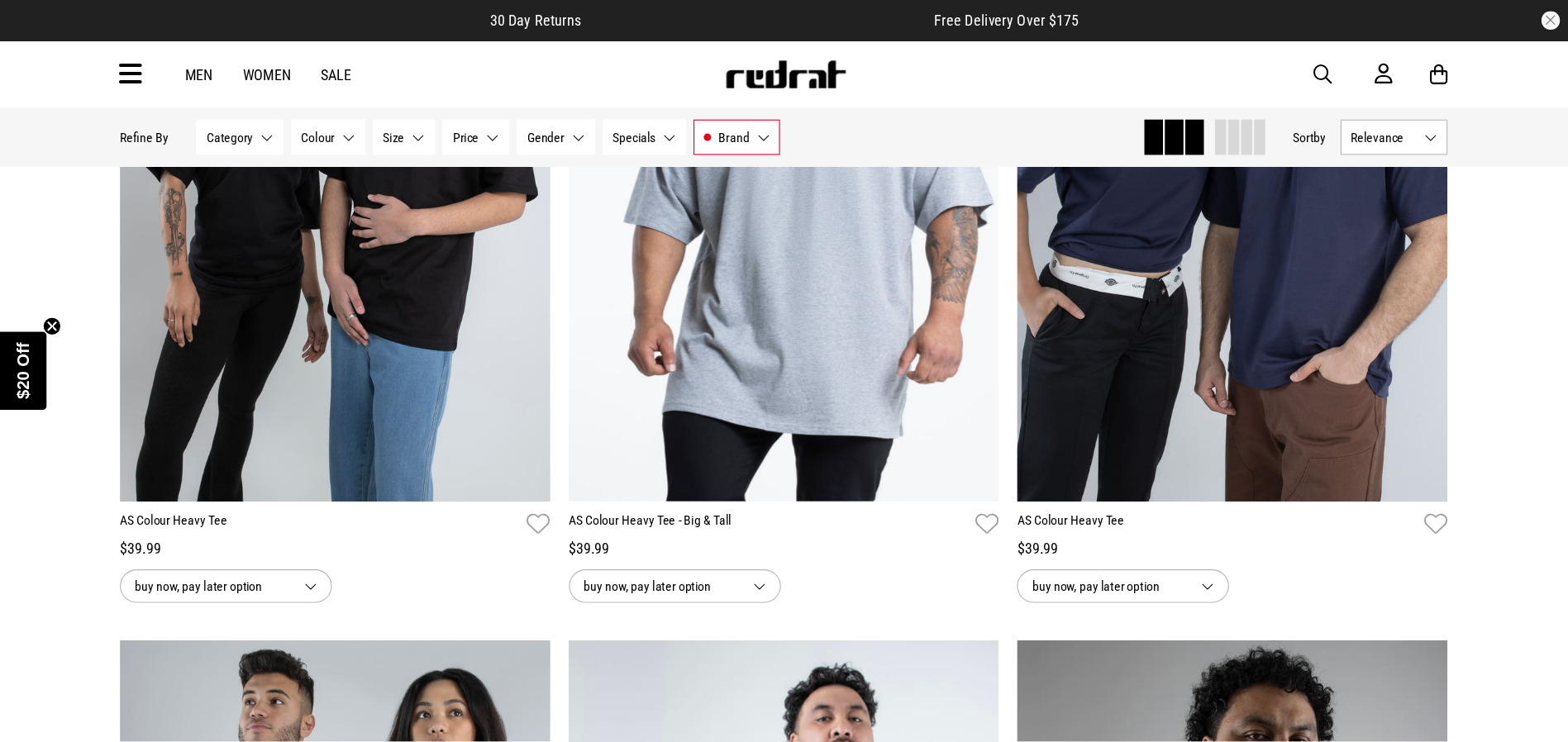 scroll, scrollTop: 6988, scrollLeft: 0, axis: vertical 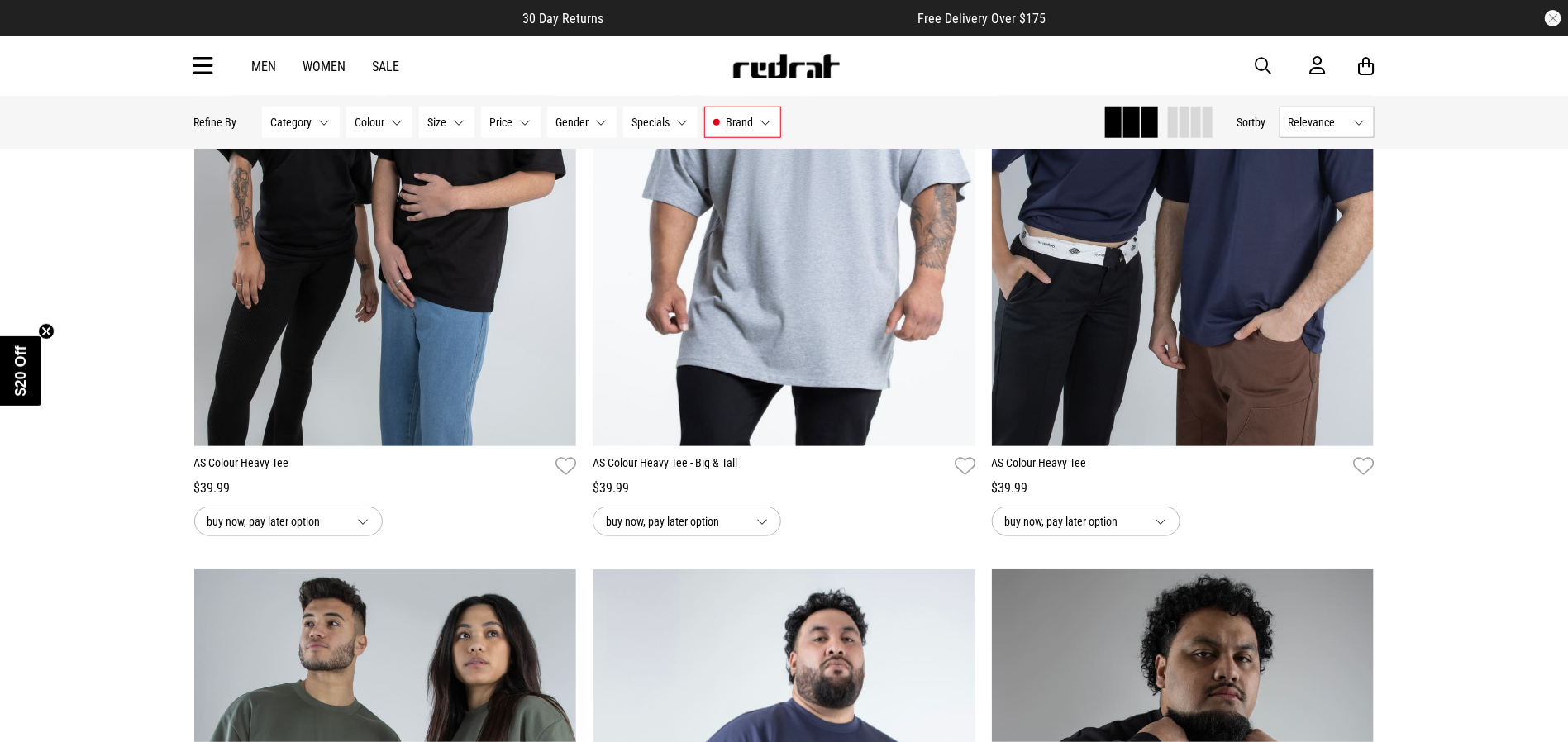 drag, startPoint x: 978, startPoint y: 0, endPoint x: 12, endPoint y: 571, distance: 1122.1395 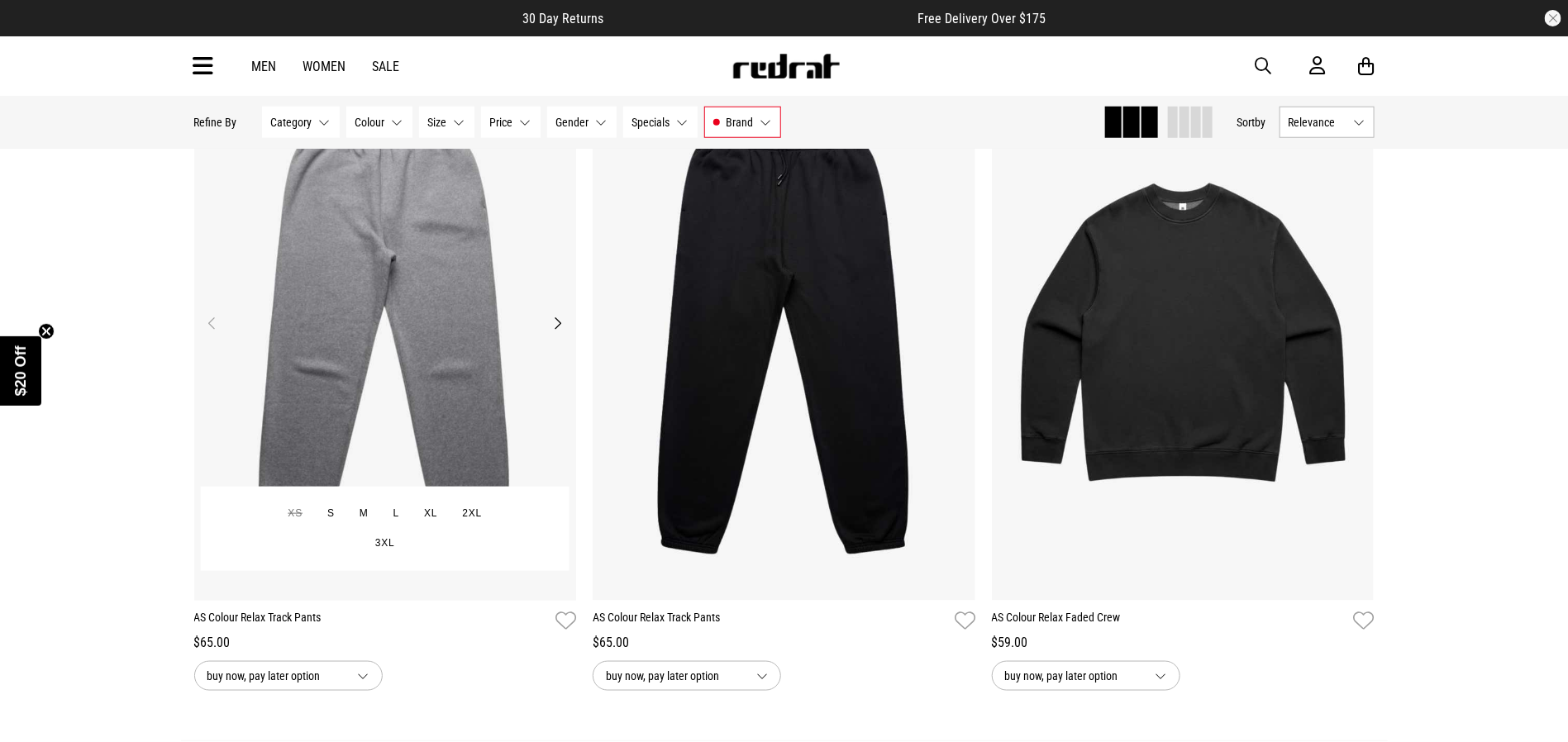 scroll, scrollTop: 10293, scrollLeft: 0, axis: vertical 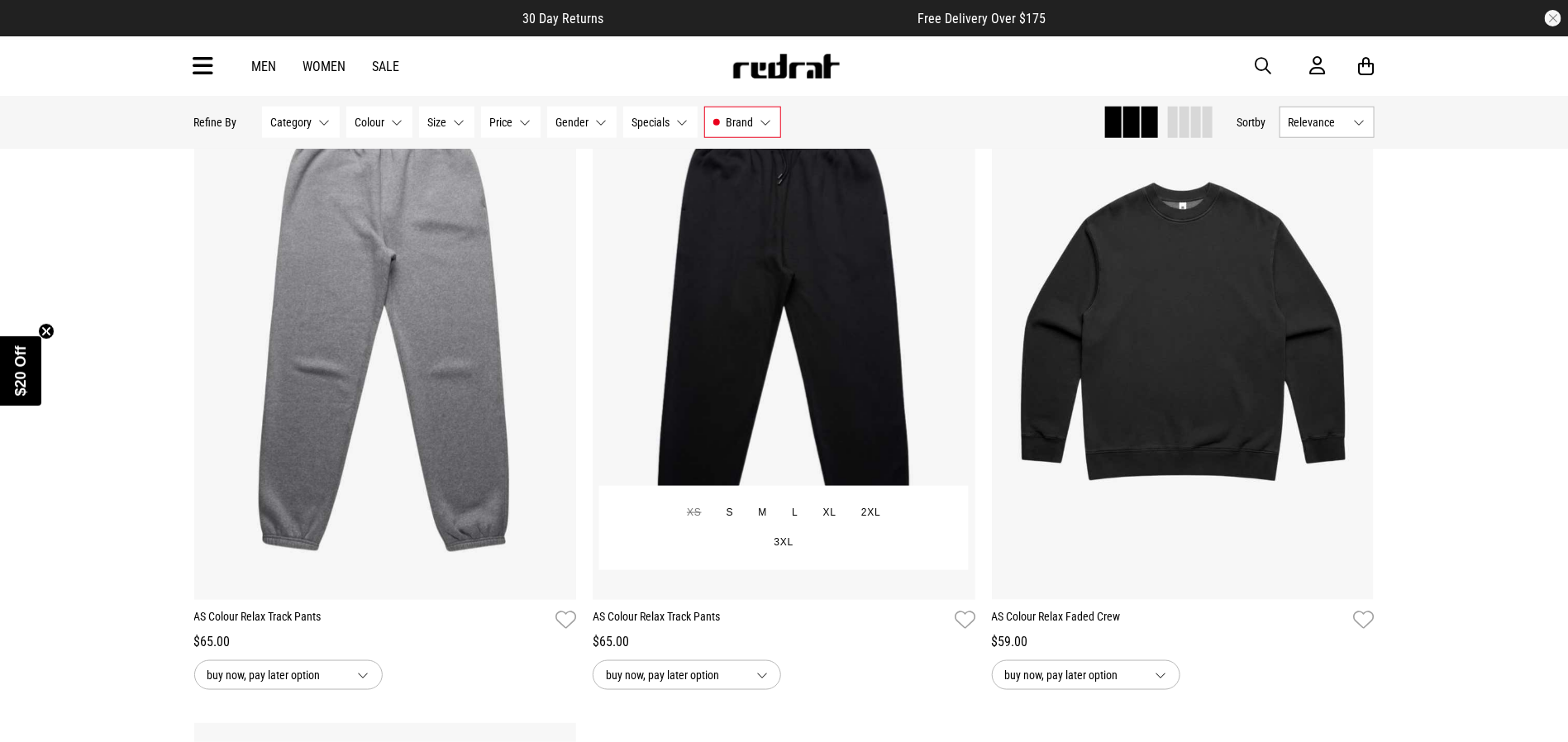 click at bounding box center [784, 332] 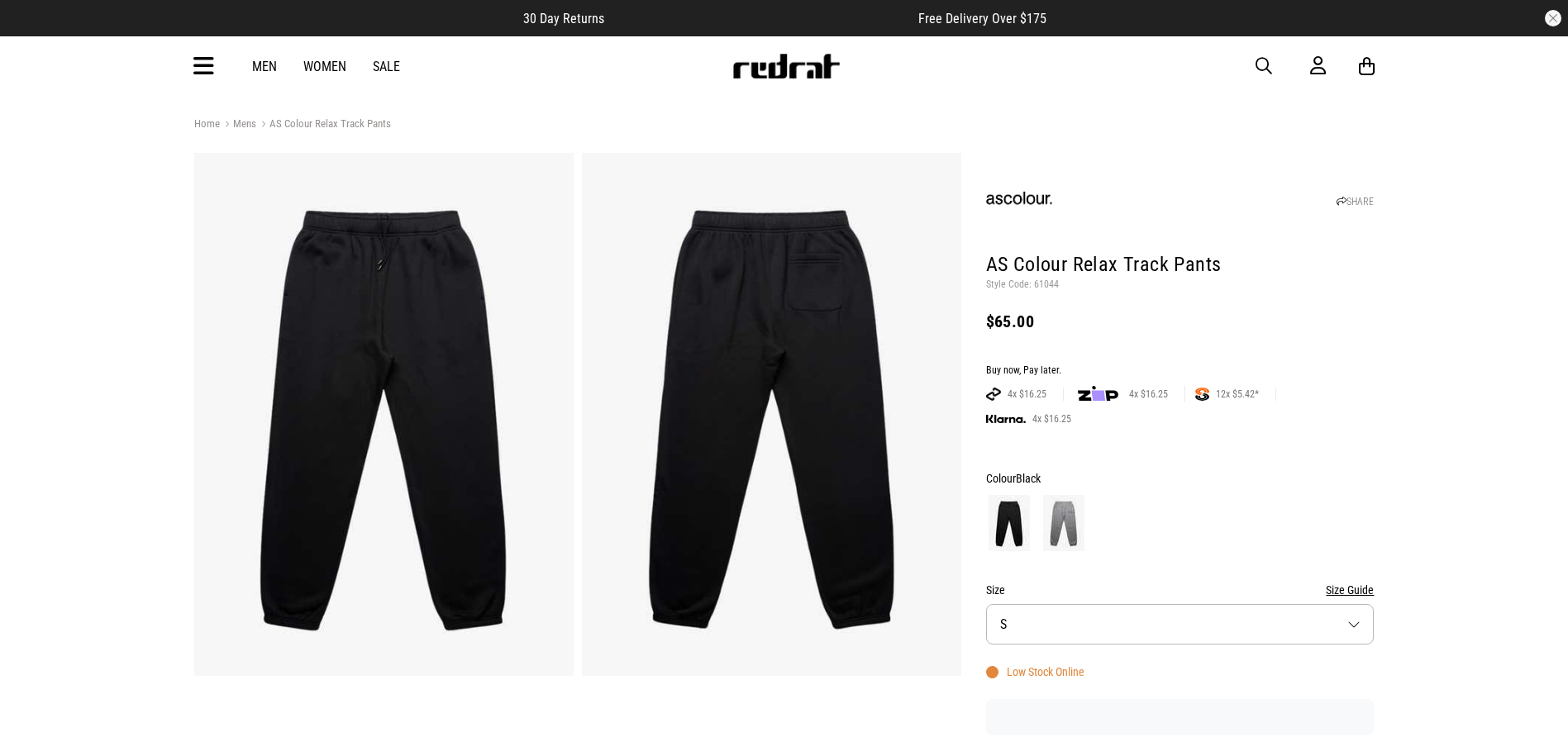 scroll, scrollTop: 0, scrollLeft: 0, axis: both 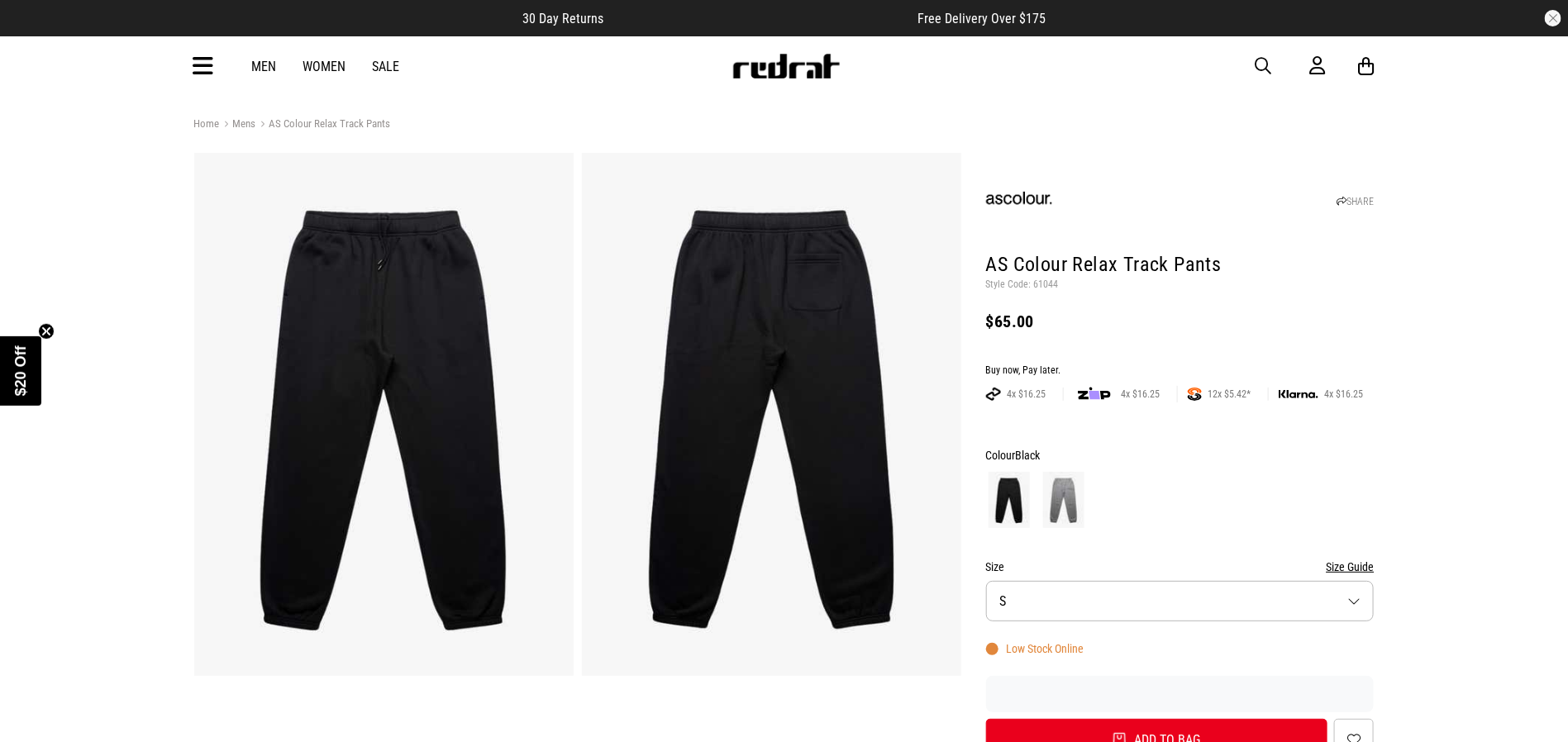 click on "Size S" at bounding box center (1180, 601) 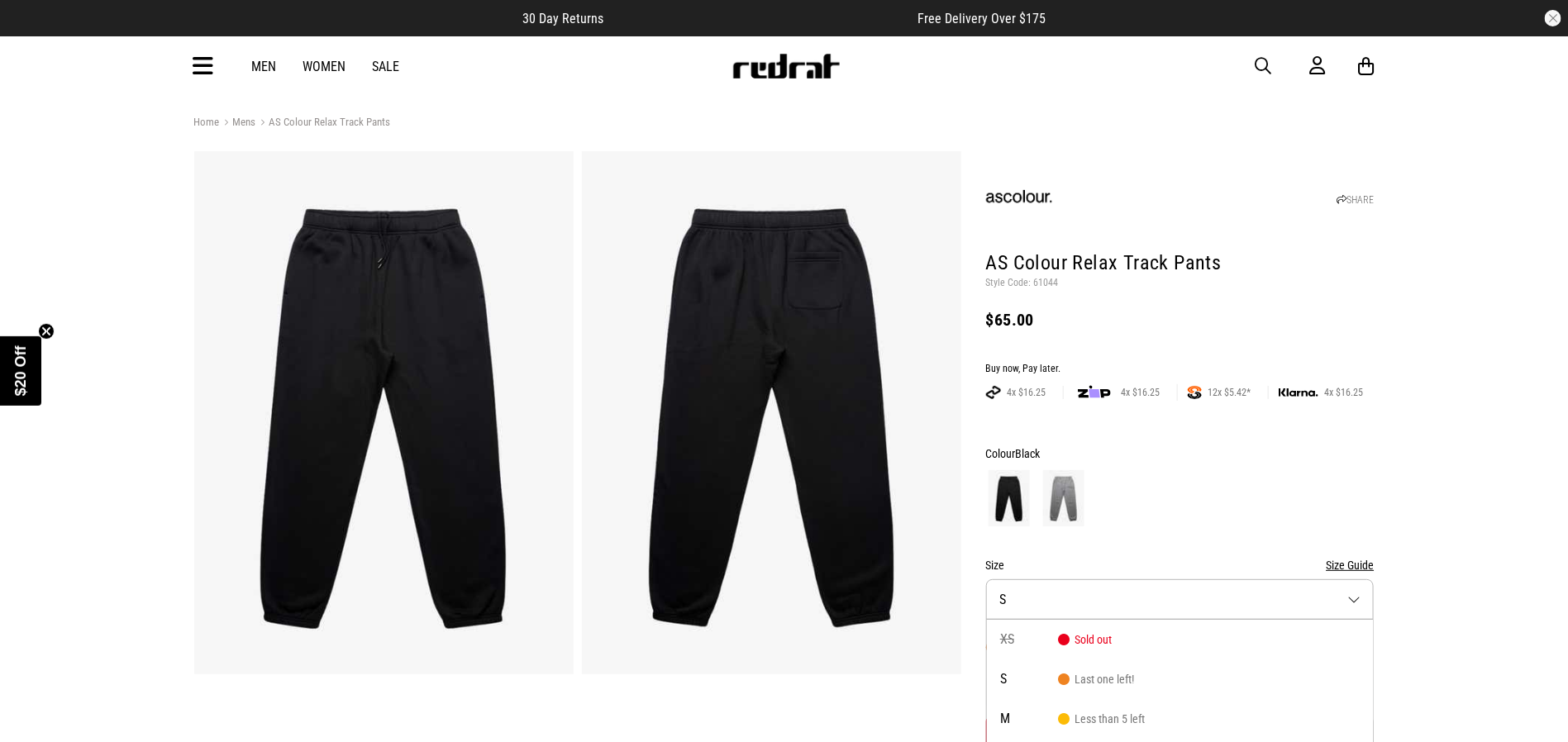 scroll, scrollTop: 0, scrollLeft: 0, axis: both 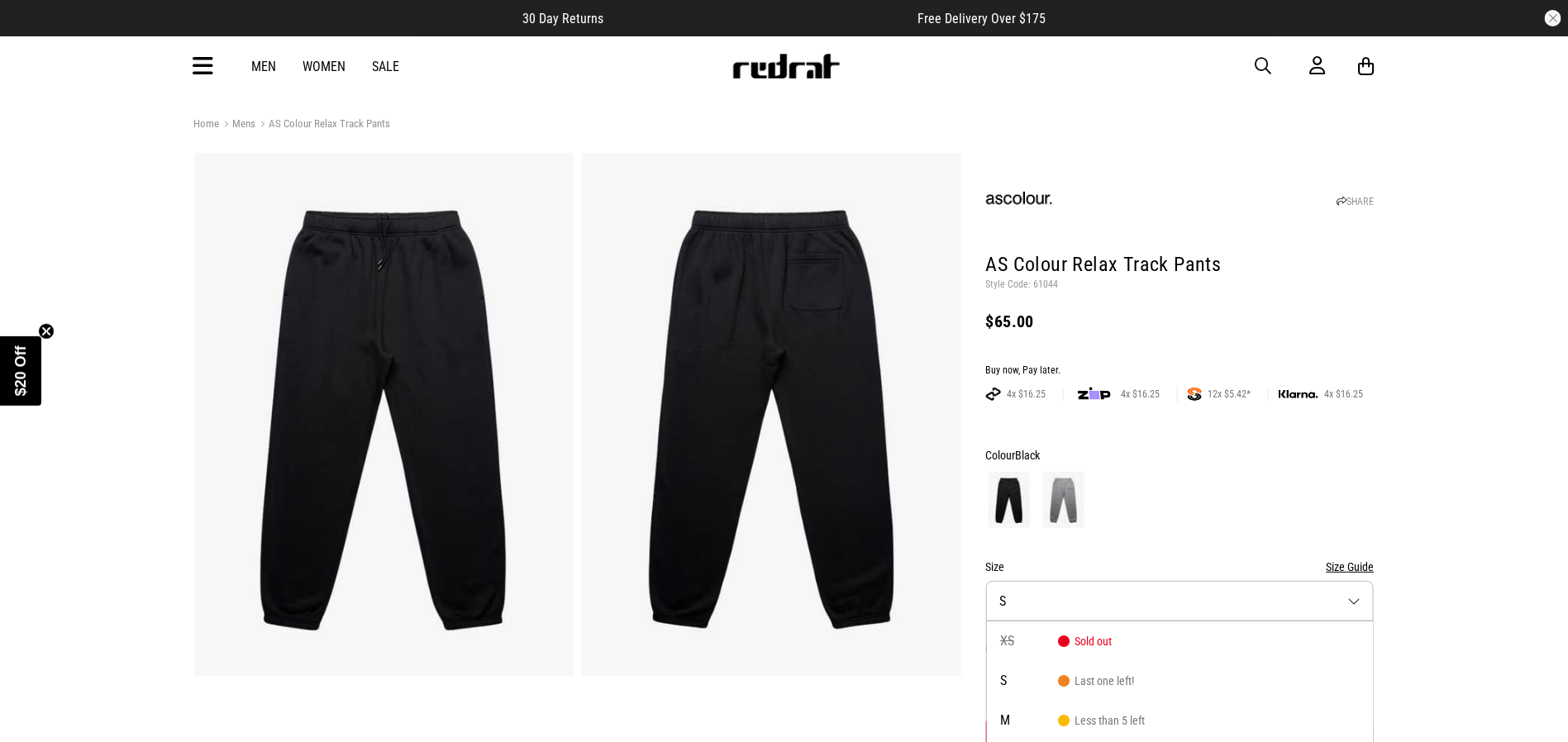 click at bounding box center (1064, 500) 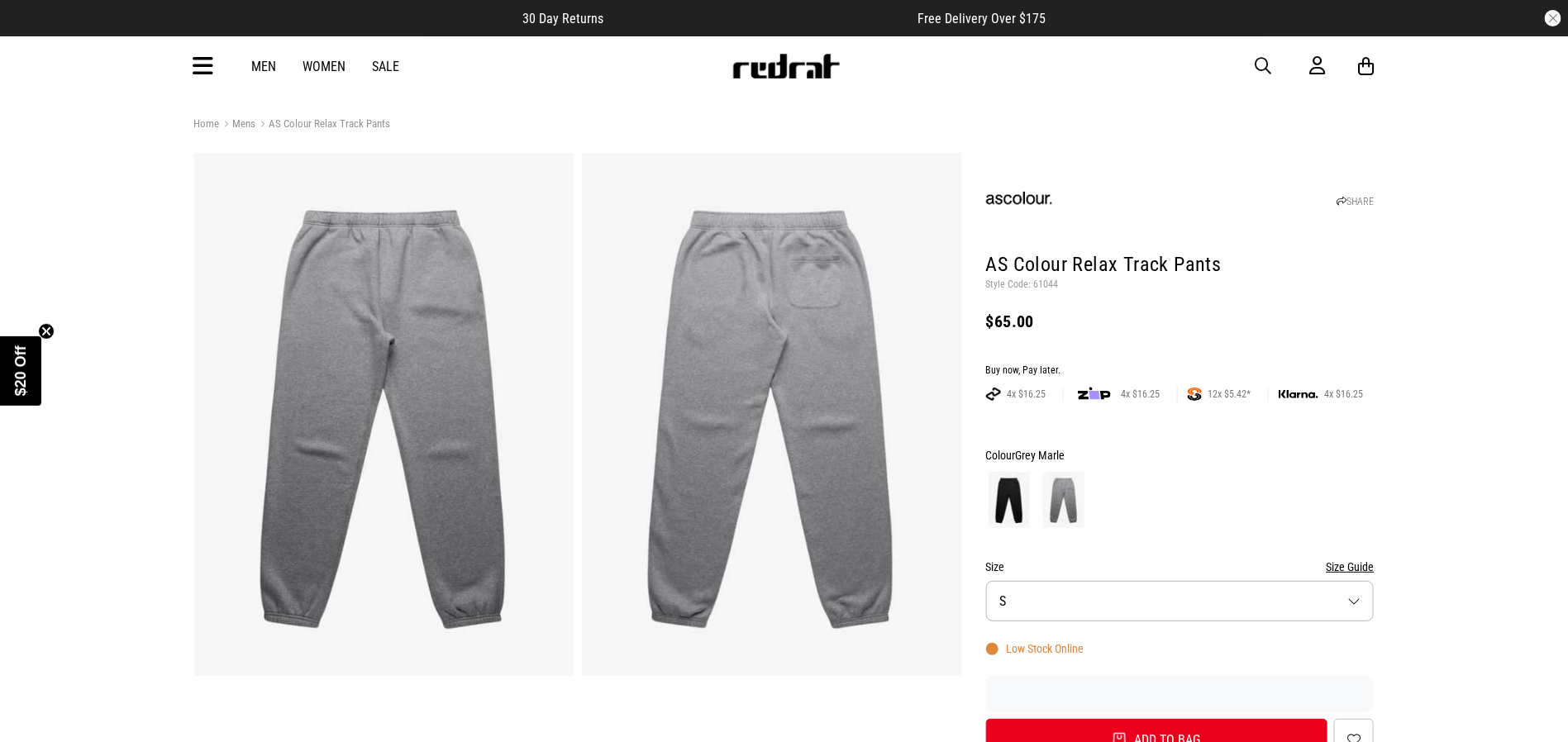 click at bounding box center (1009, 500) 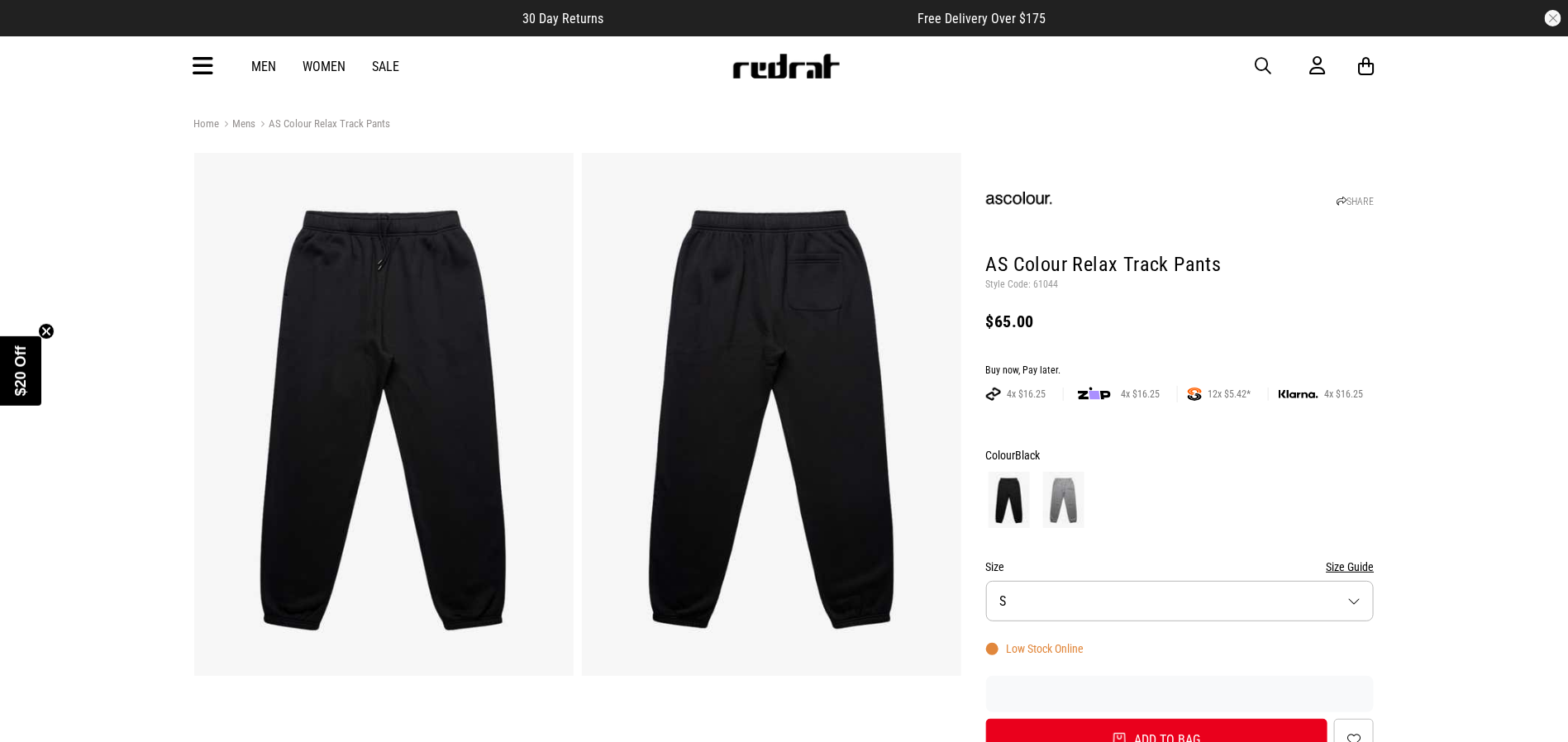 click at bounding box center (1064, 500) 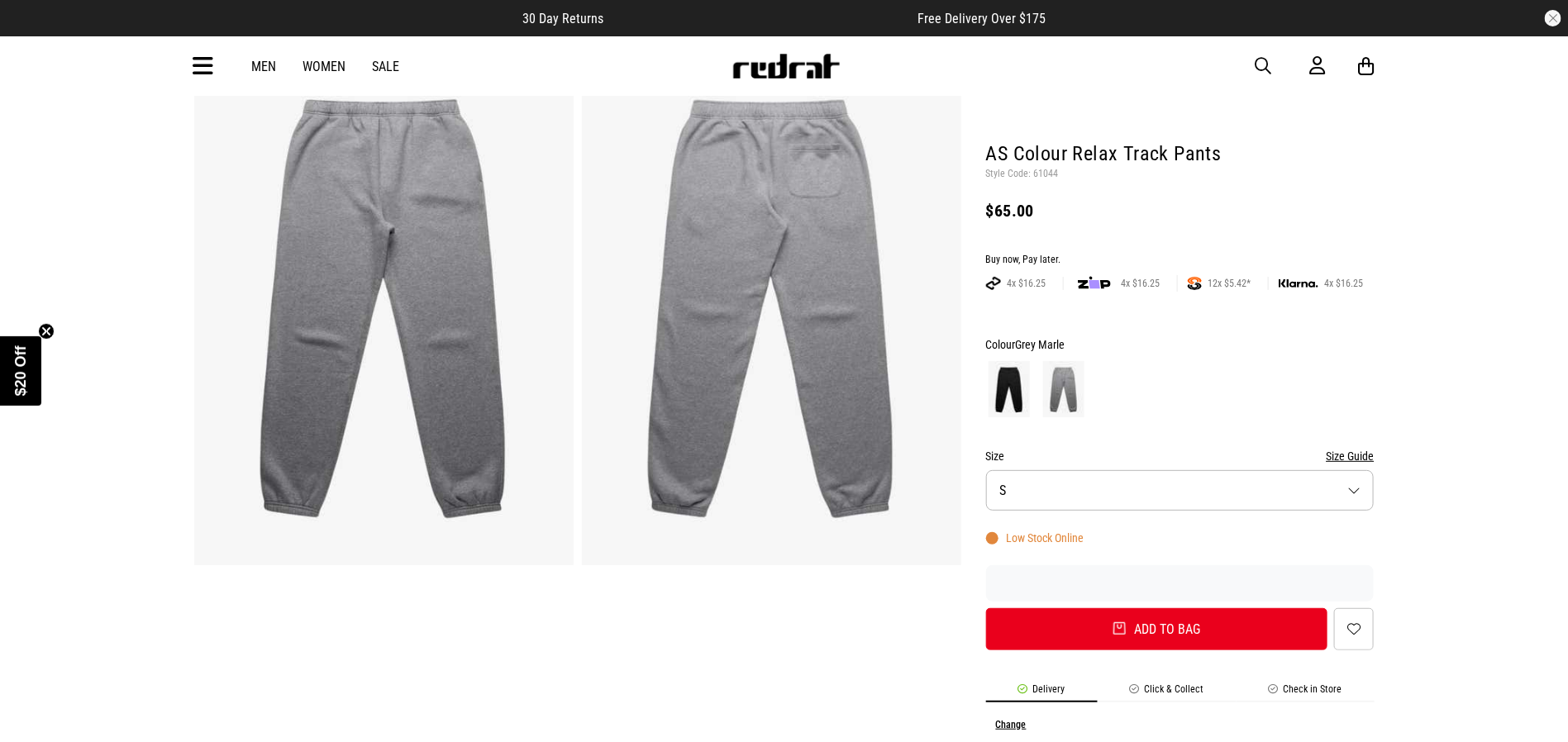 scroll, scrollTop: 0, scrollLeft: 0, axis: both 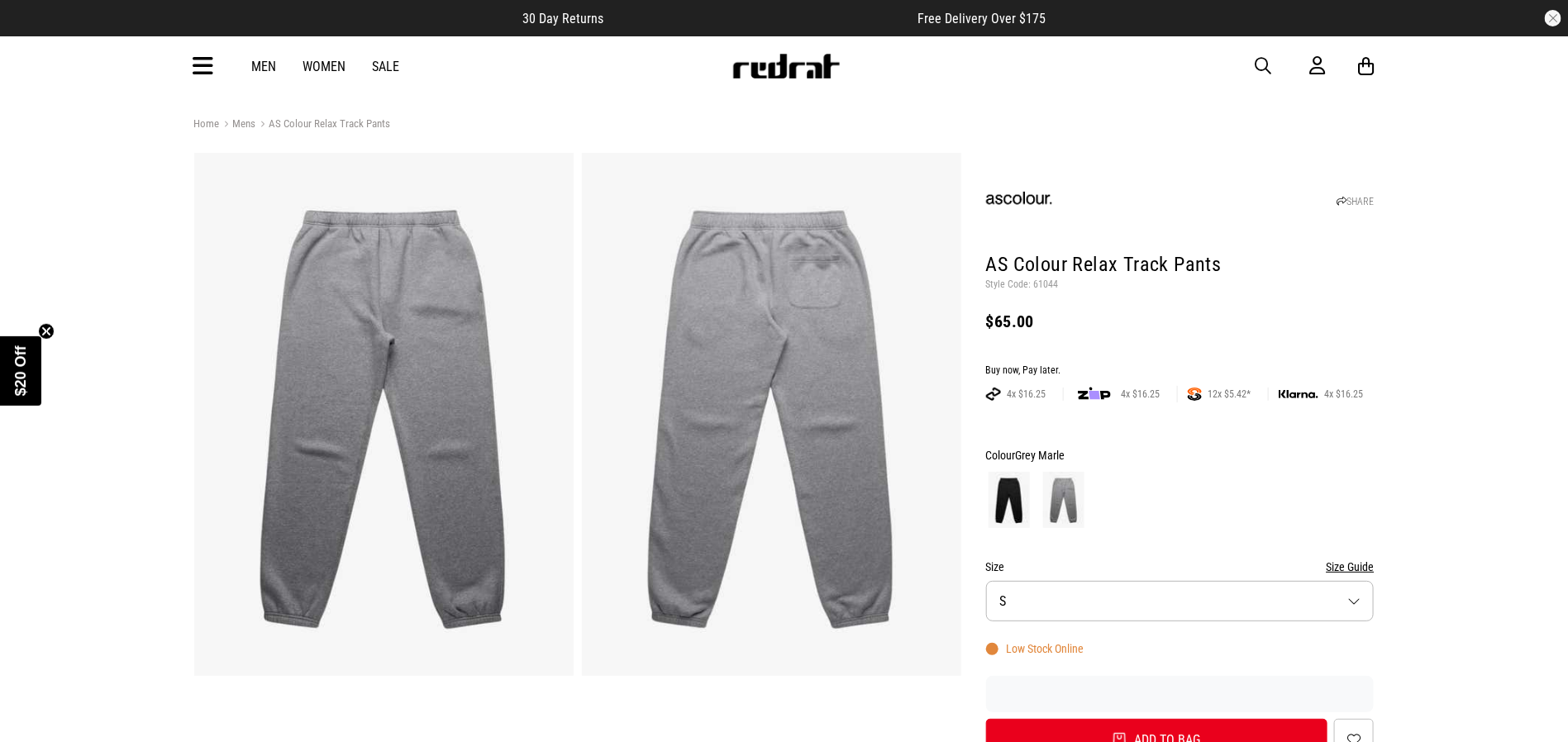 click at bounding box center [1009, 500] 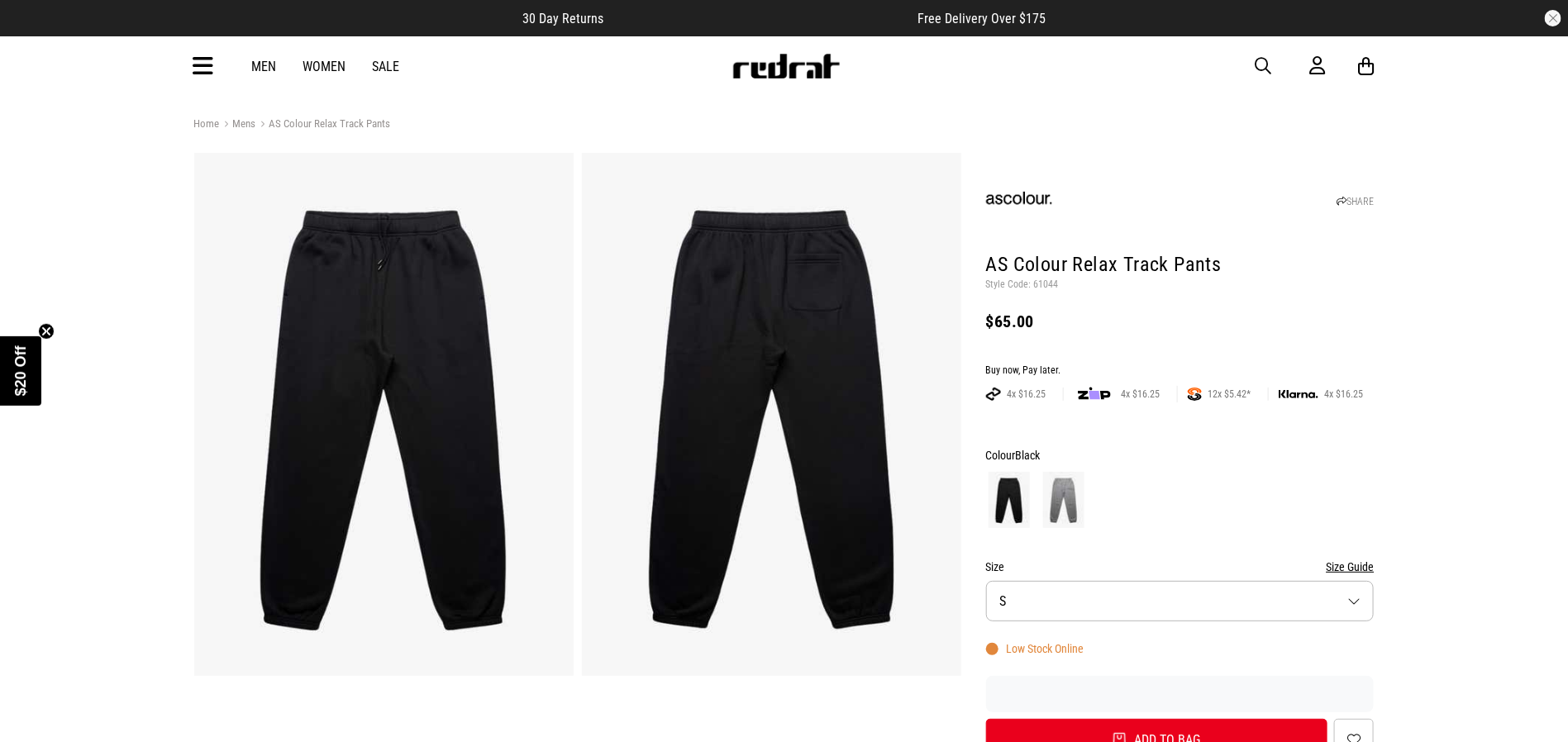 click at bounding box center (1064, 500) 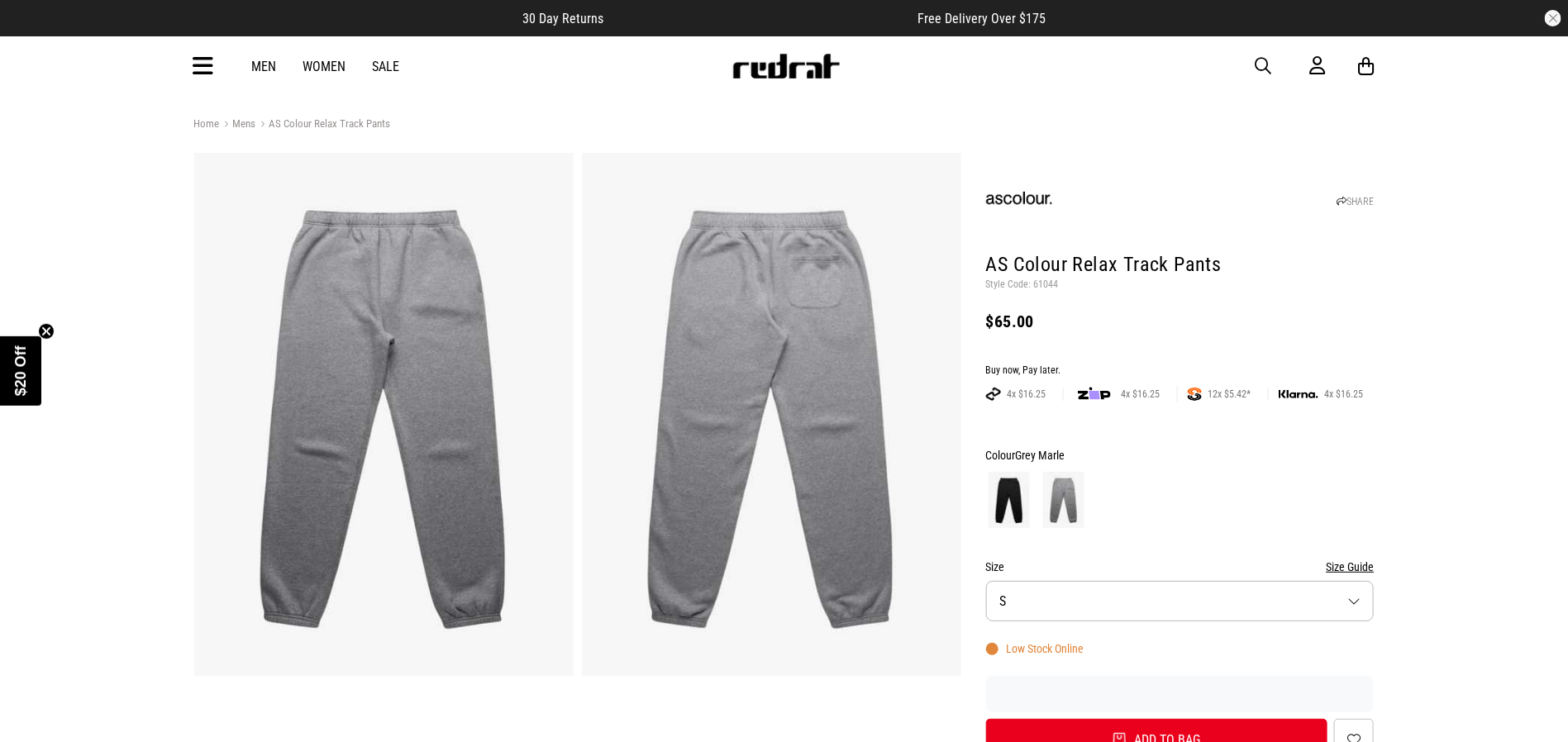 click at bounding box center [1009, 500] 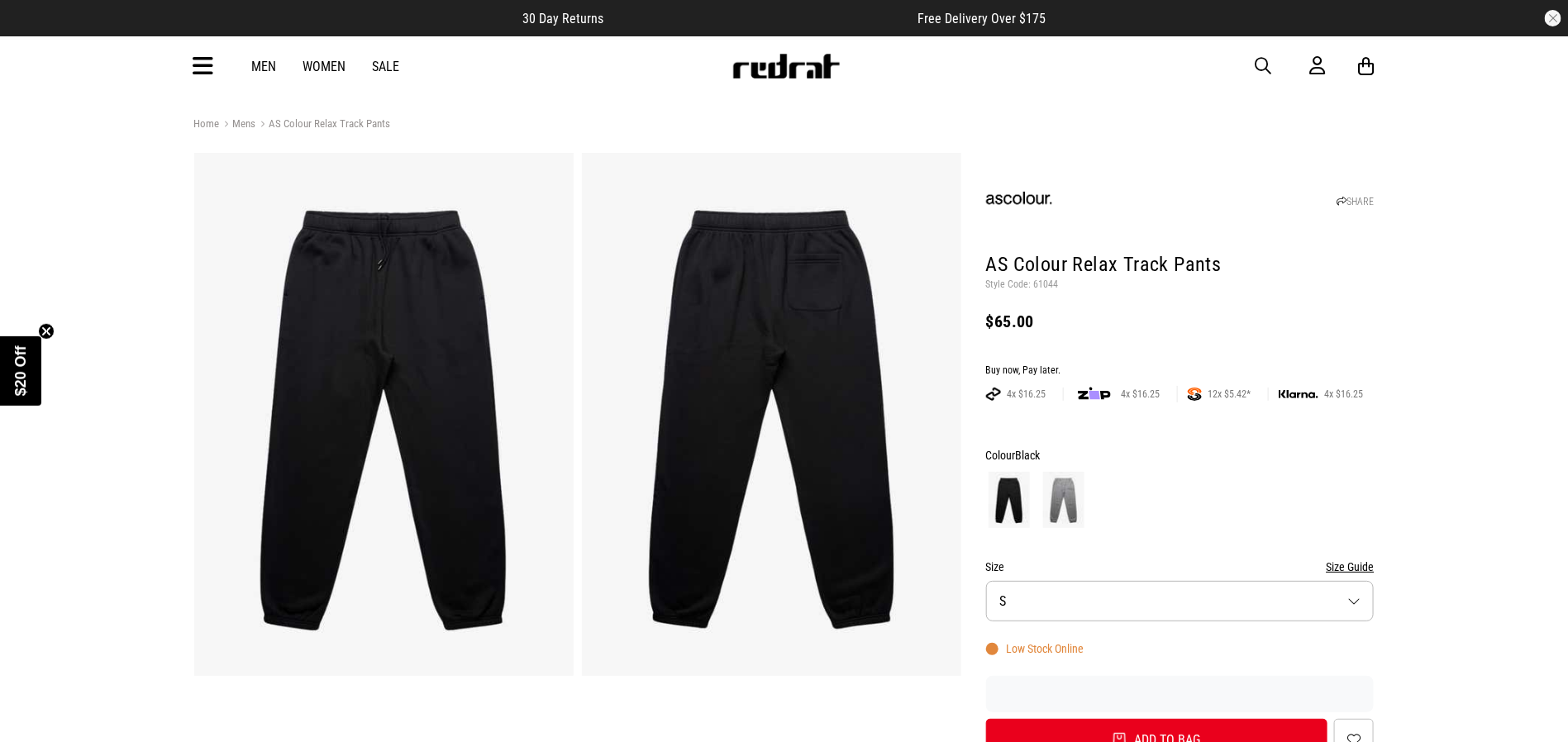 click at bounding box center (1064, 500) 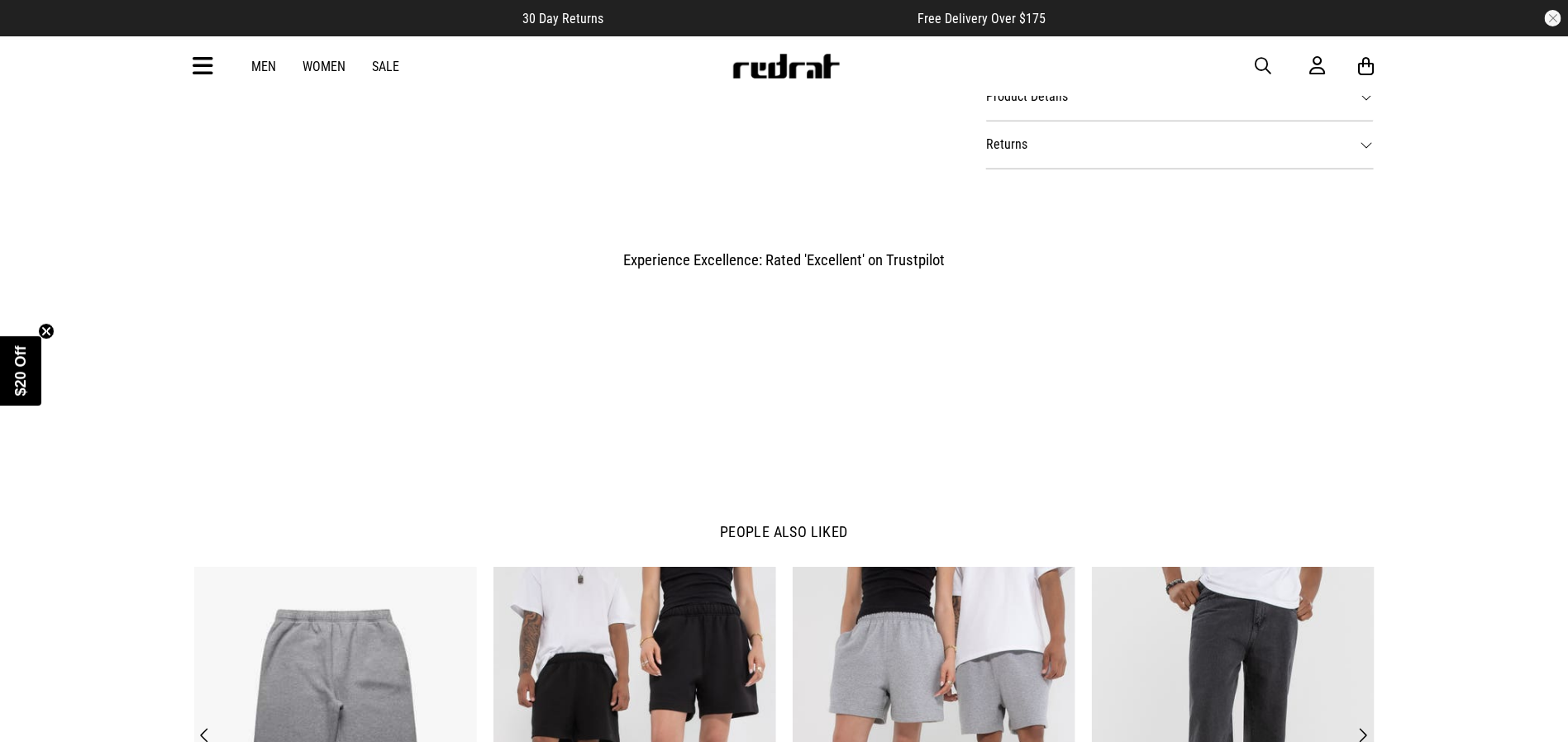 scroll, scrollTop: 992, scrollLeft: 0, axis: vertical 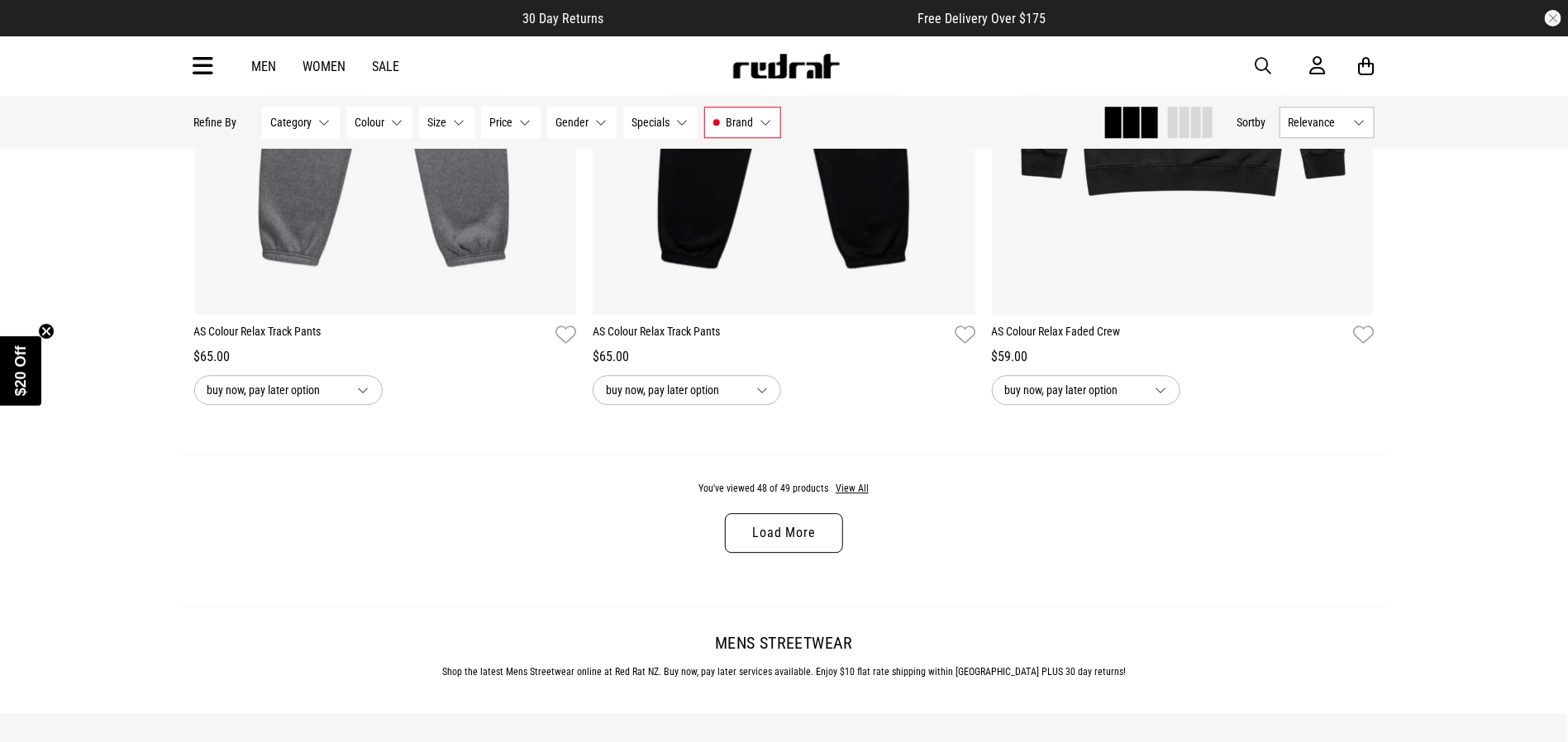click on "Load More" at bounding box center (784, 533) 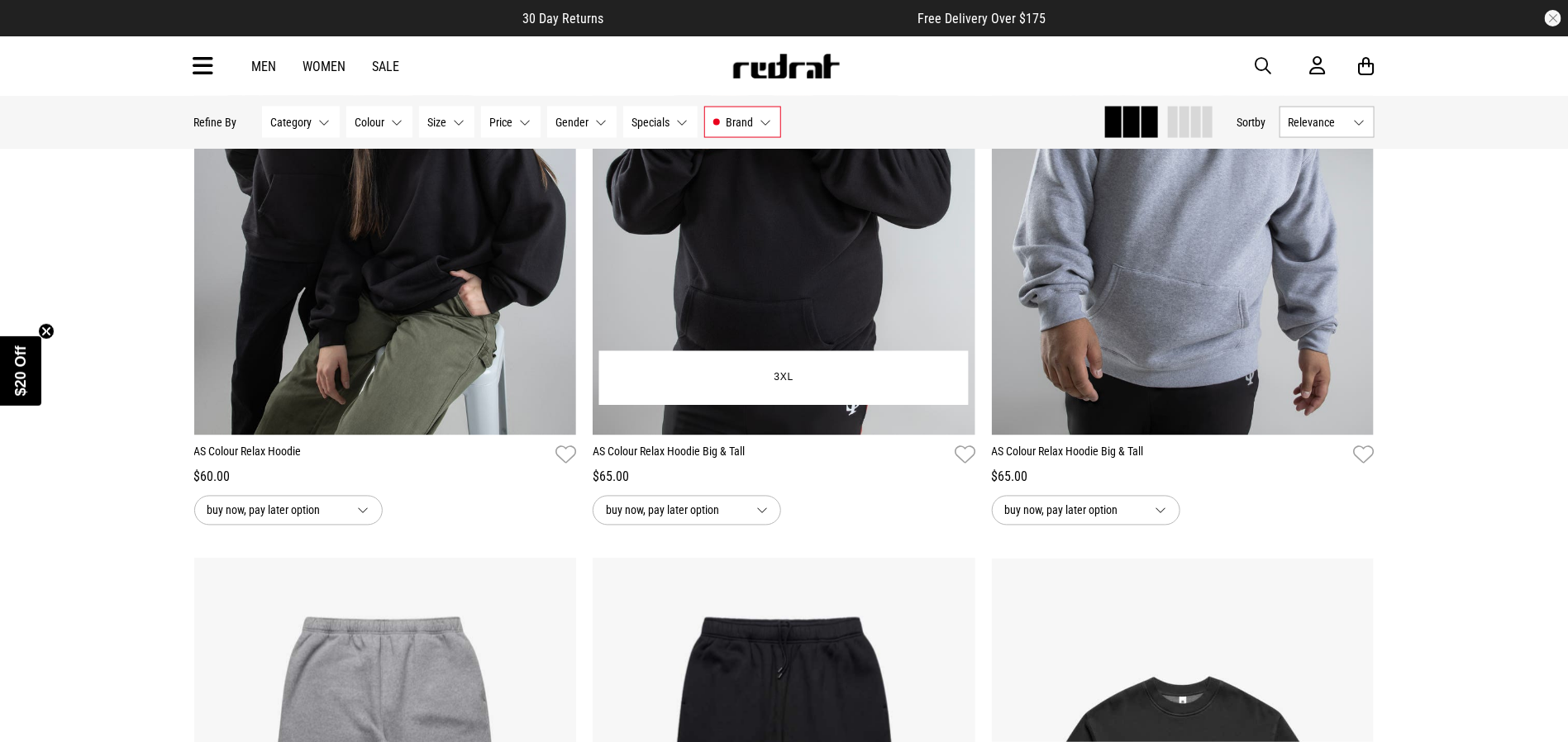 scroll, scrollTop: 4407, scrollLeft: 0, axis: vertical 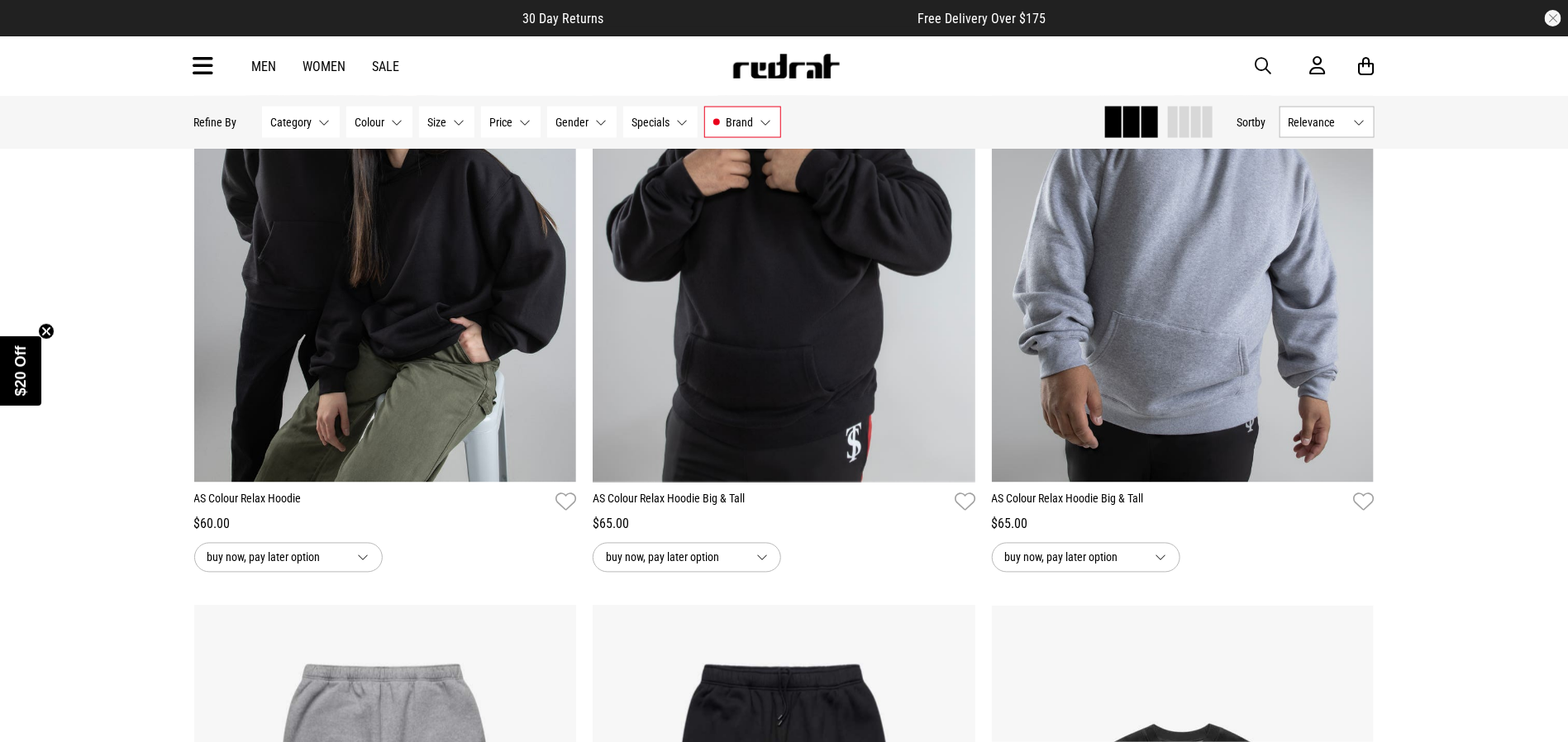 click at bounding box center (1264, 66) 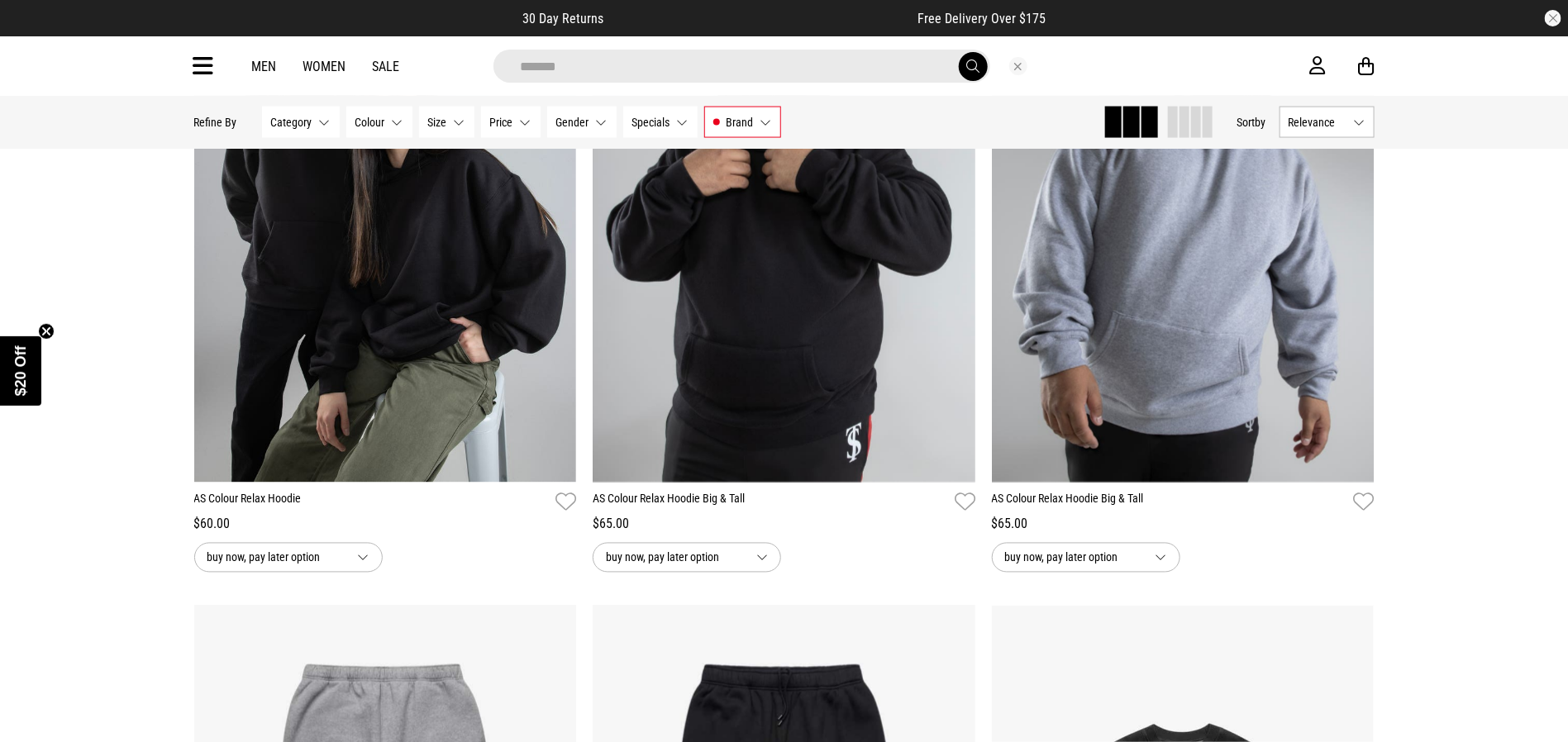 type on "*******" 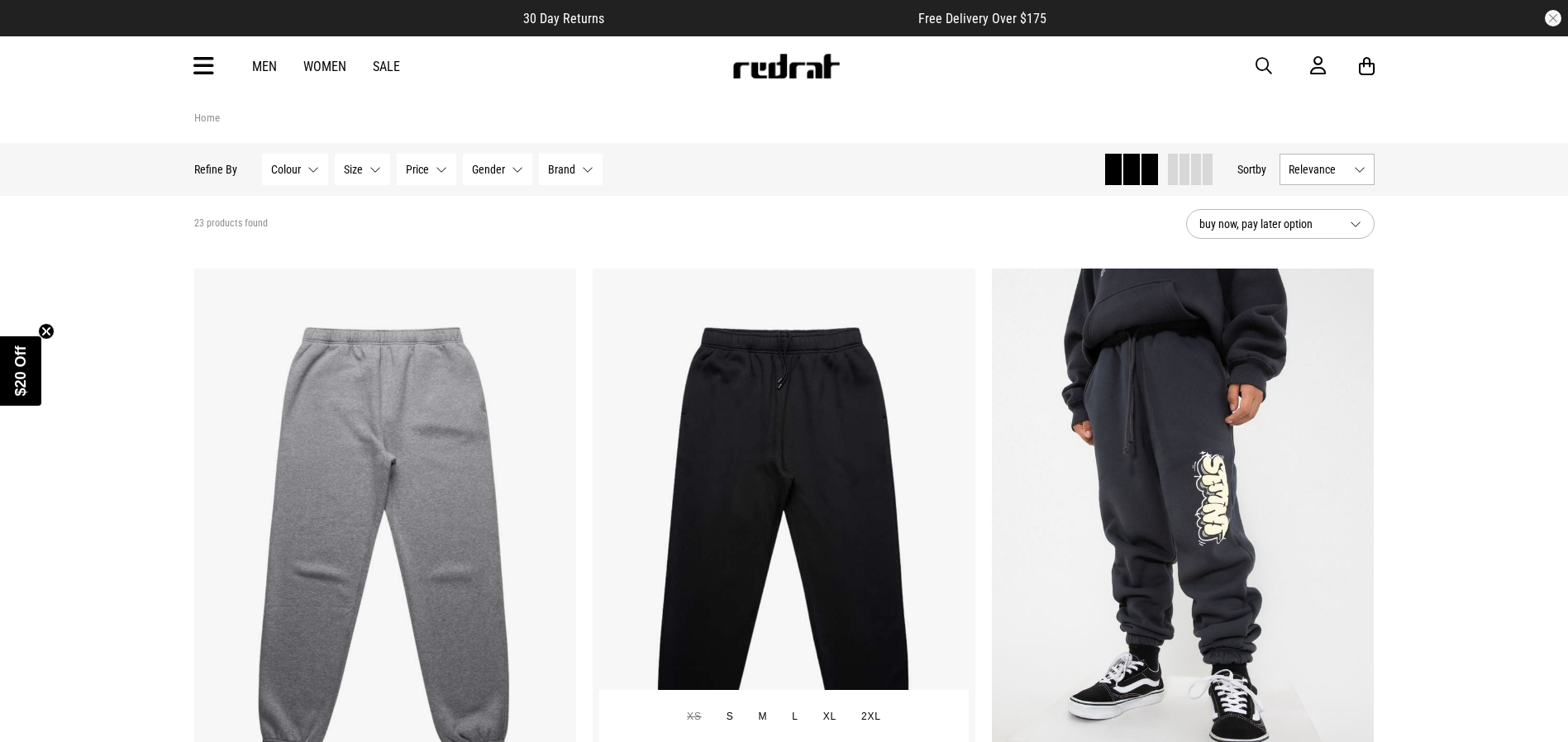 scroll, scrollTop: 0, scrollLeft: 0, axis: both 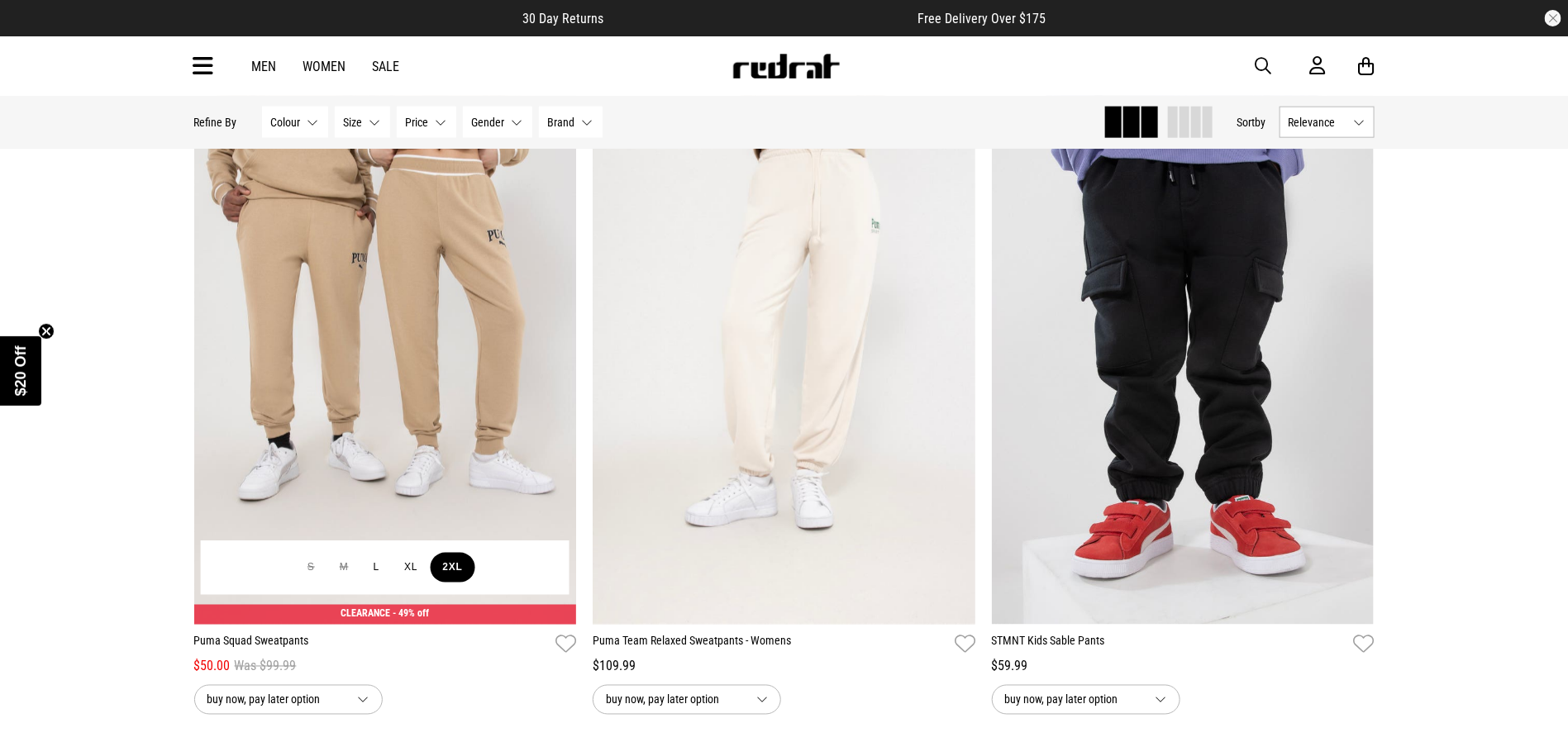 click on "2XL" at bounding box center (452, 568) 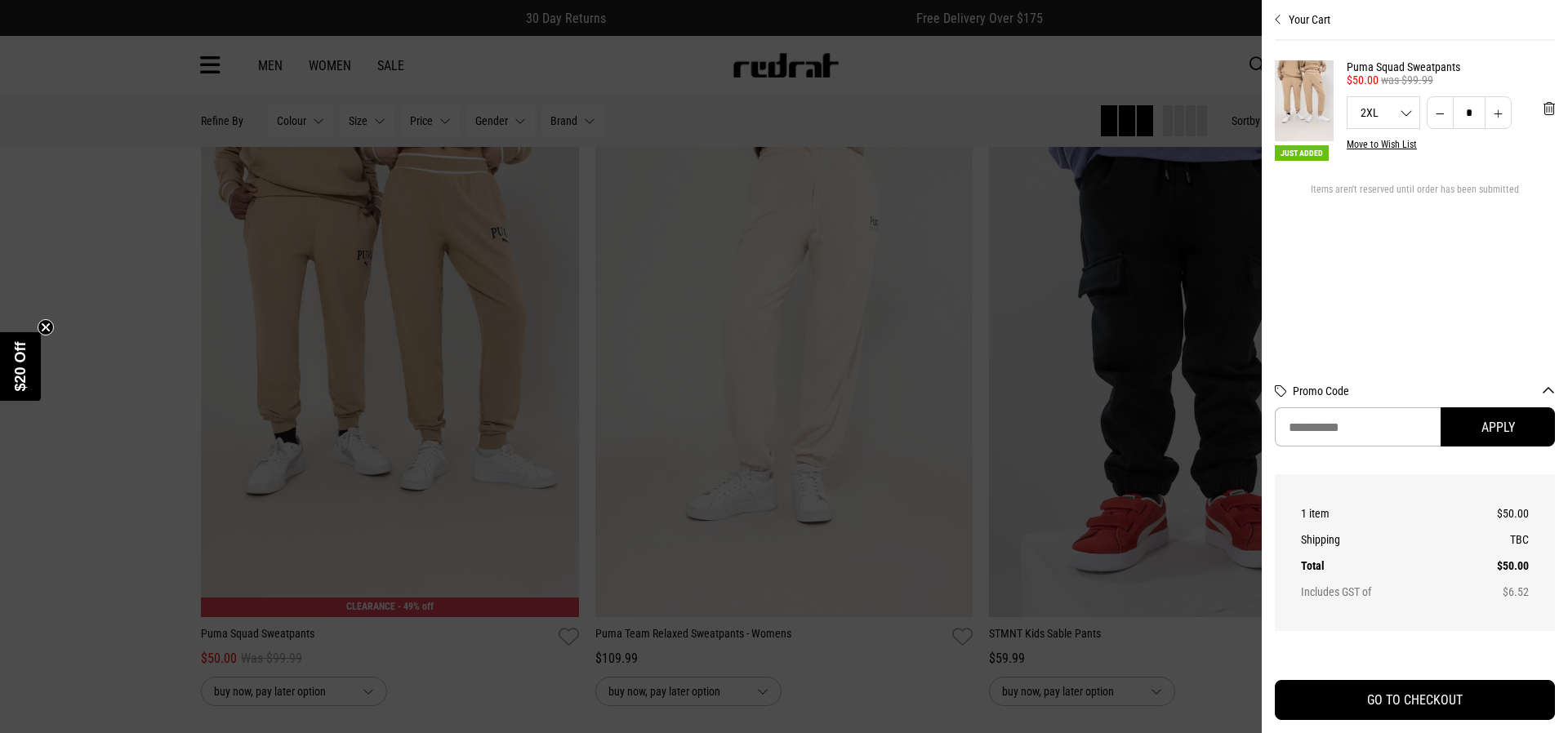 click at bounding box center (784, 366) 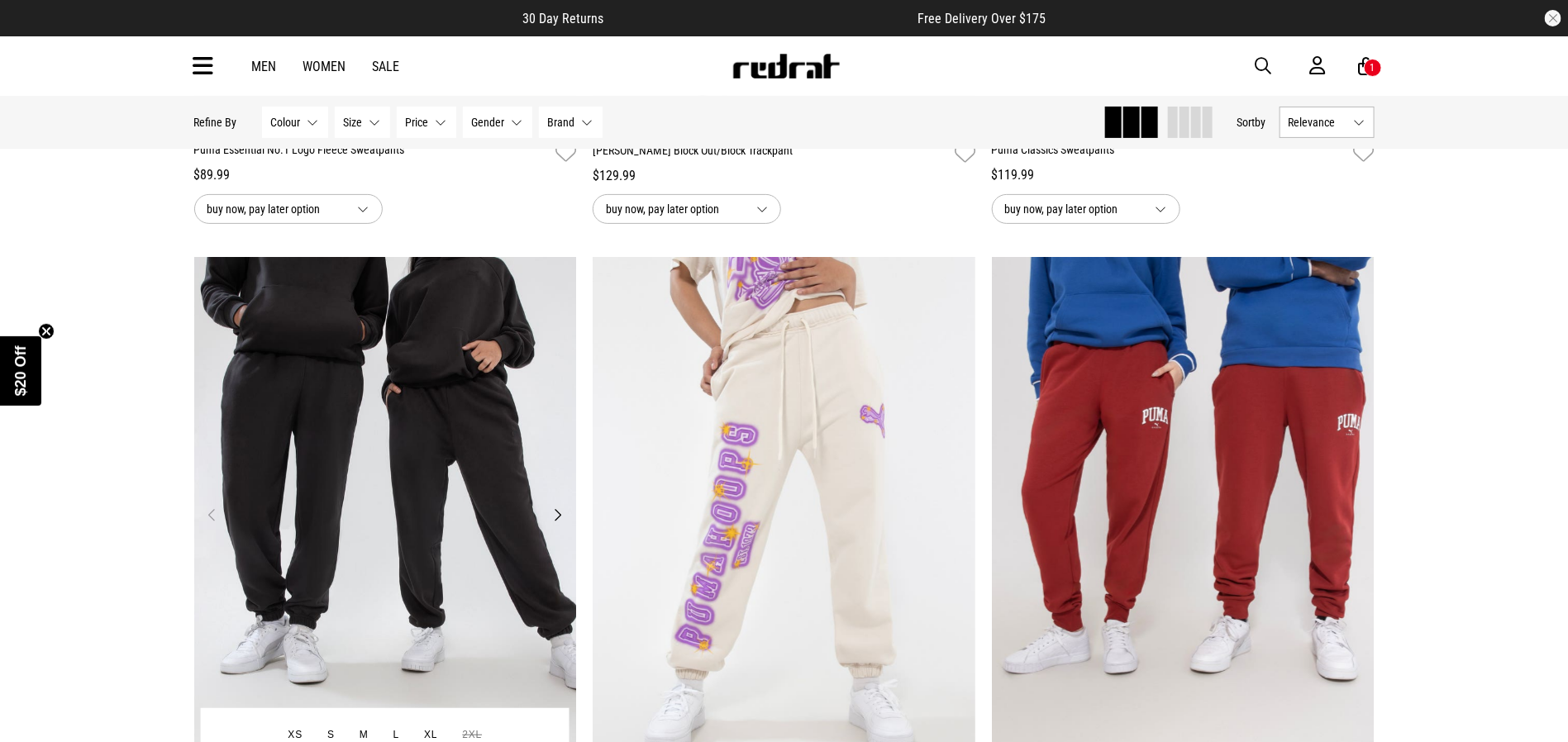 scroll, scrollTop: 2975, scrollLeft: 0, axis: vertical 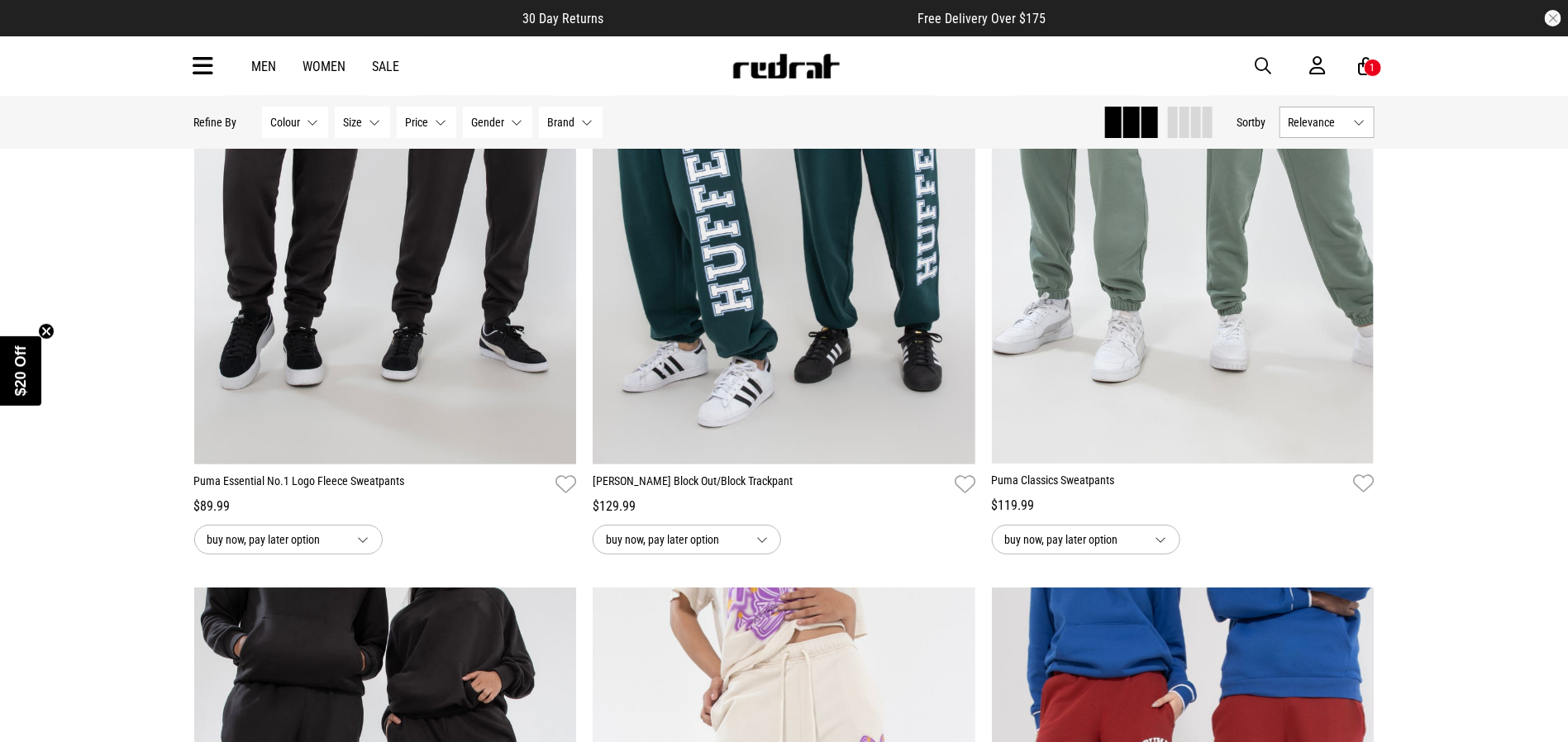click on "Sale" at bounding box center (386, 66) 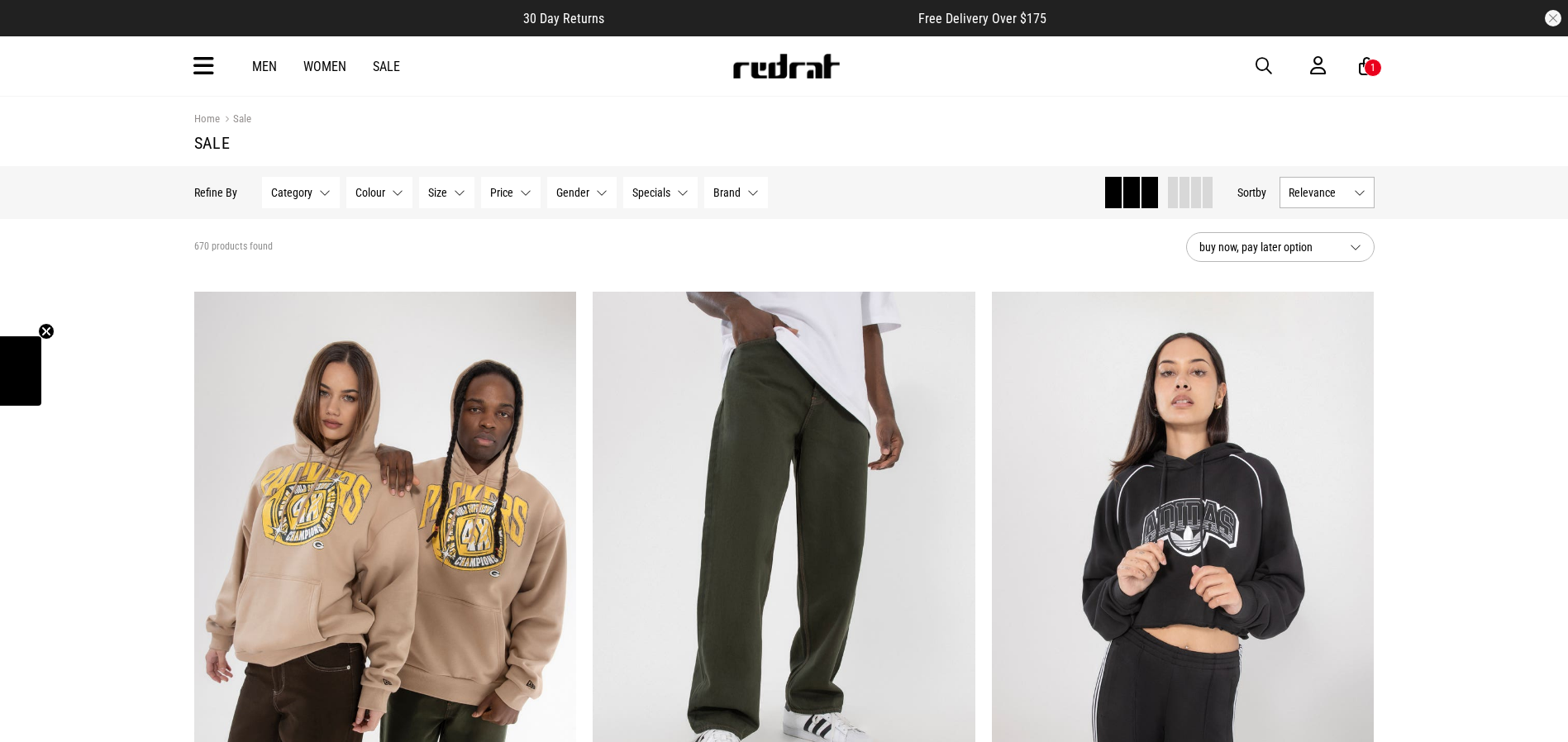 scroll, scrollTop: 0, scrollLeft: 0, axis: both 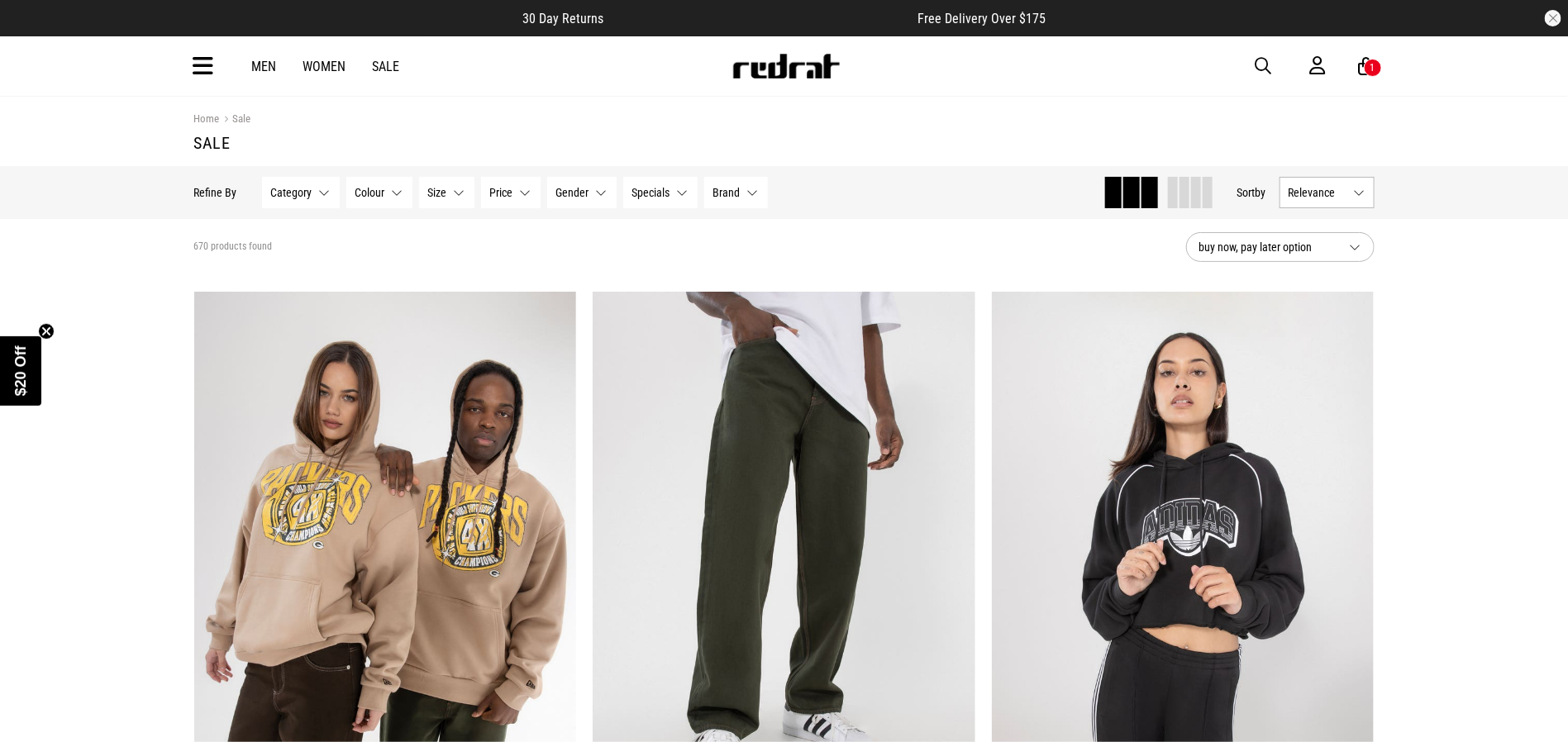click at bounding box center [203, 66] 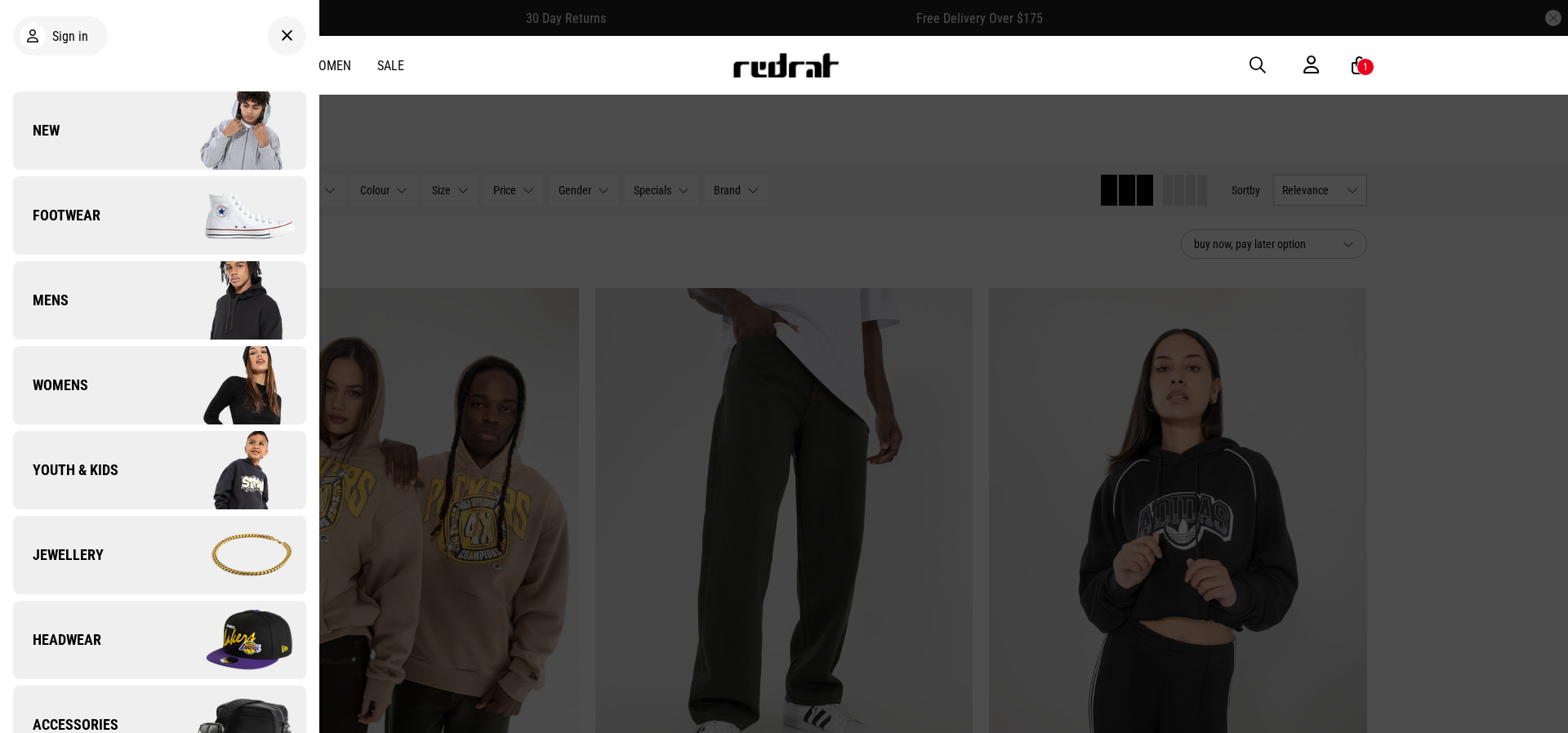 click on "Youth & Kids" at bounding box center (65, 470) 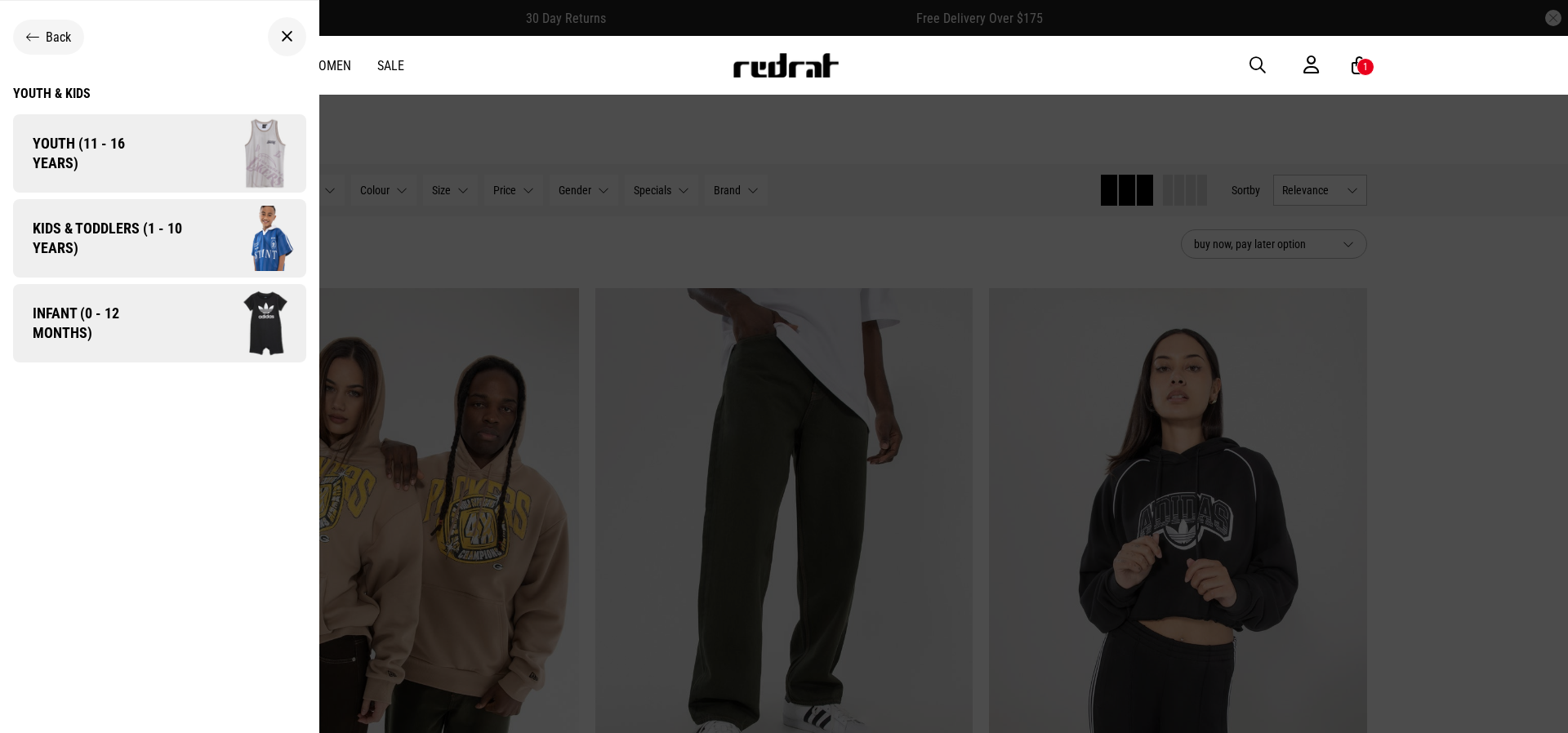 click on "Kids & Toddlers (1 - 10 years)" at bounding box center [101, 238] 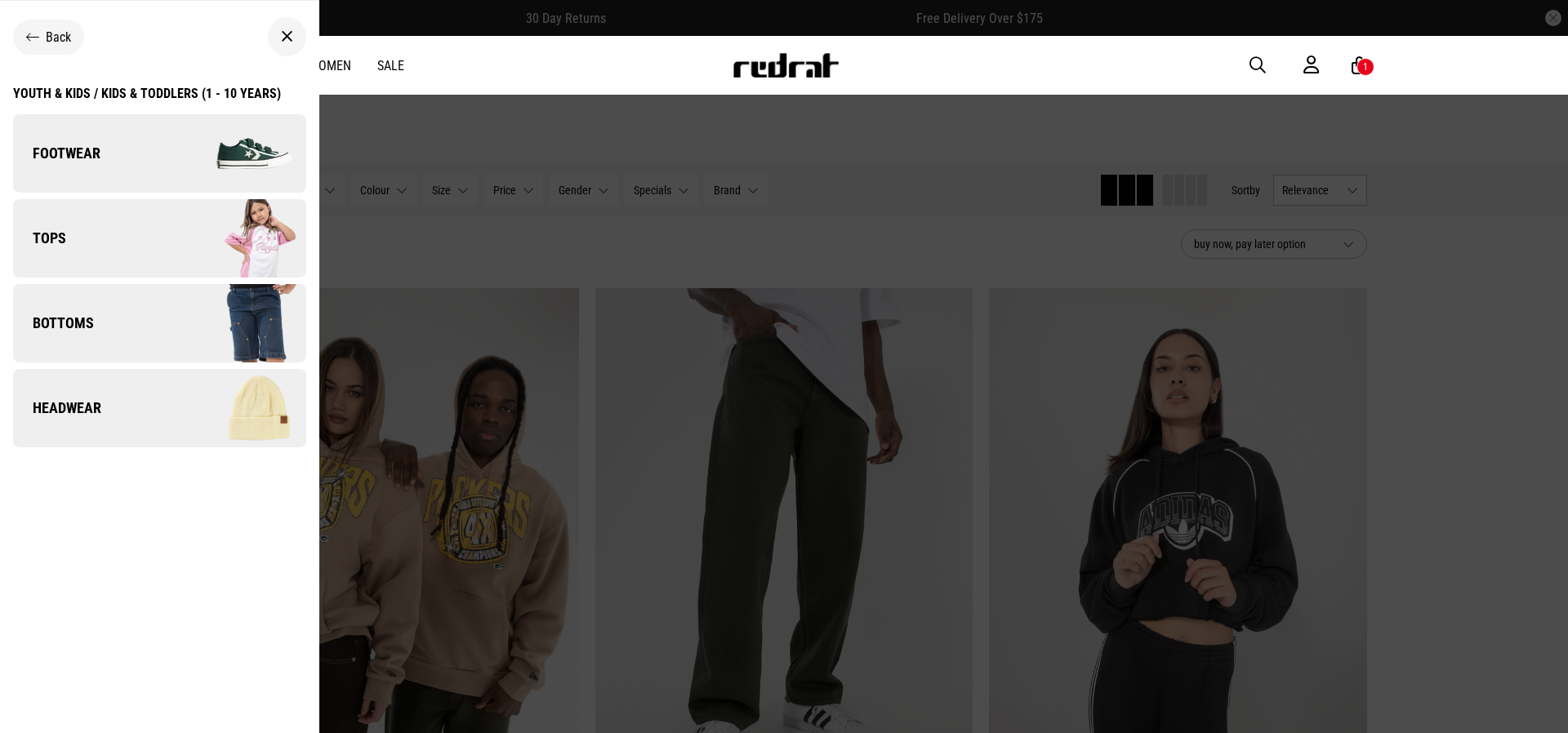 click at bounding box center [232, 153] 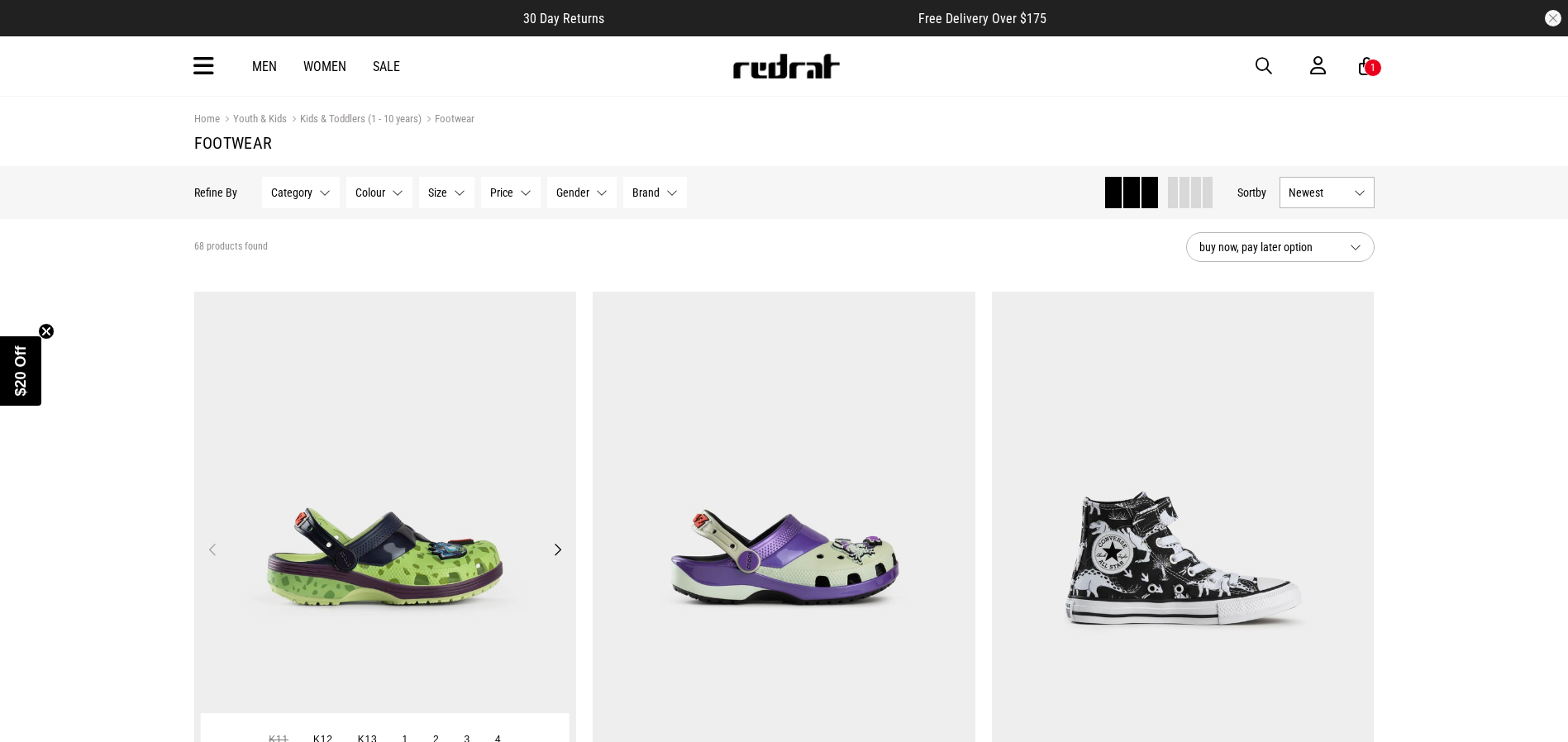 scroll, scrollTop: 0, scrollLeft: 0, axis: both 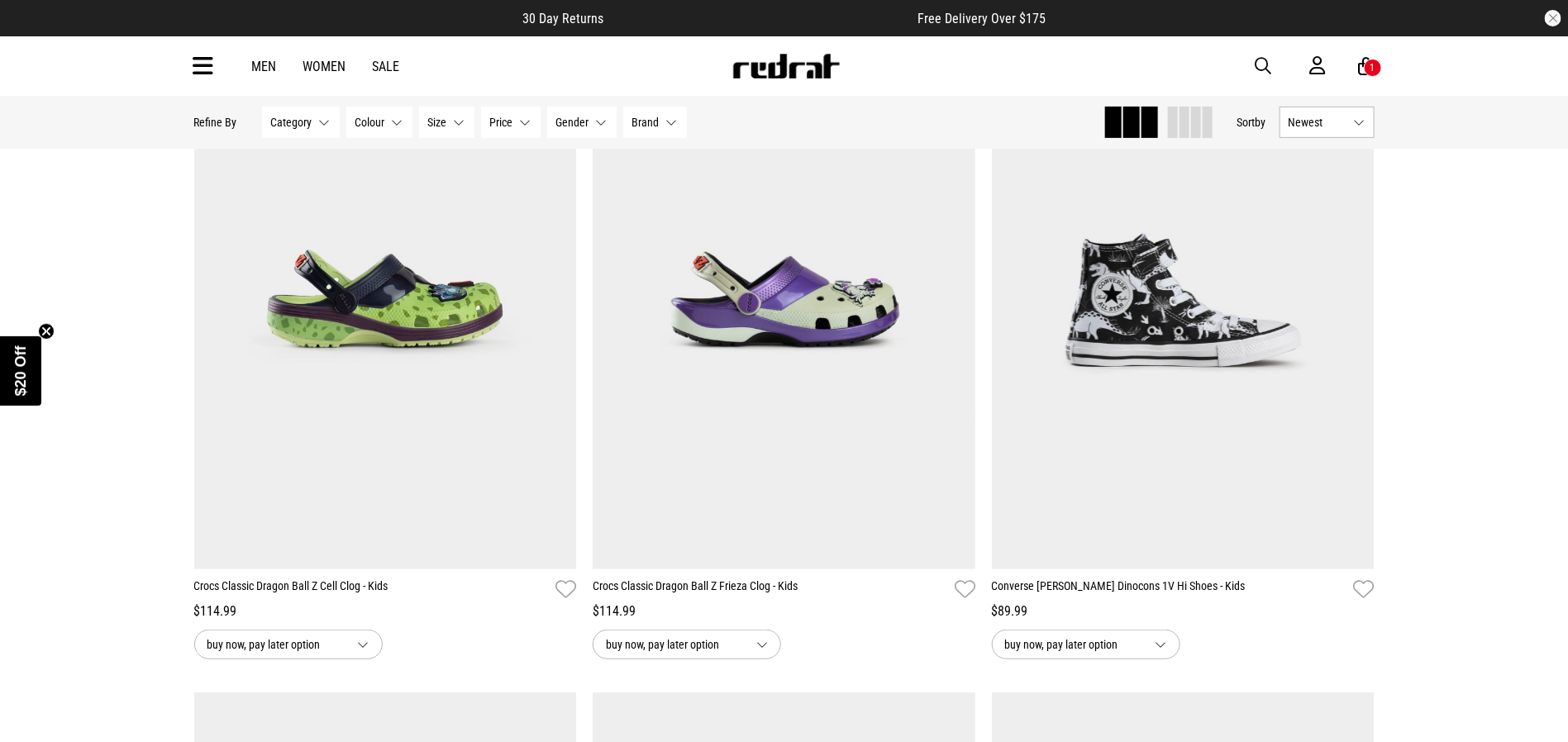click at bounding box center (1264, 66) 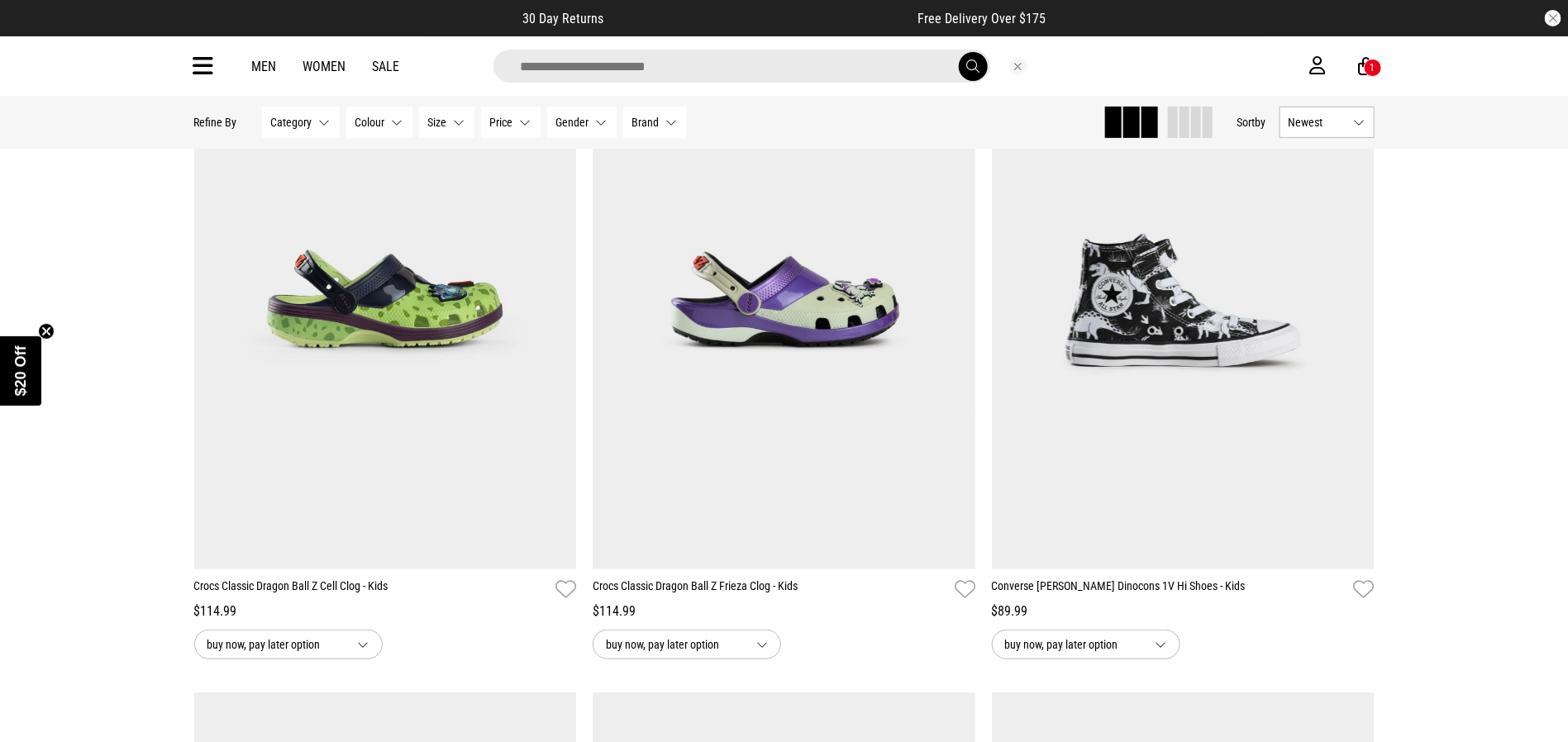 click on "Men   Women   Sale                   1" at bounding box center [784, 66] 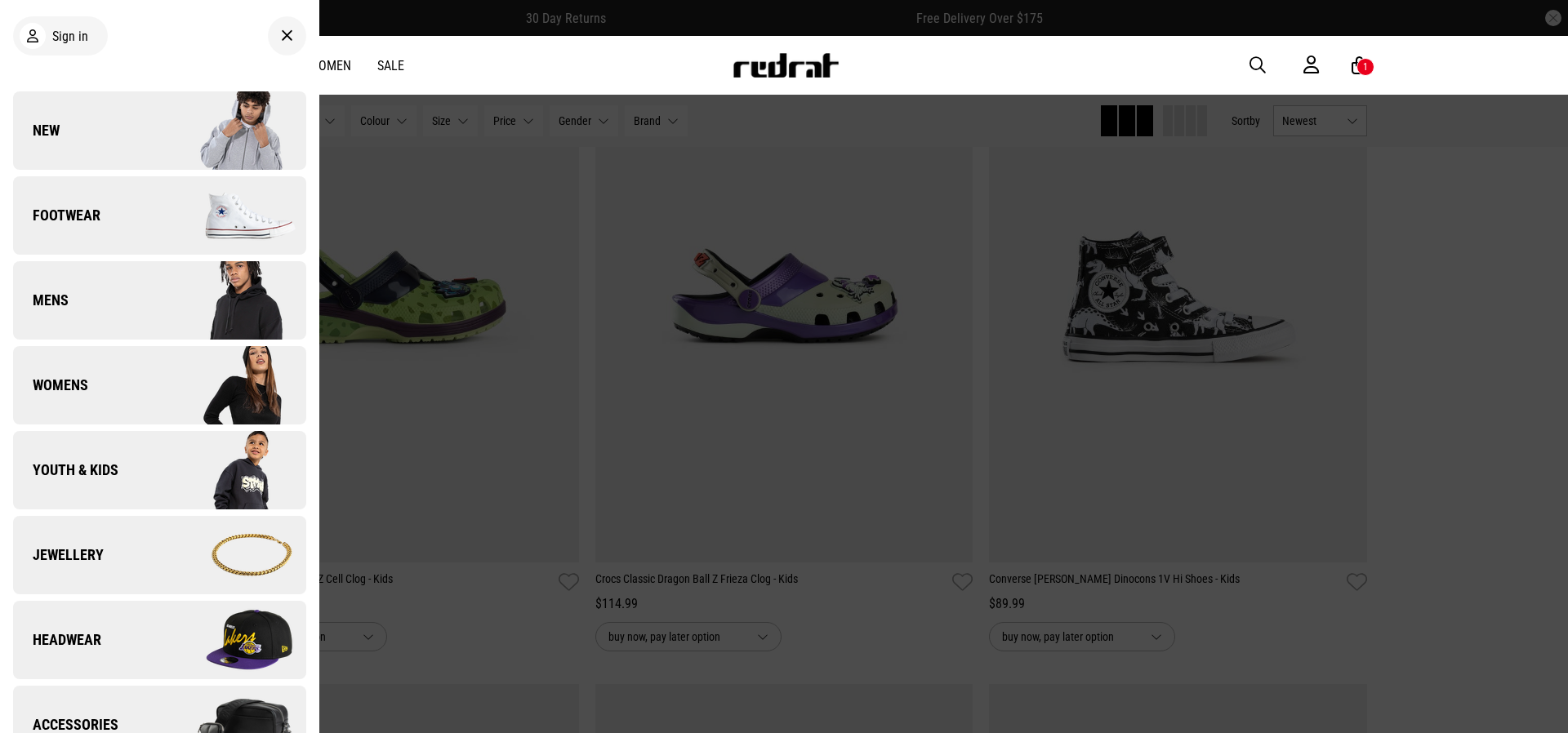 click on "Mens" at bounding box center [159, 300] 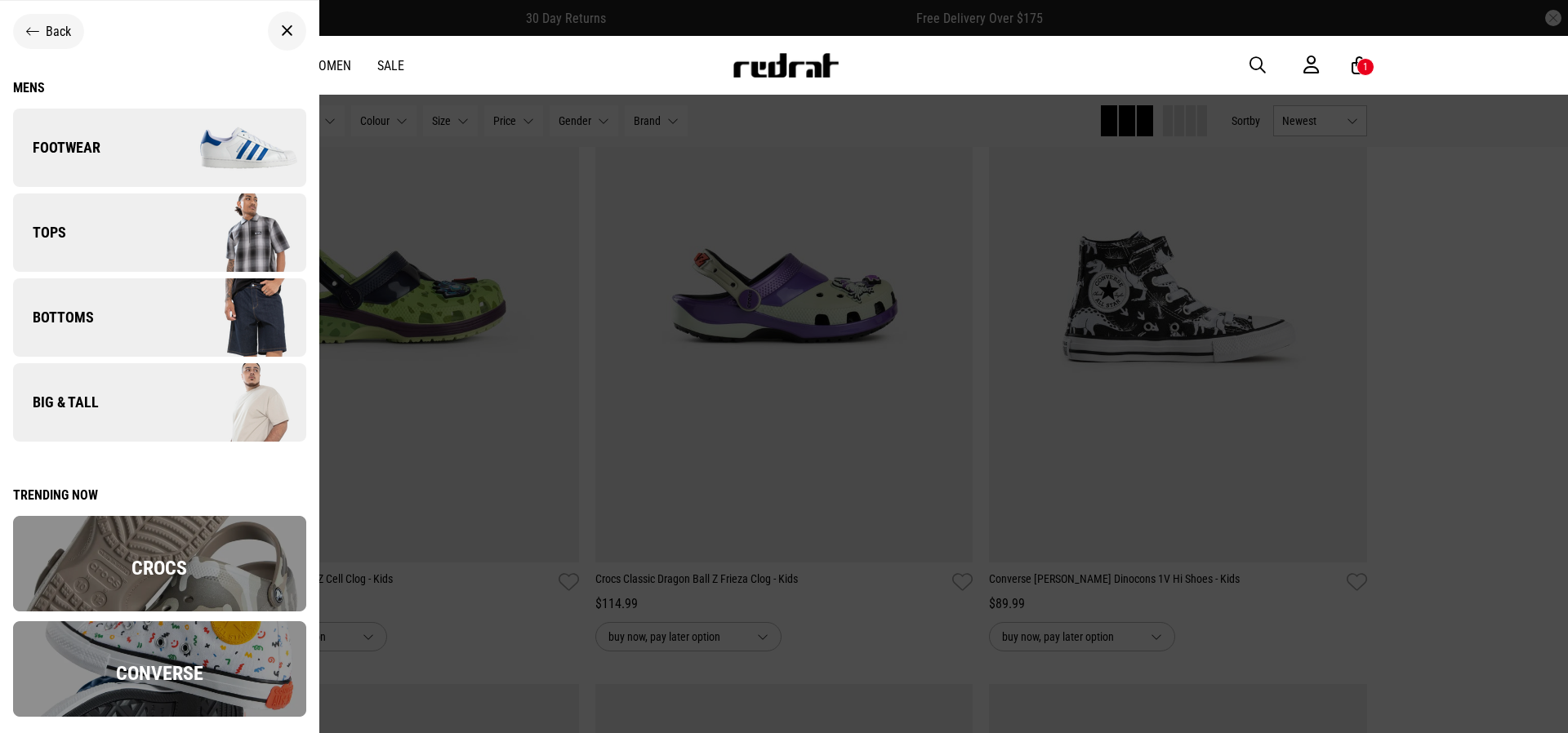 scroll, scrollTop: 11, scrollLeft: 0, axis: vertical 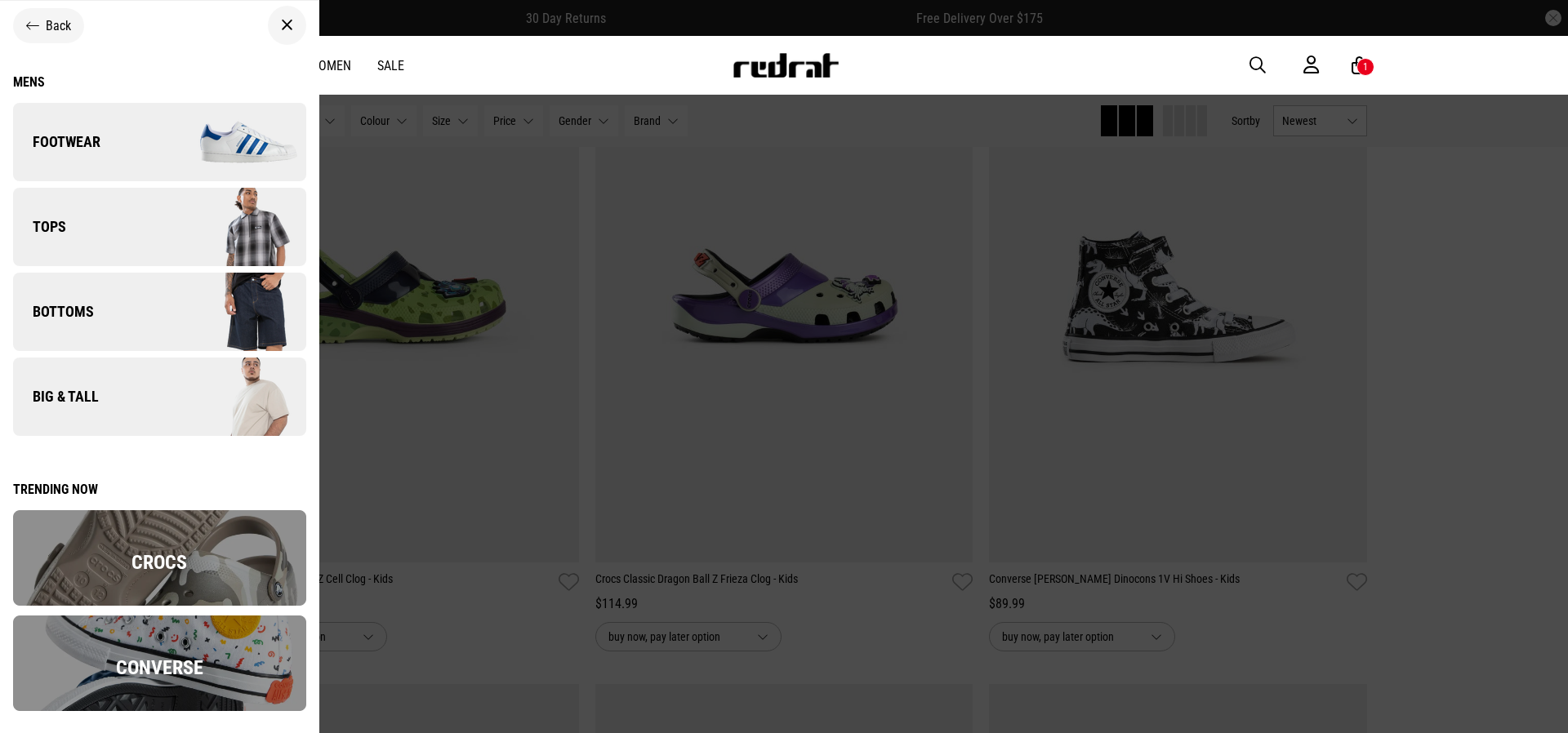 click on "Mens" at bounding box center (159, 82) 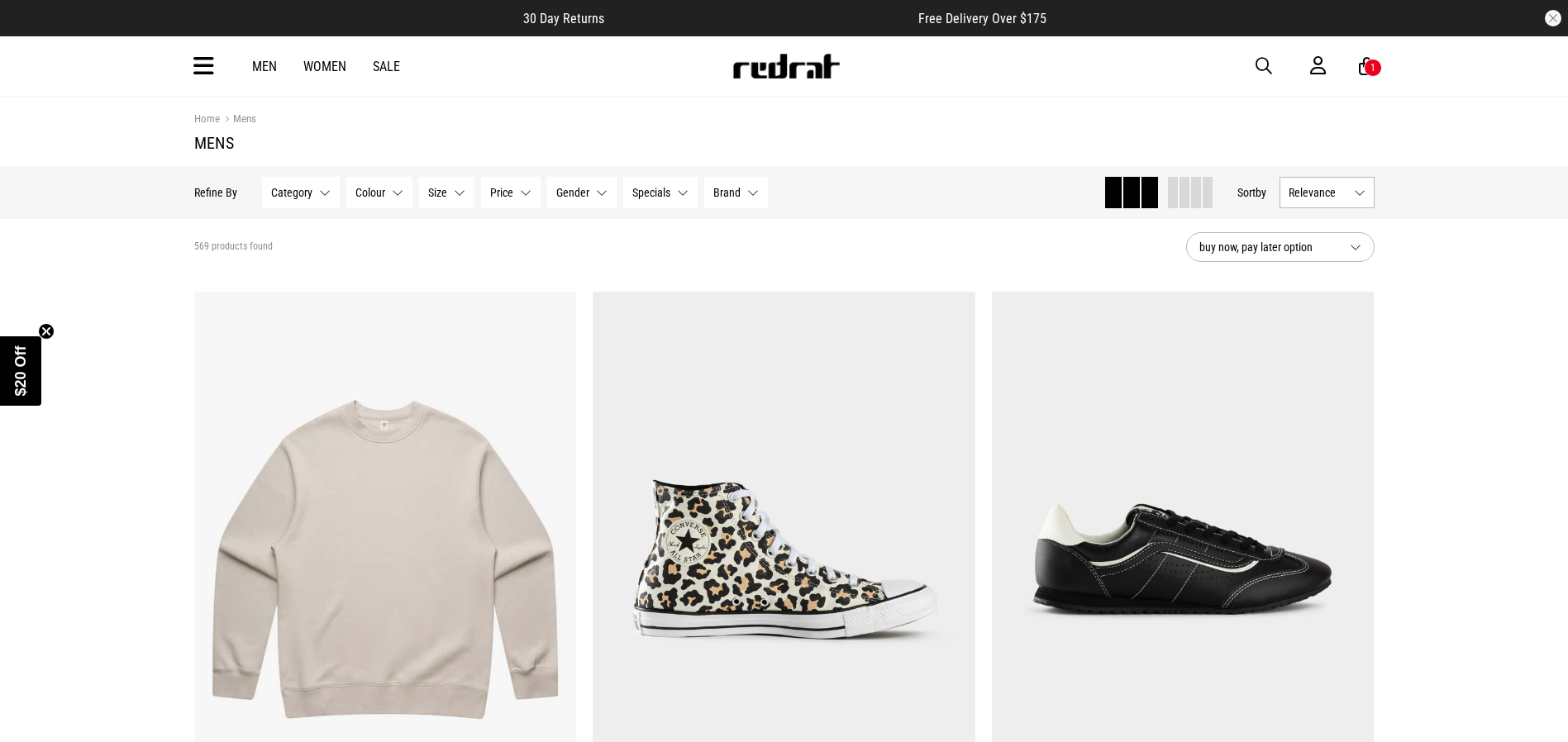 scroll, scrollTop: 0, scrollLeft: 0, axis: both 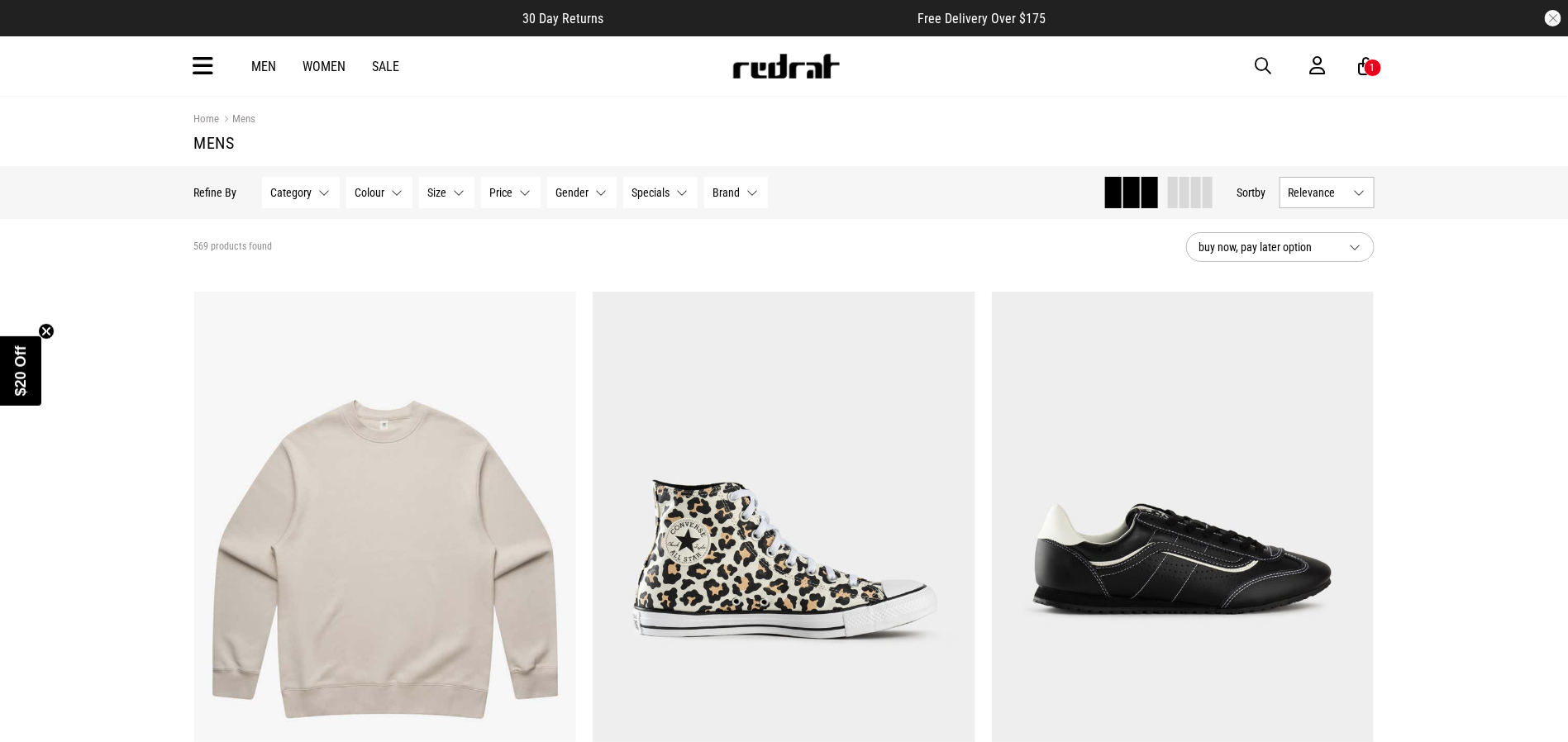 click on "Men   Women   Sale     Sign in     New       Back         Footwear       Back         Mens       Back         Womens       Back         Youth & Kids       Back         Jewellery       Back         Headwear       Back         Accessories       Back         Deals       Back         Sale   UP TO 60% OFF
Shop by Brand
adidas
Converse
New Era
See all brands     Gift Cards   Find a Store   Delivery   Returns & Exchanges   FAQ   Contact Us
Payment Options Only at Red Rat
Let's keep in touch
Back
1" at bounding box center (784, 66) 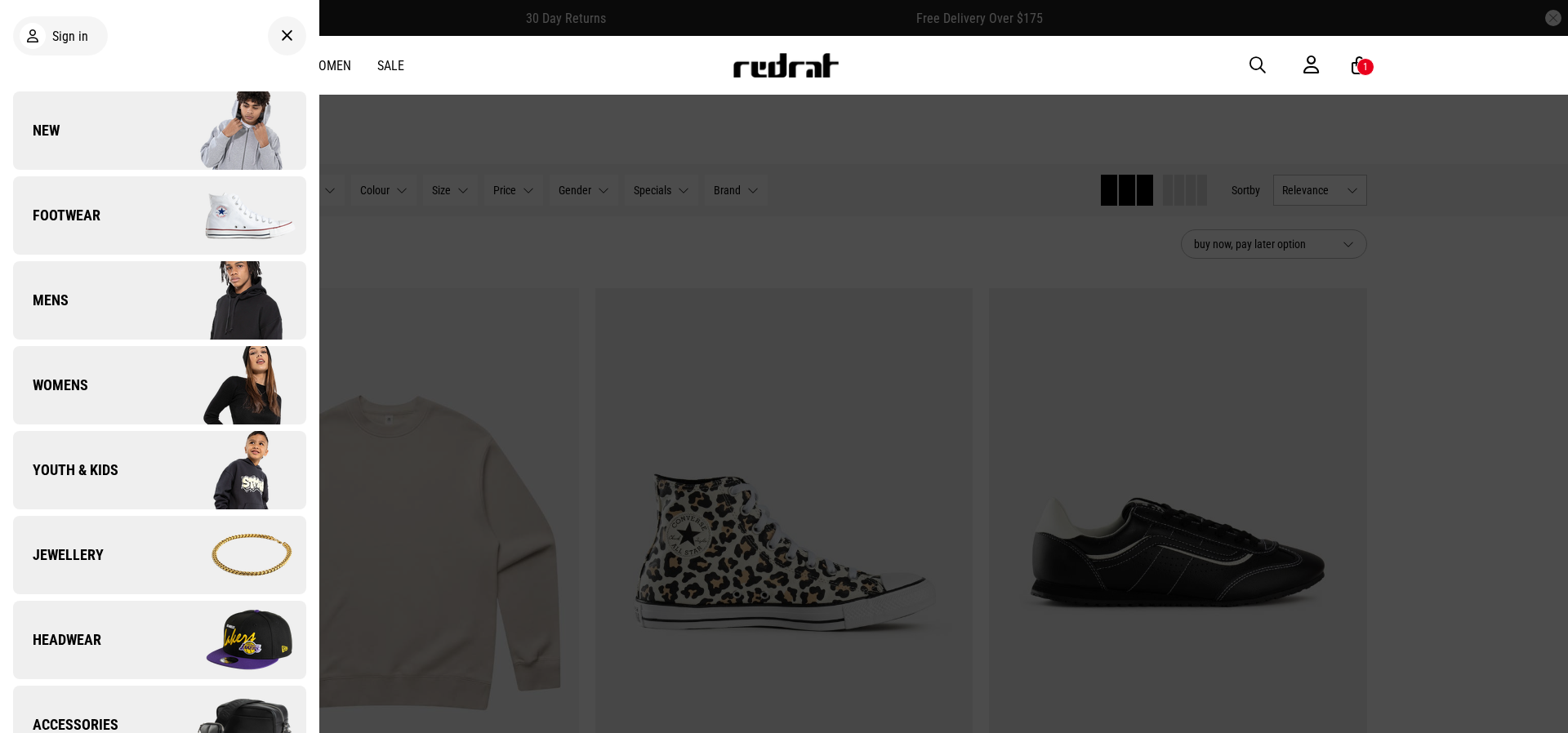 scroll, scrollTop: 0, scrollLeft: 0, axis: both 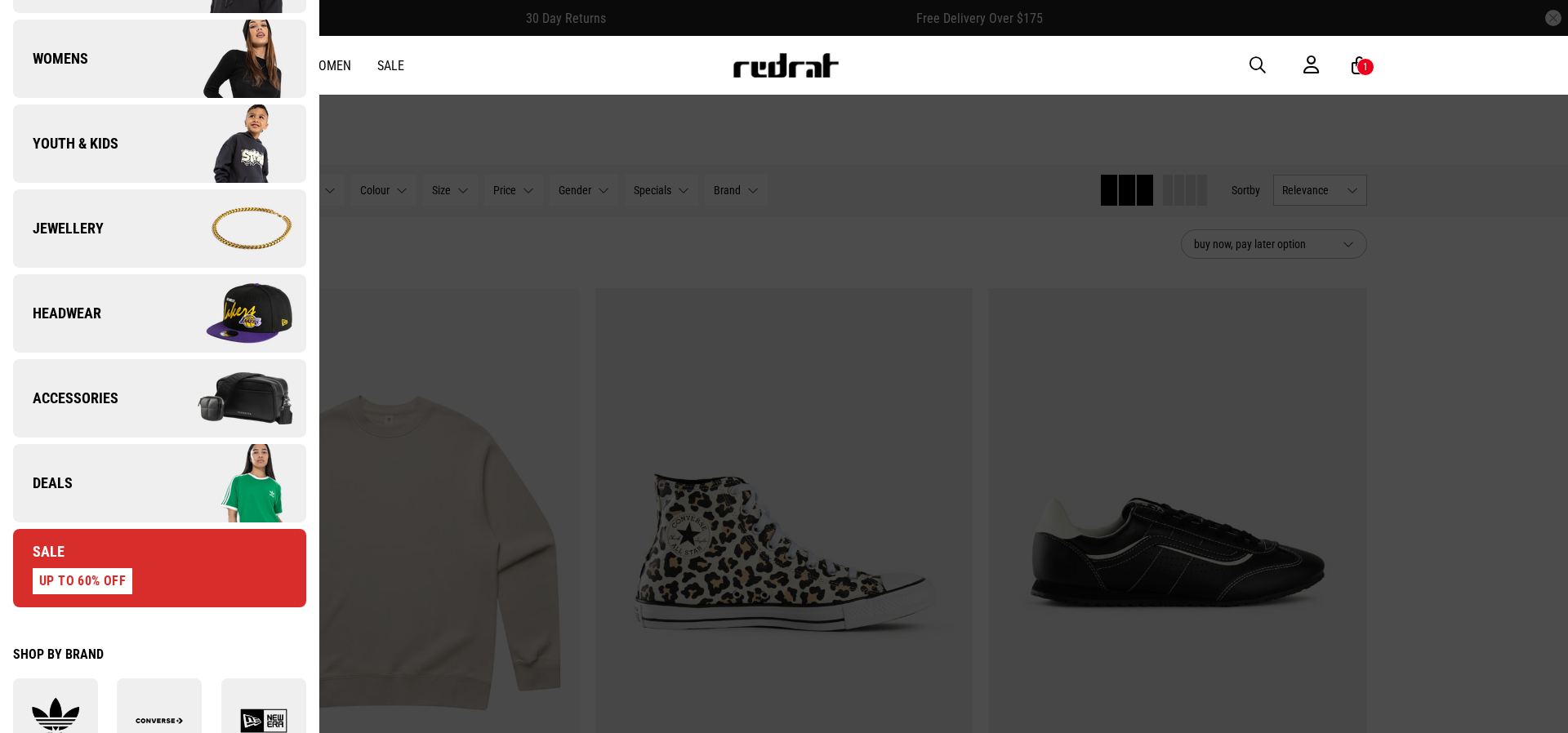 click on "Headwear" at bounding box center [159, 313] 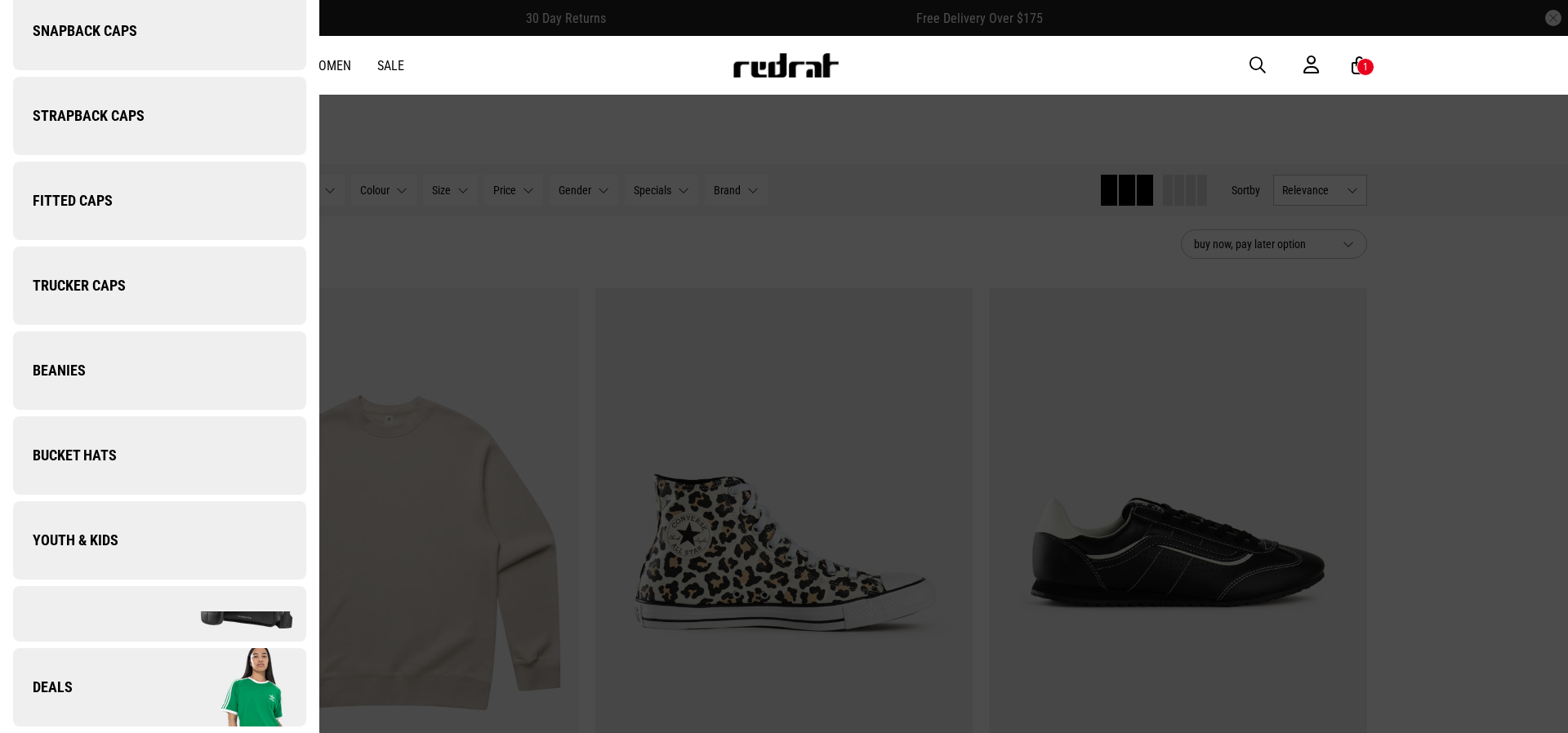 scroll, scrollTop: 0, scrollLeft: 0, axis: both 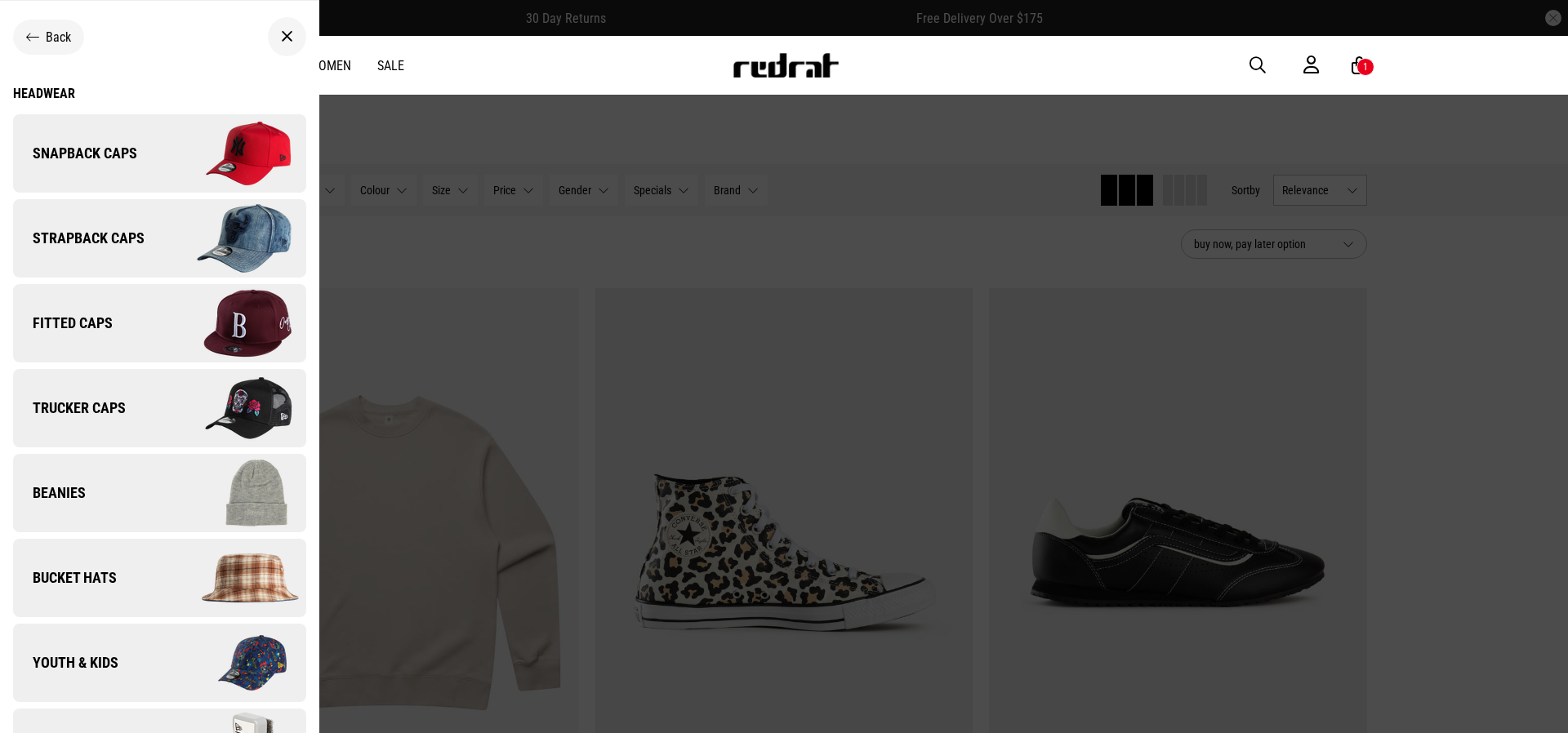 click on "Beanies" at bounding box center [49, 493] 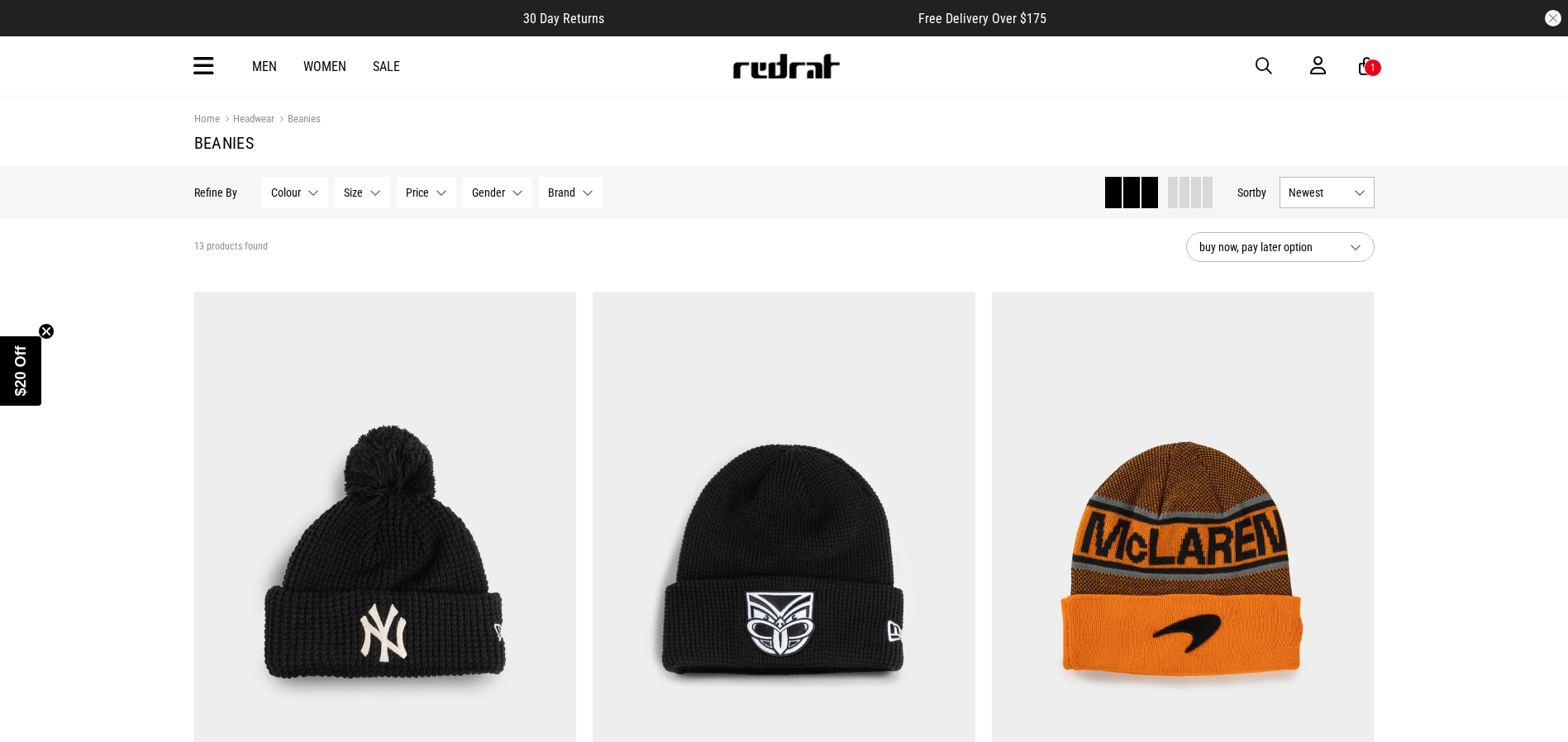 scroll, scrollTop: 0, scrollLeft: 0, axis: both 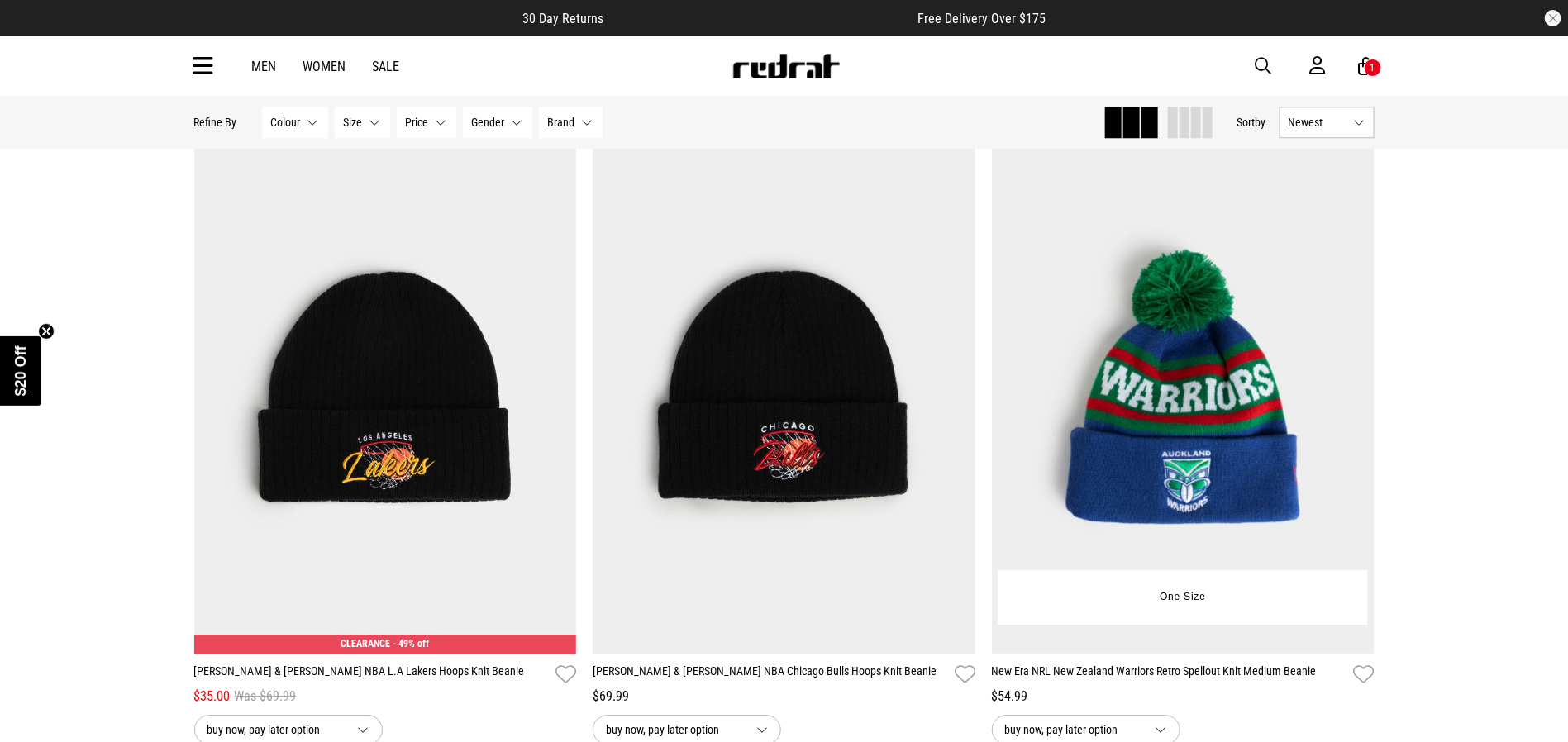 click at bounding box center (1183, 387) 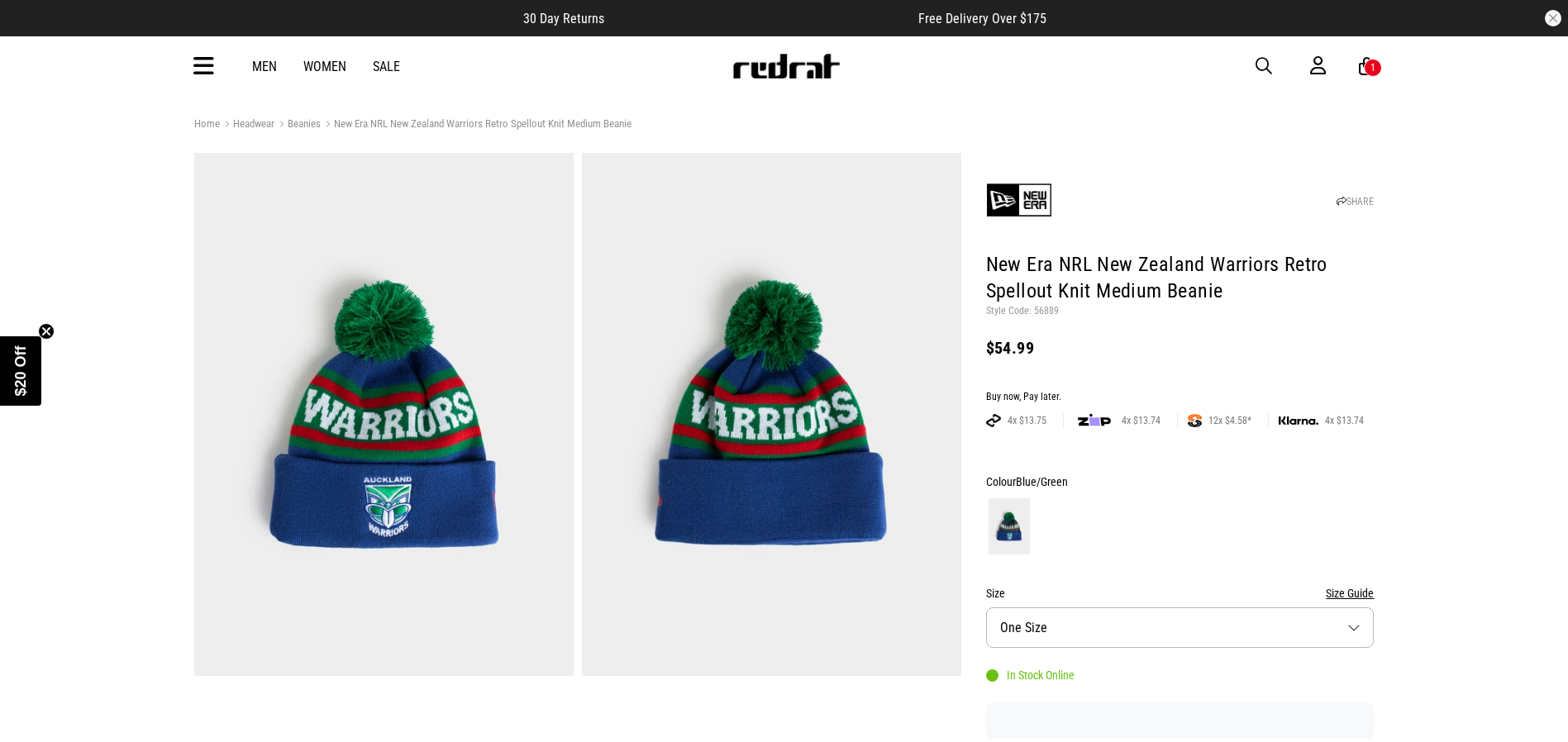 scroll, scrollTop: 0, scrollLeft: 0, axis: both 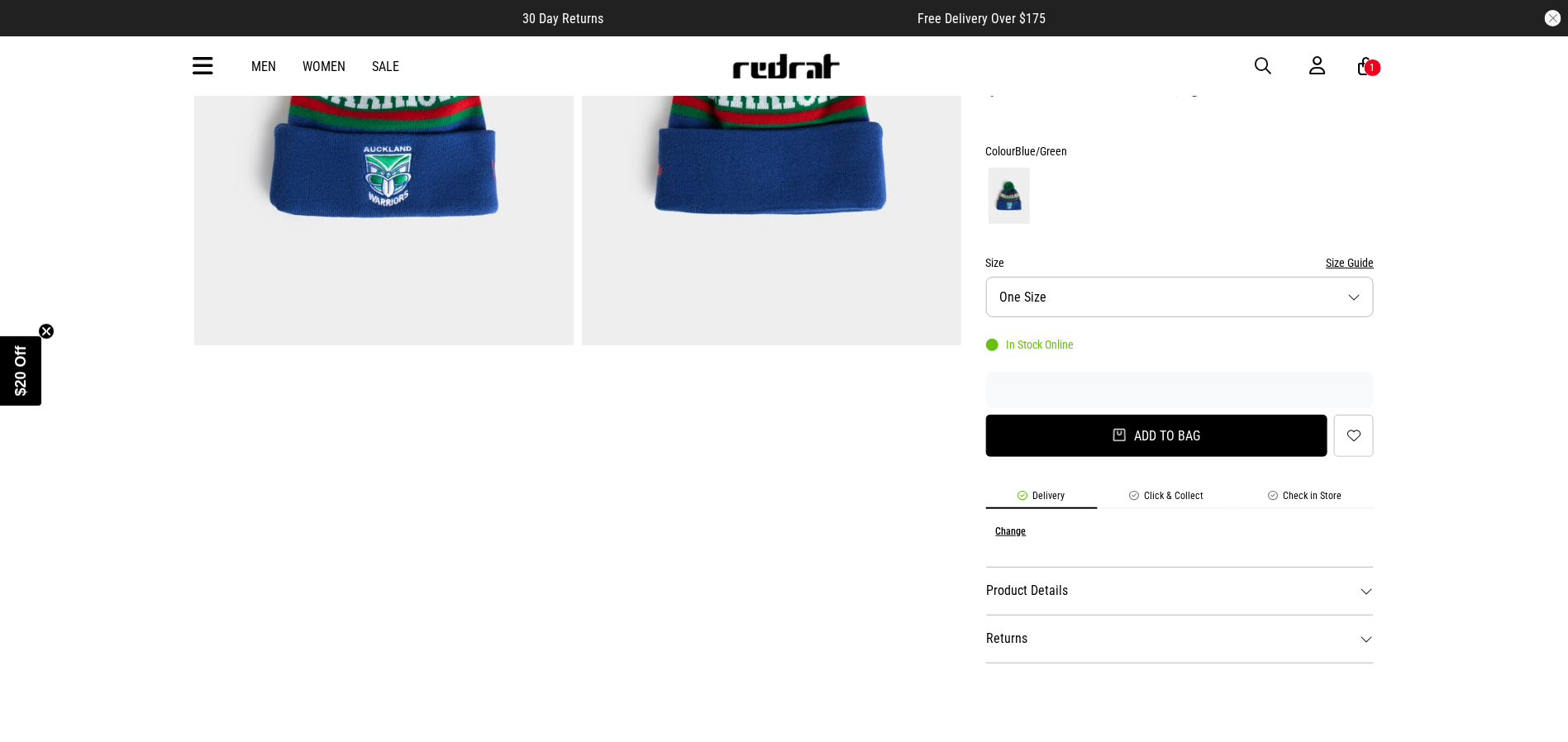 click on "Add to bag" at bounding box center (1157, 435) 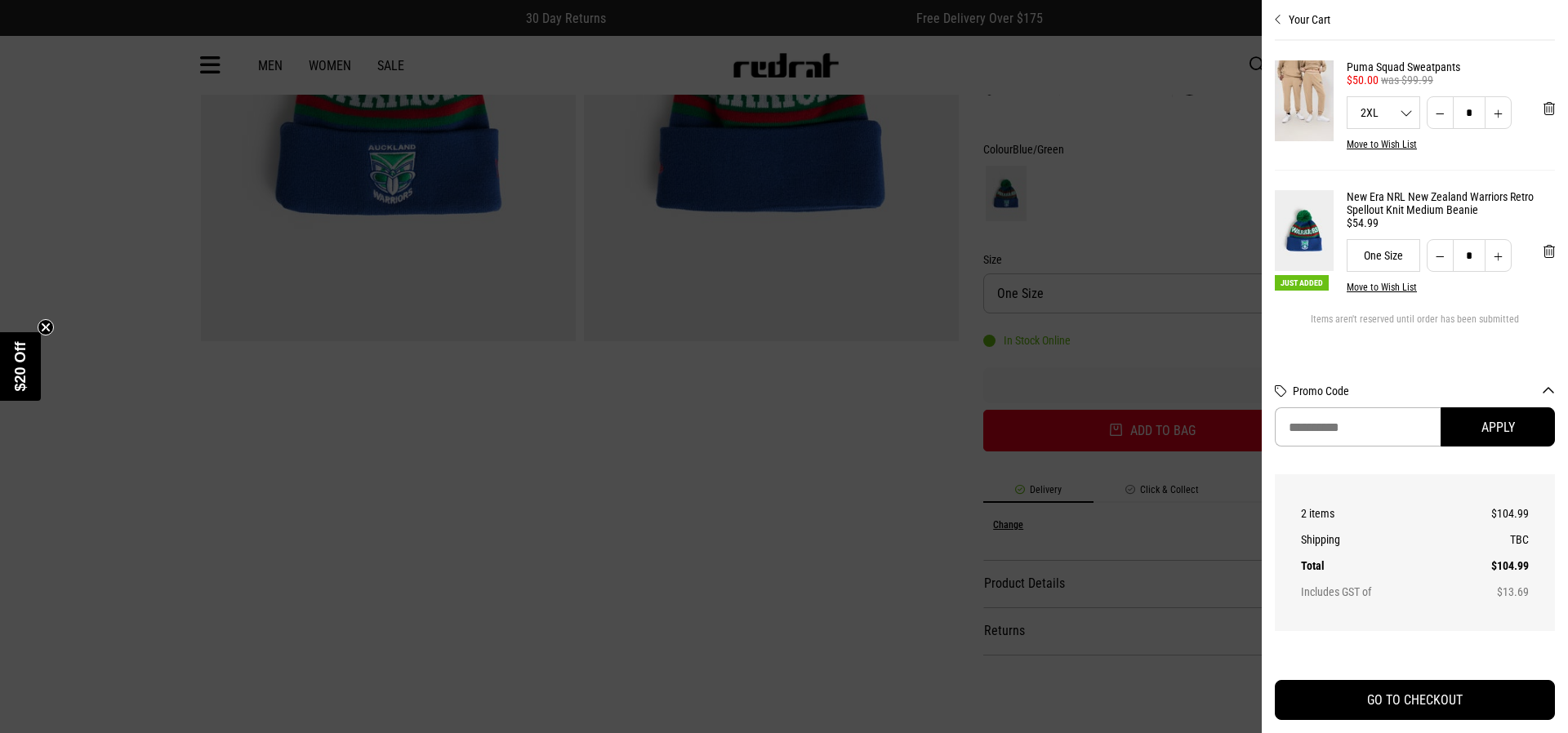 click at bounding box center [784, 366] 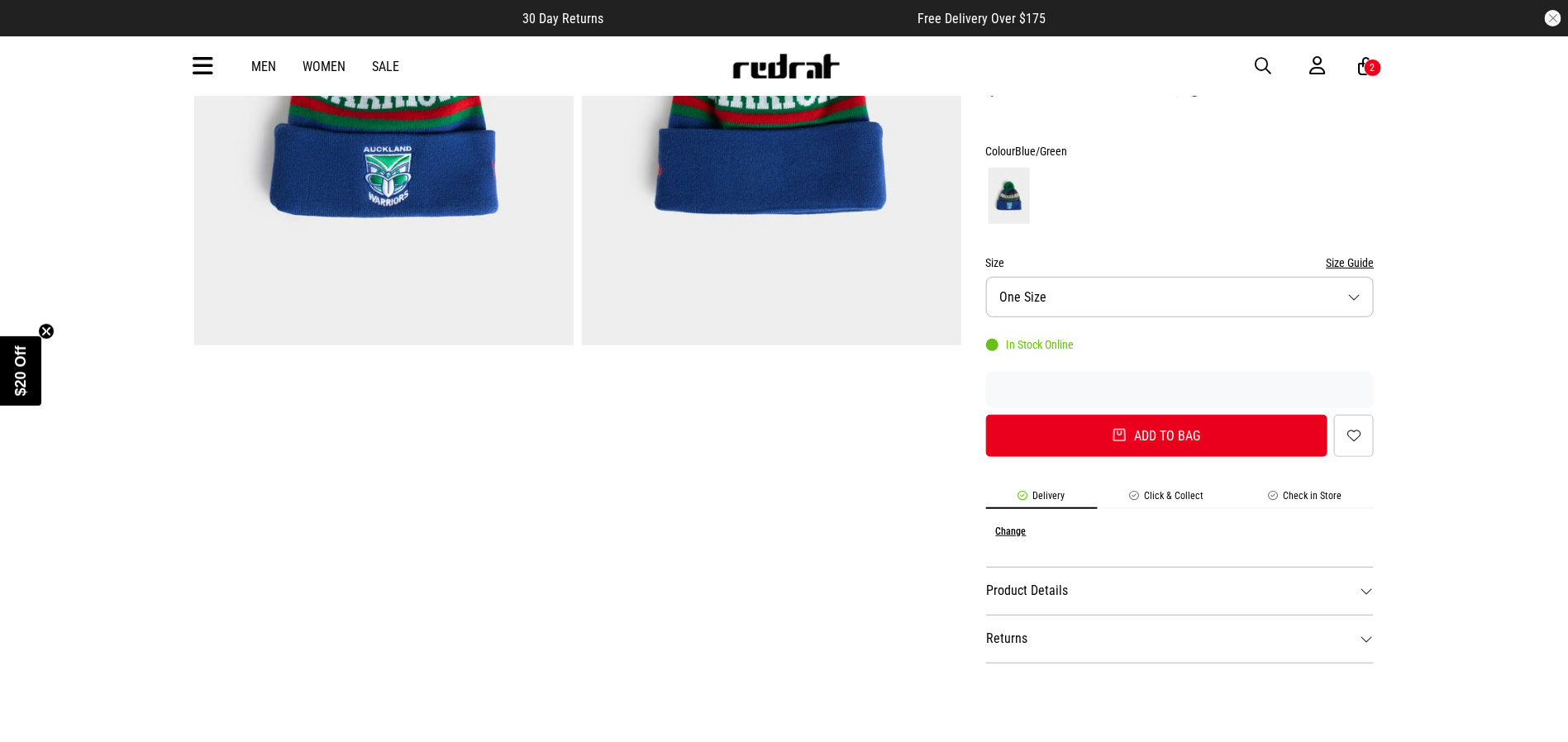 click at bounding box center [203, 66] 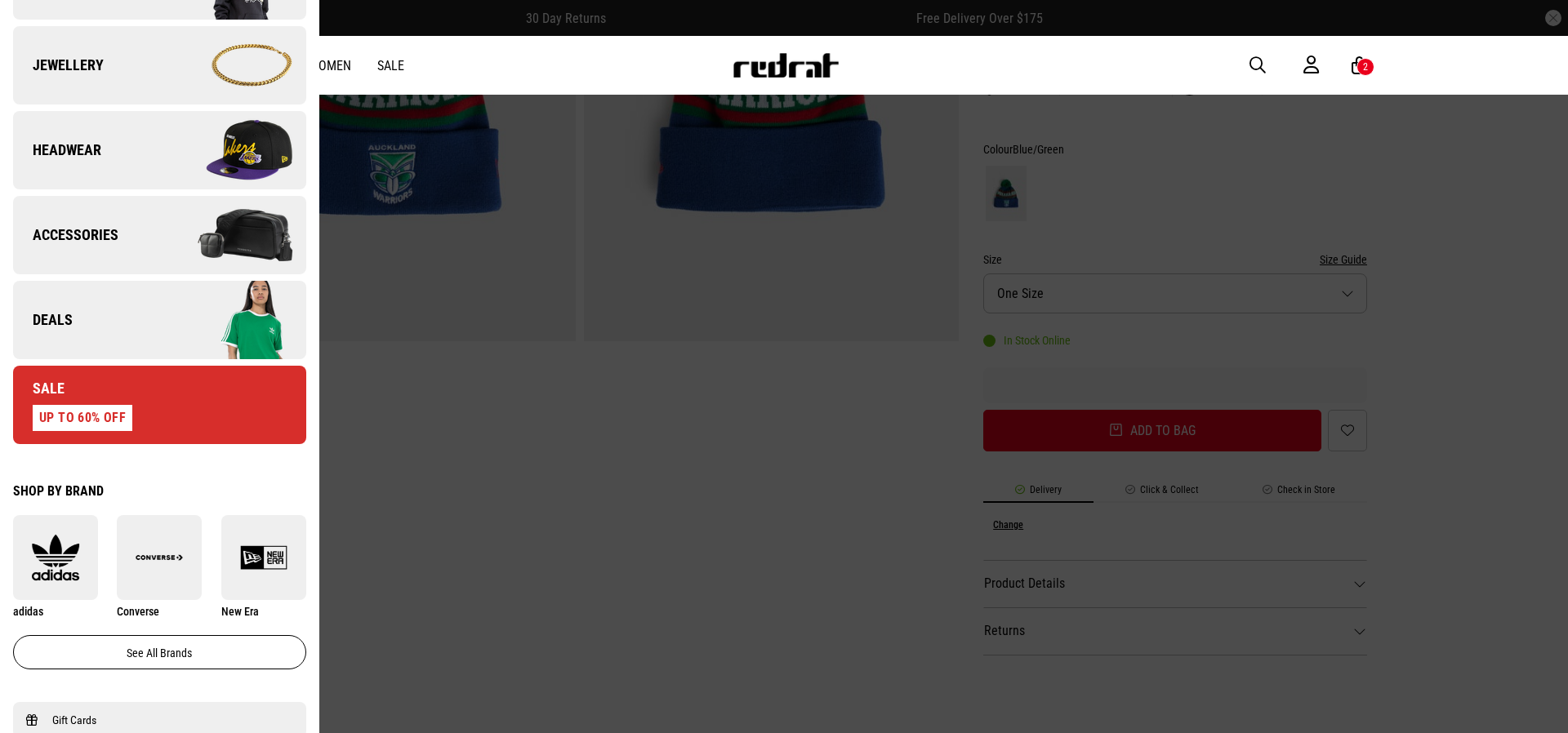 scroll, scrollTop: 327, scrollLeft: 0, axis: vertical 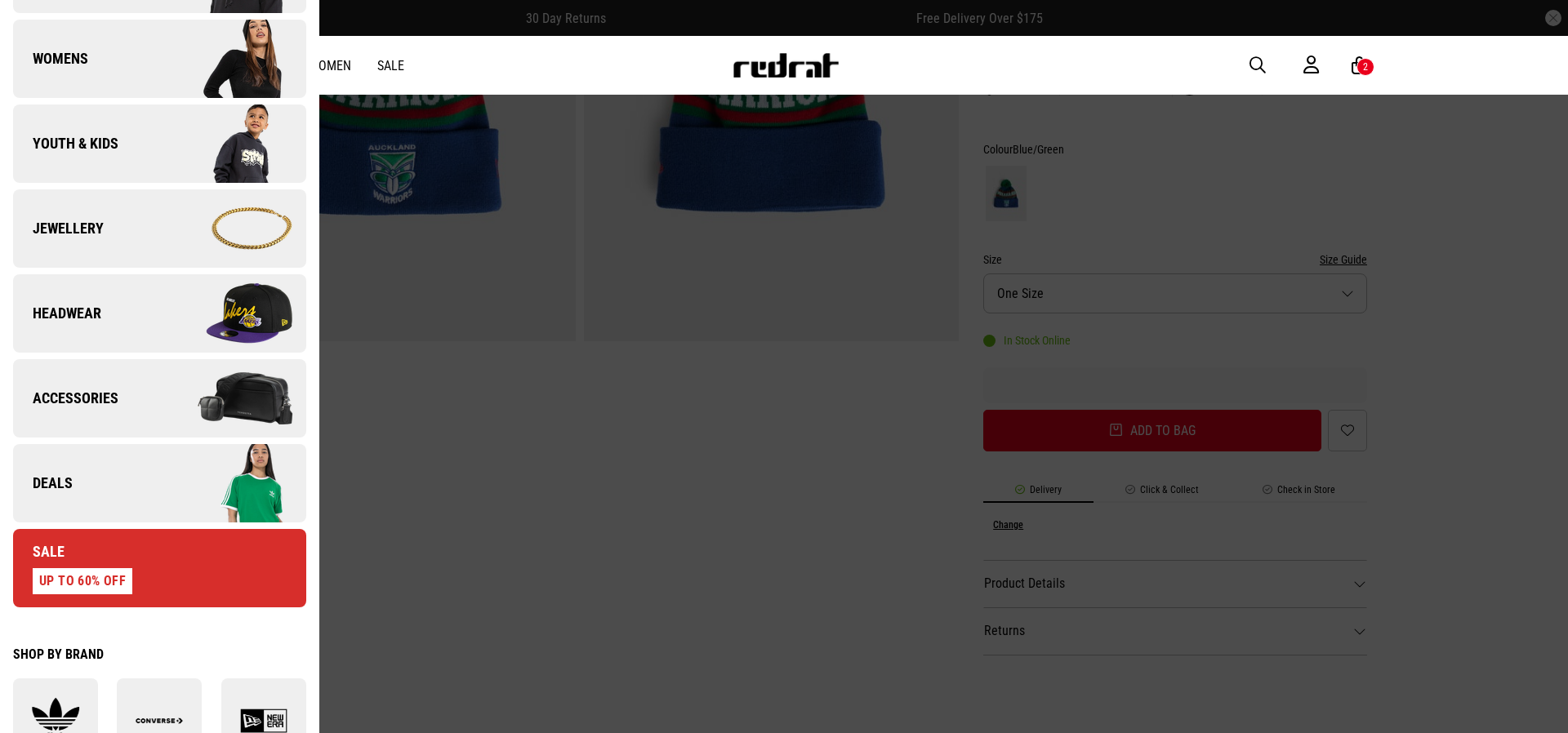 drag, startPoint x: 211, startPoint y: 352, endPoint x: 202, endPoint y: 363, distance: 14.21267 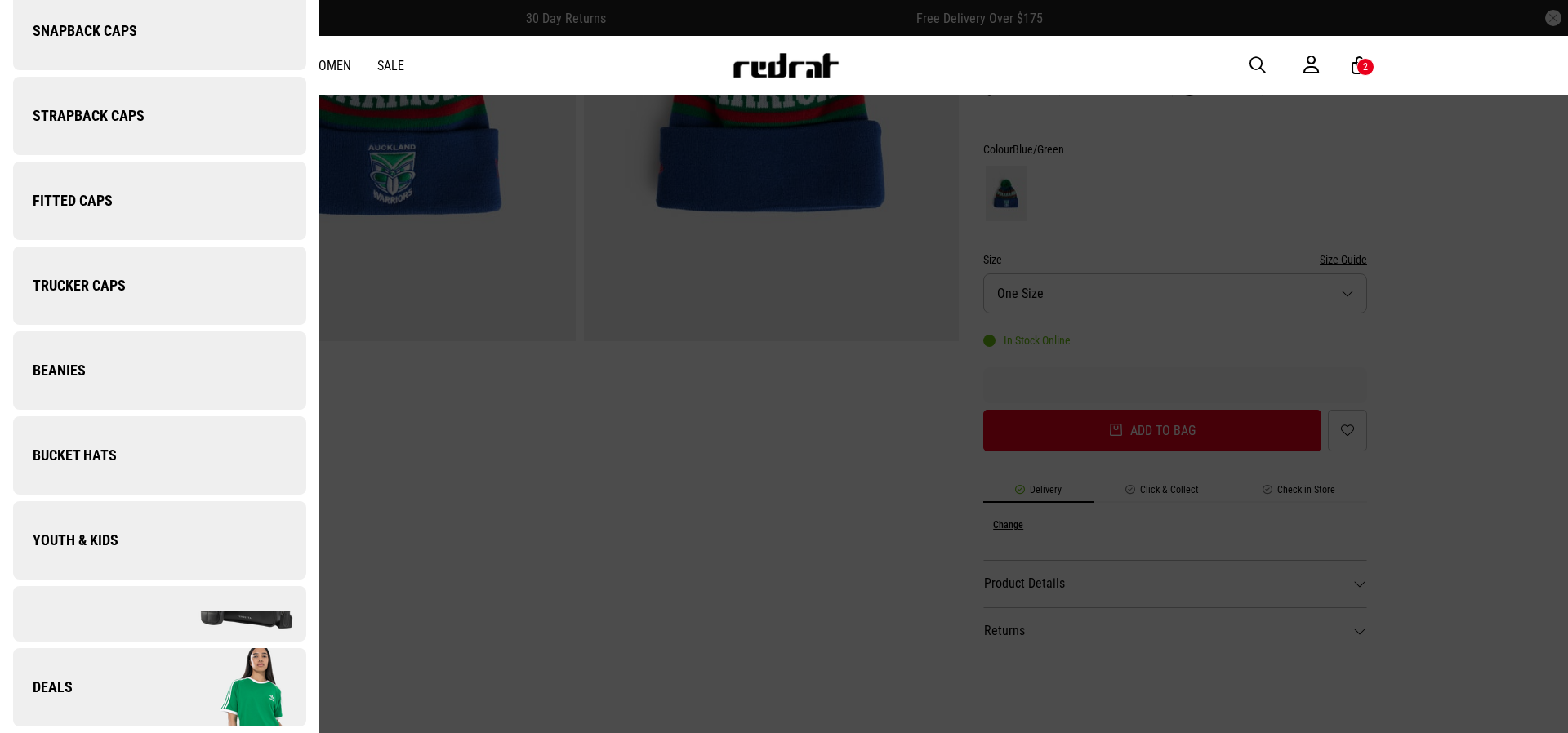 scroll, scrollTop: 0, scrollLeft: 0, axis: both 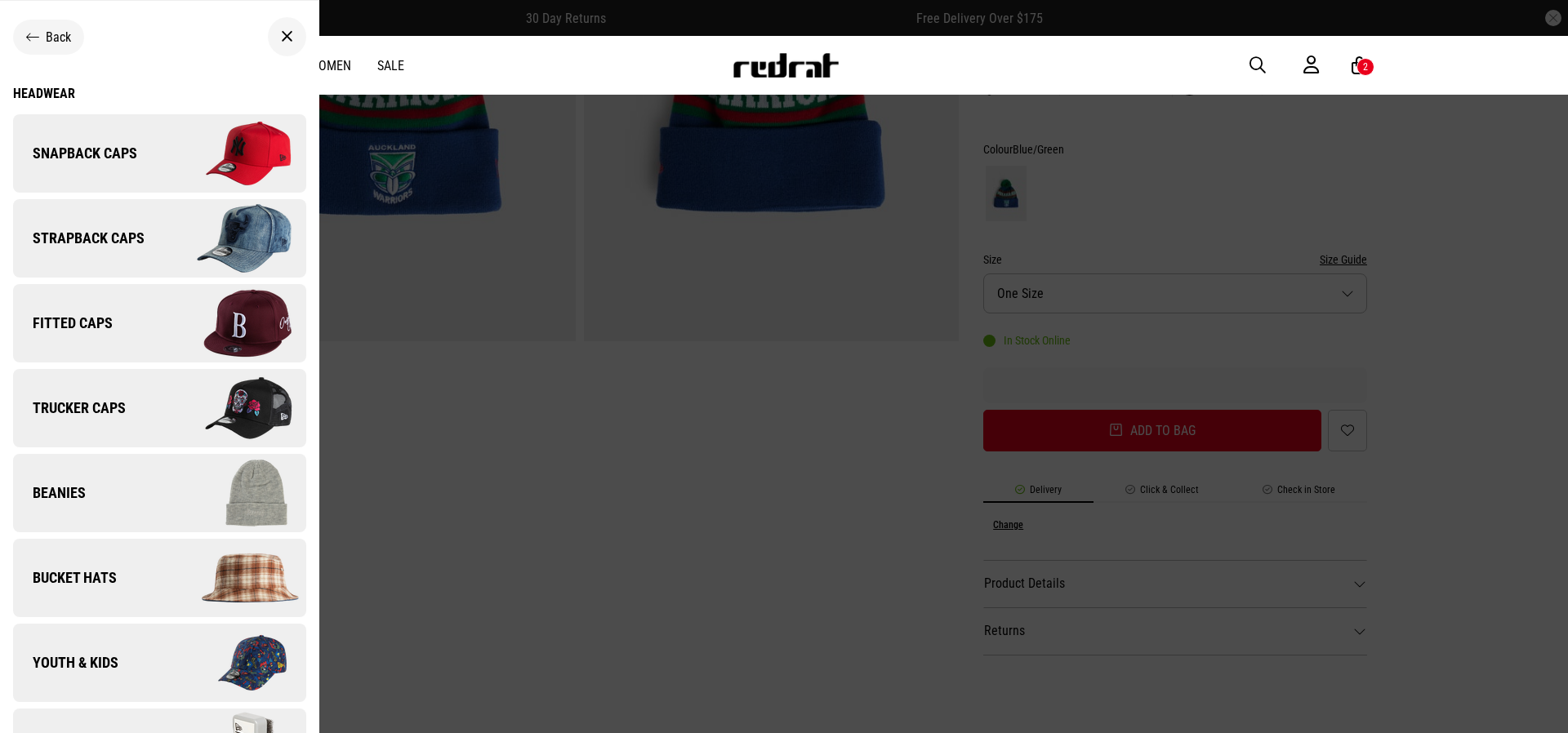 click on "Back" at bounding box center (58, 37) 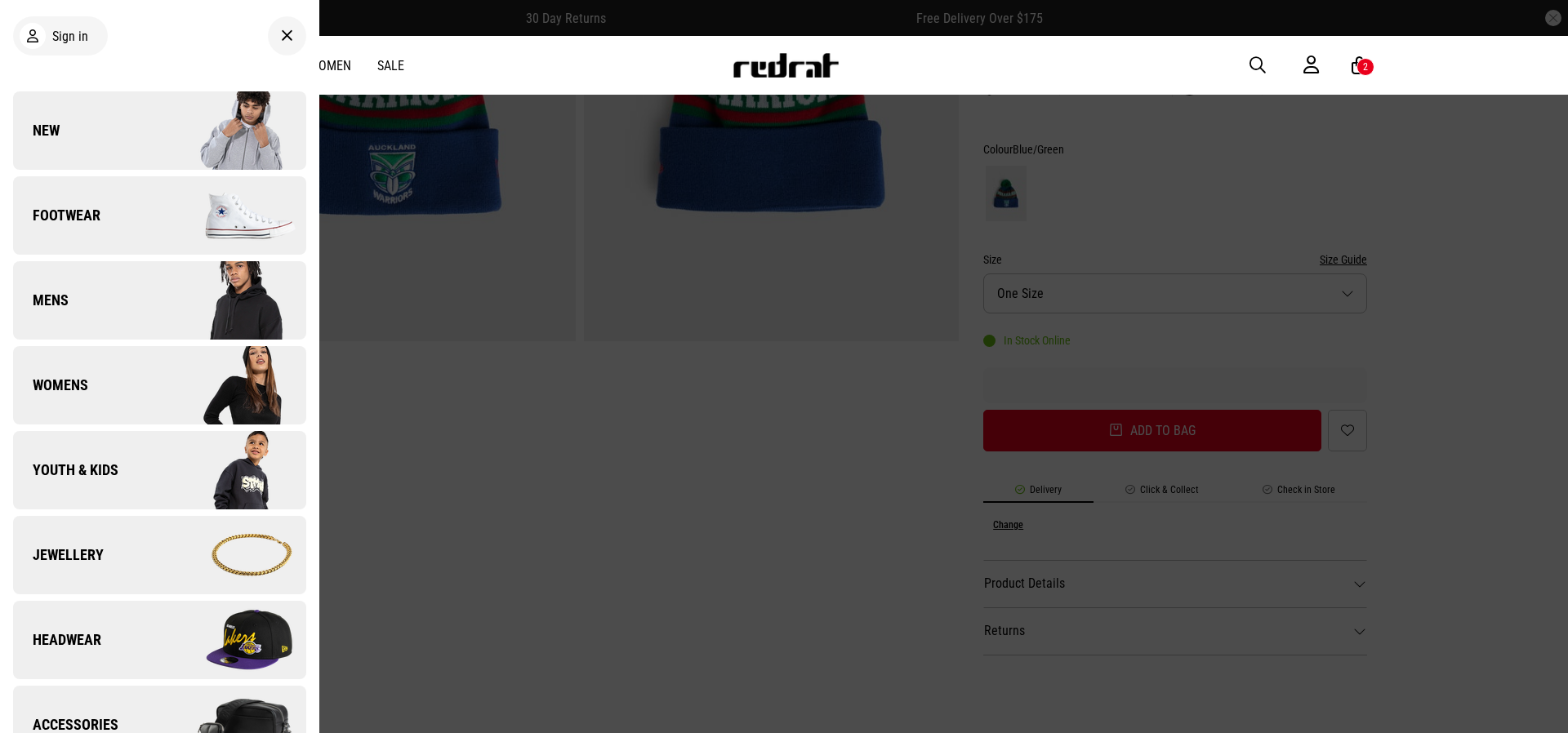 scroll, scrollTop: 327, scrollLeft: 0, axis: vertical 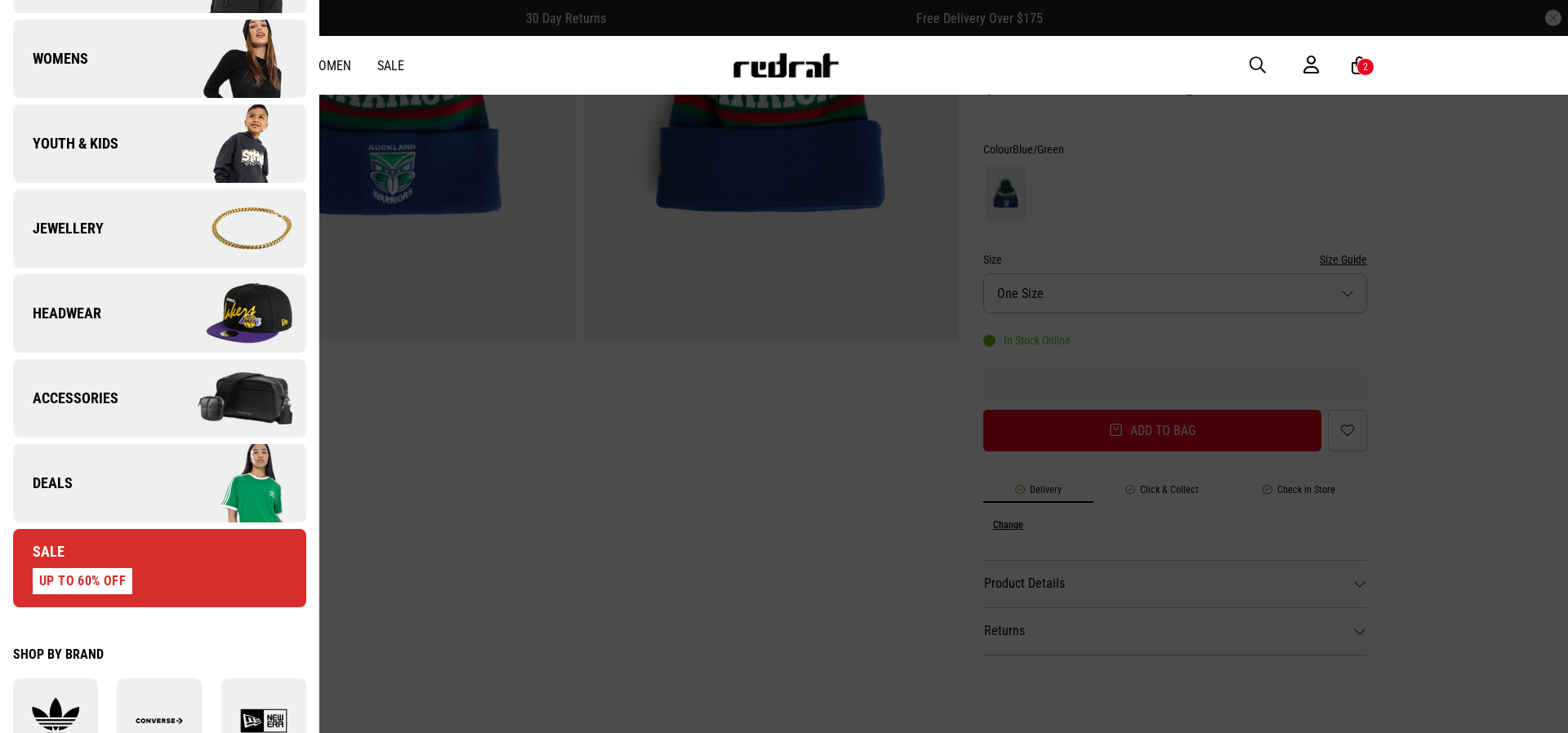drag, startPoint x: 110, startPoint y: 405, endPoint x: 120, endPoint y: 405, distance: 10 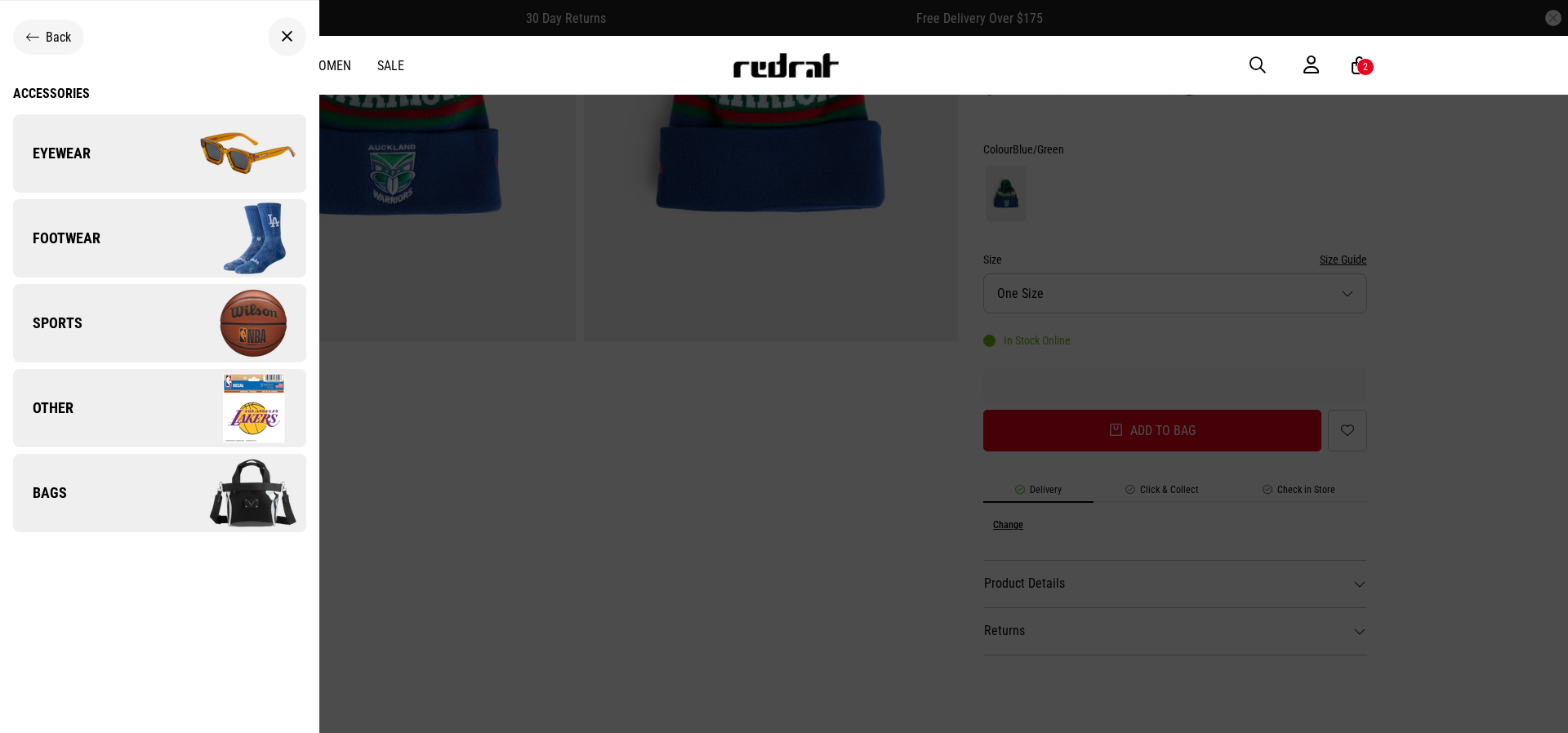 click on "Other" at bounding box center (43, 408) 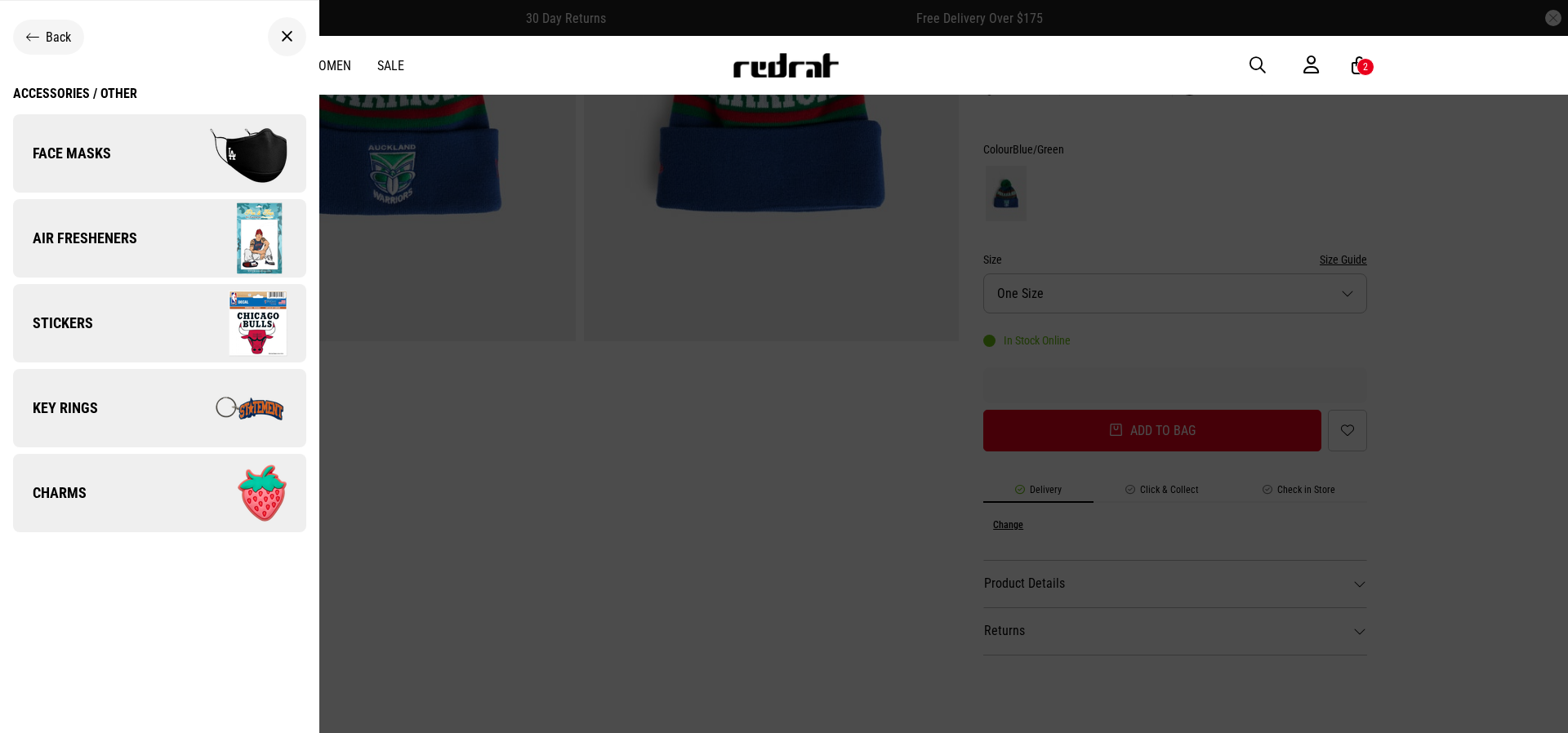 click on "Air Fresheners" at bounding box center [159, 238] 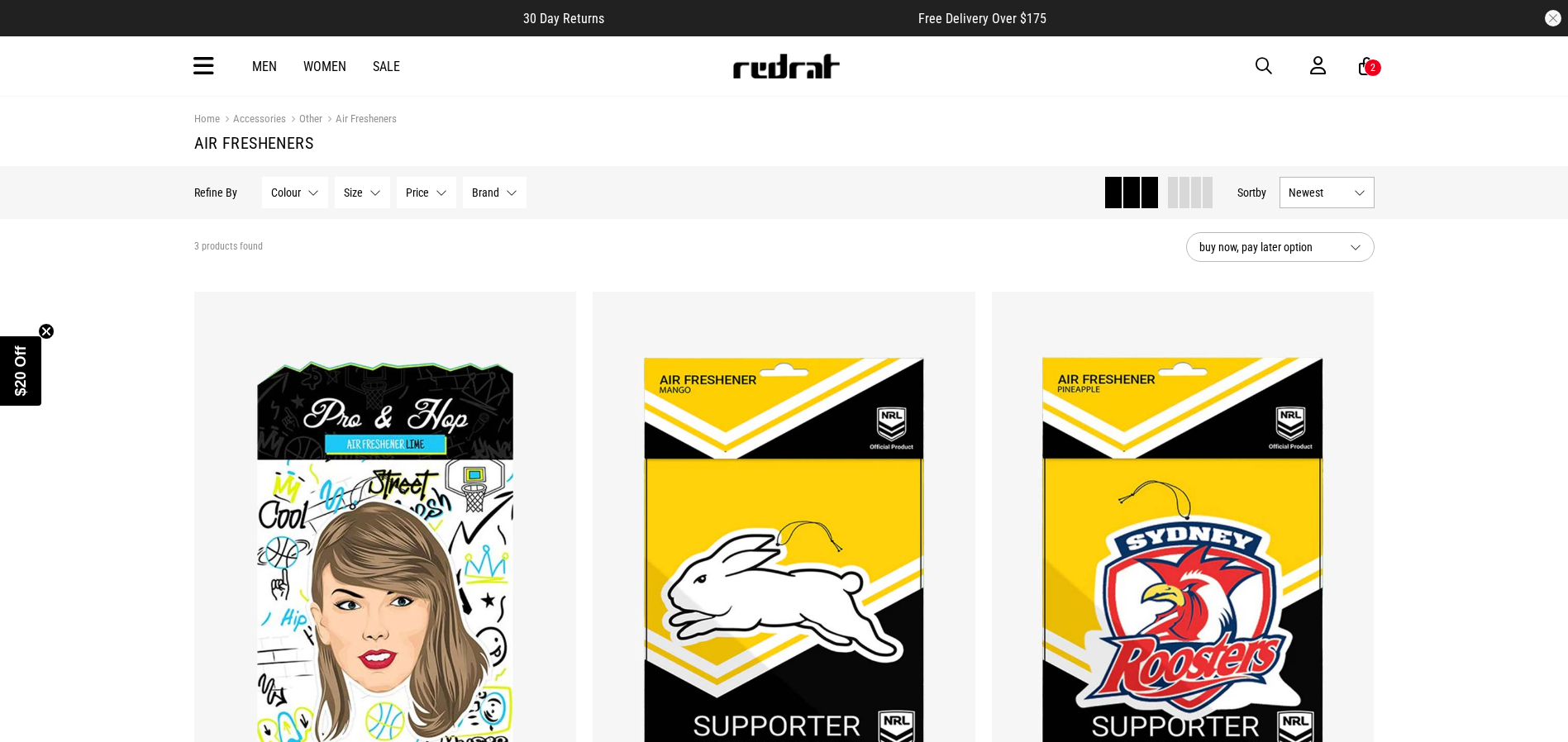 scroll, scrollTop: 0, scrollLeft: 0, axis: both 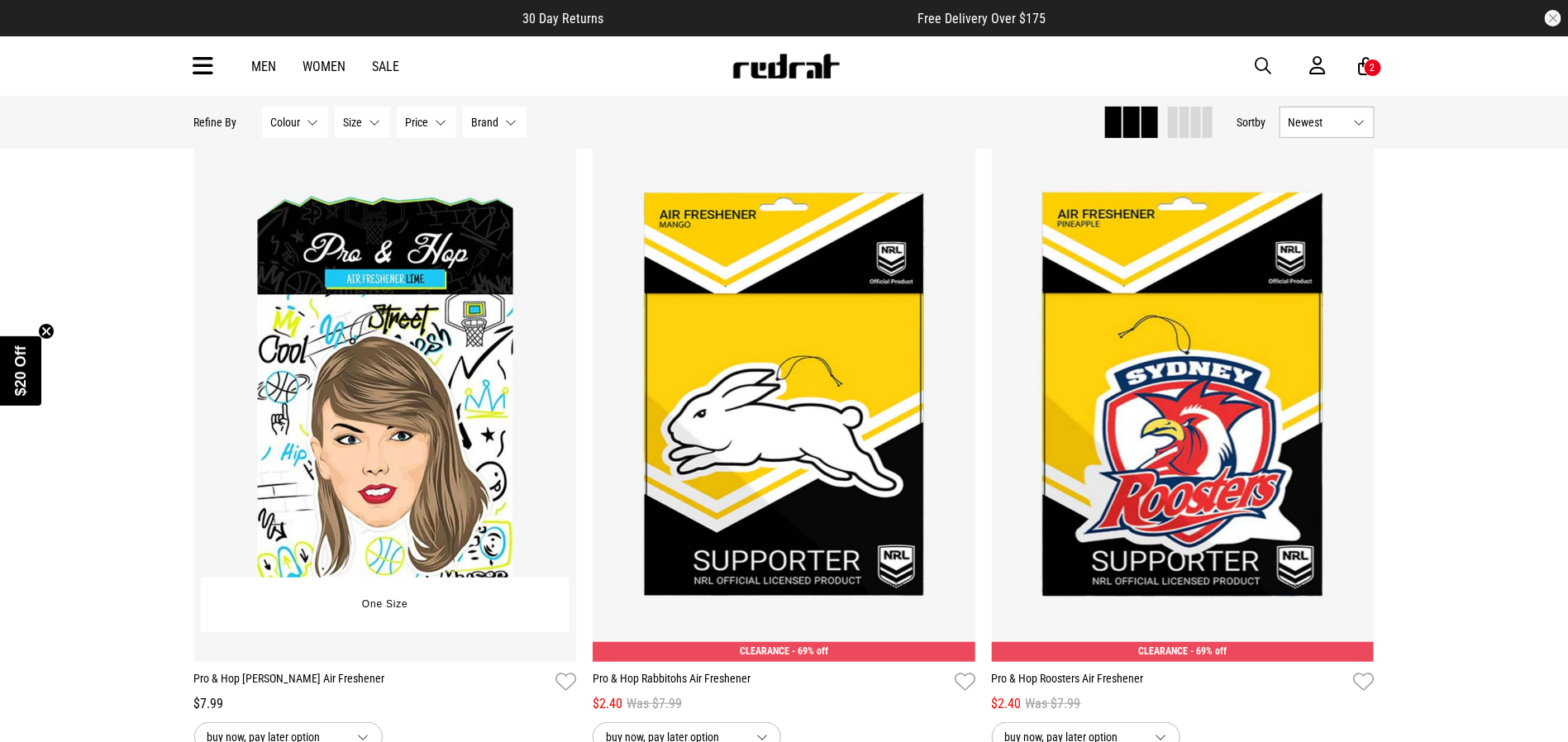 click at bounding box center (385, 394) 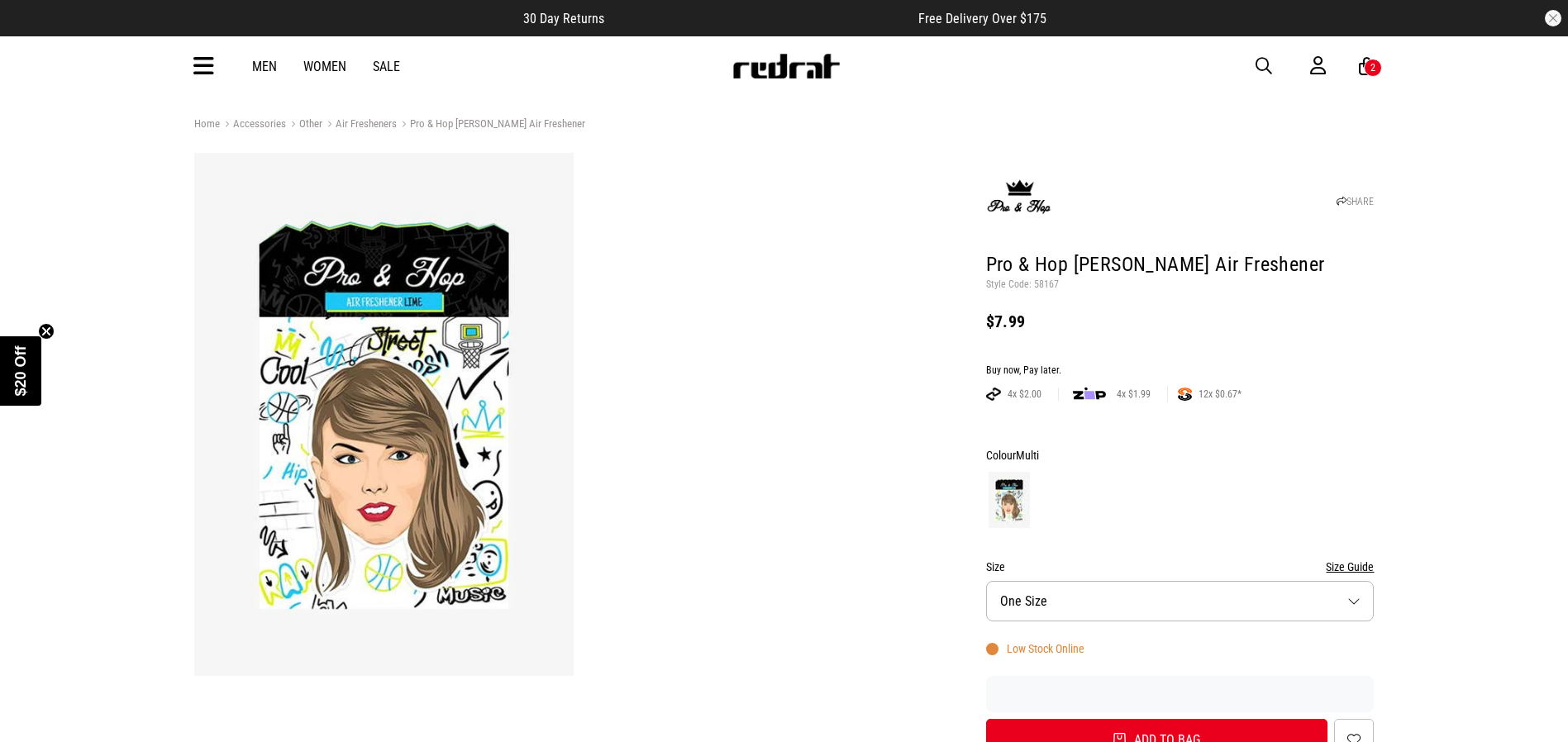 scroll, scrollTop: 0, scrollLeft: 0, axis: both 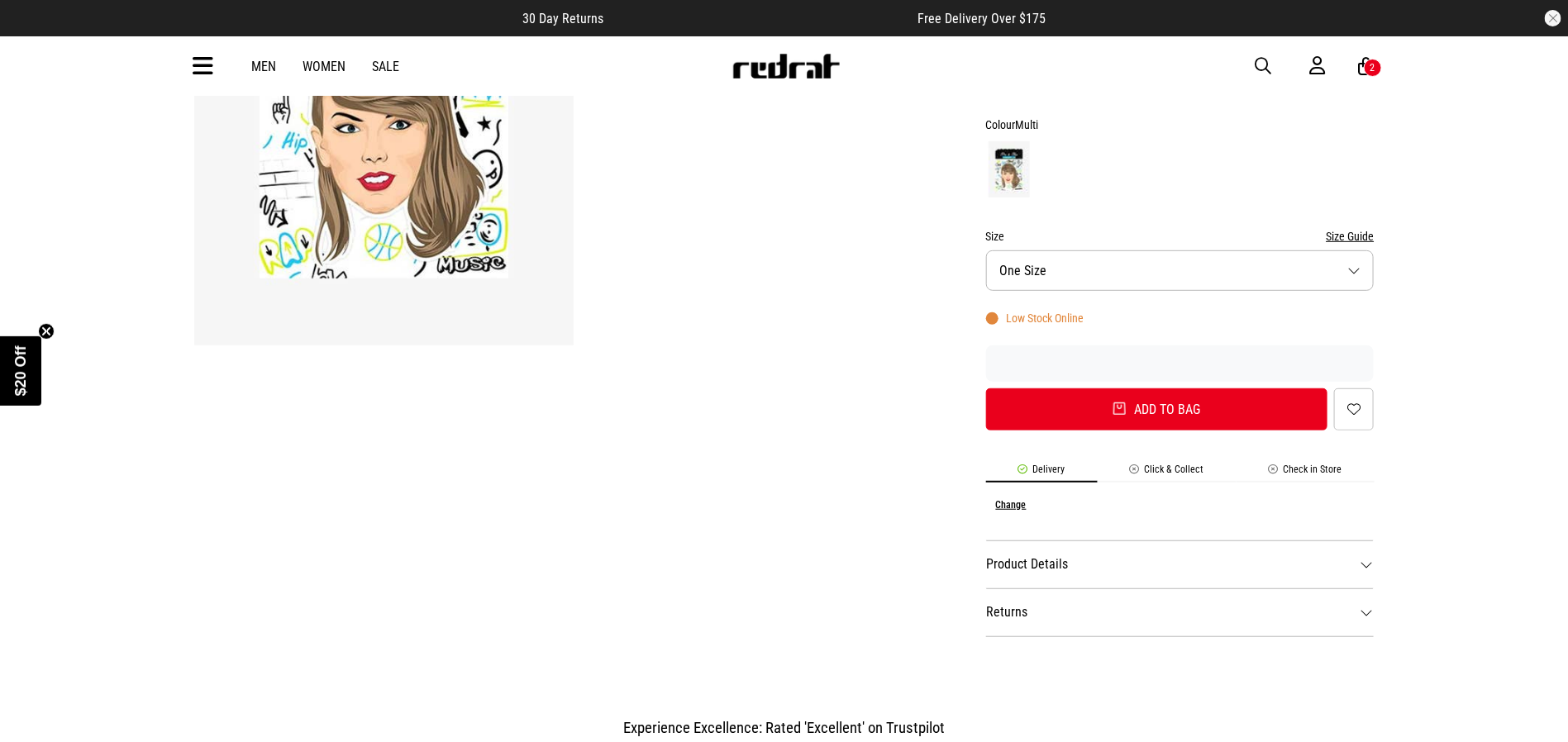 click on "Product Details" at bounding box center (1180, 564) 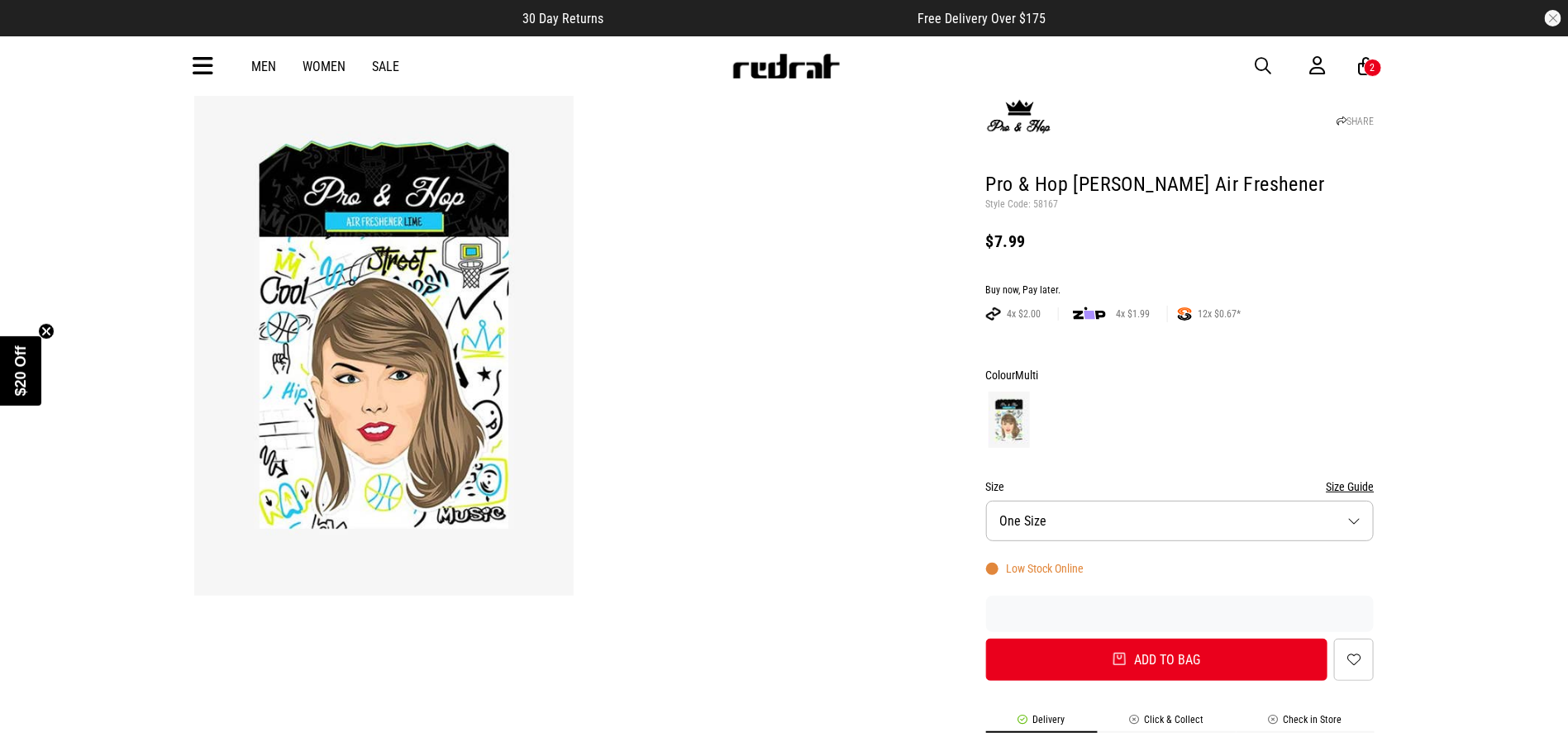 scroll, scrollTop: 0, scrollLeft: 0, axis: both 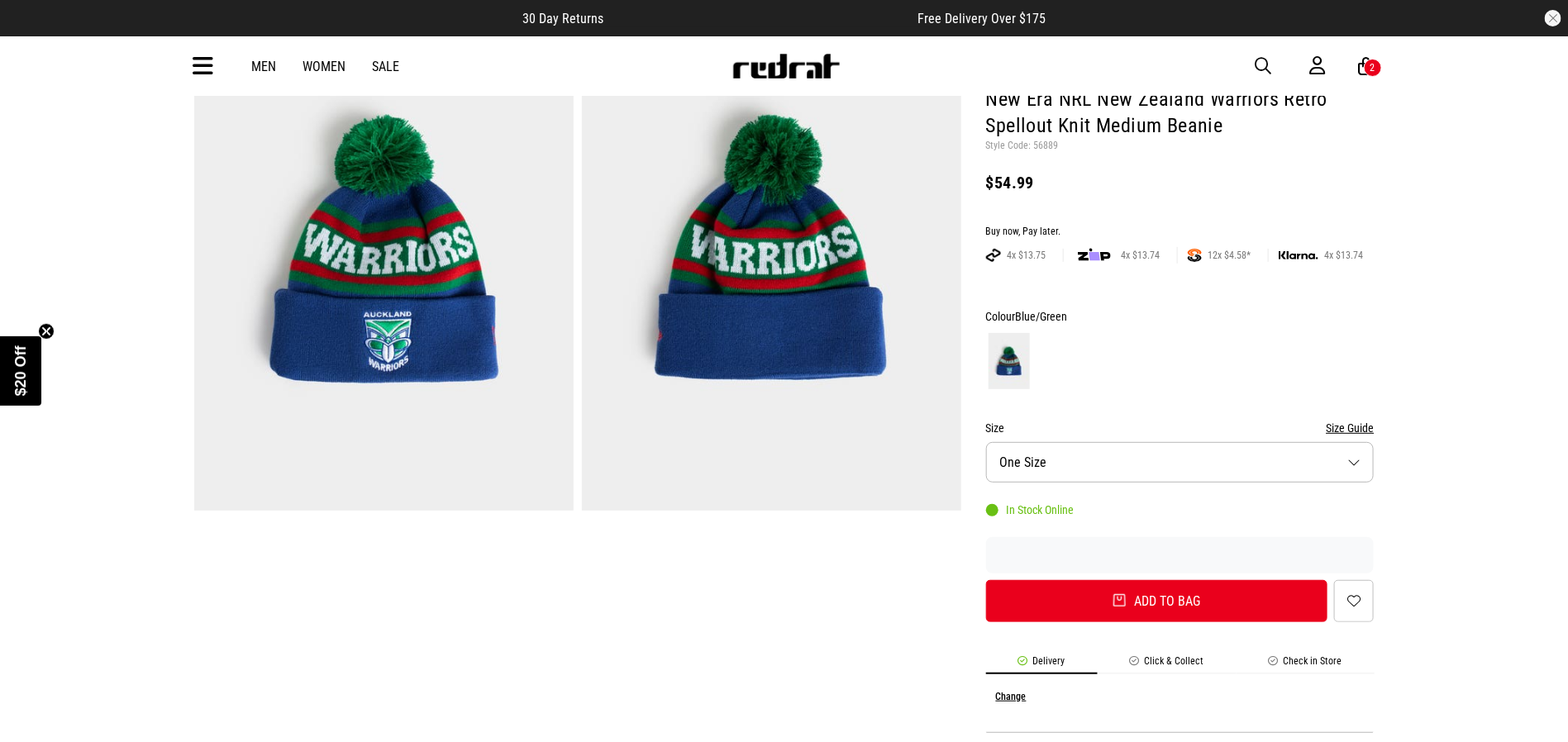 click at bounding box center (203, 66) 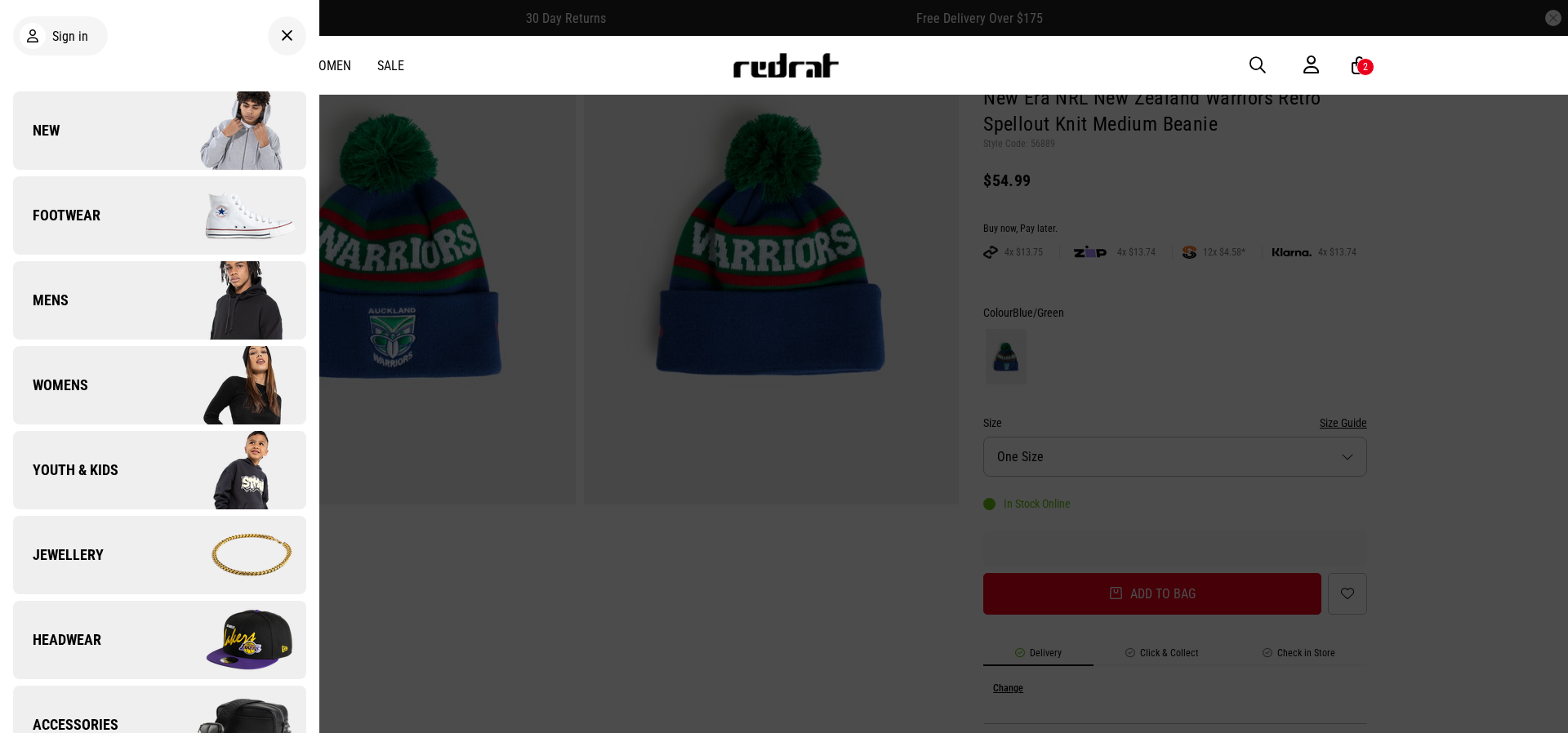 click at bounding box center [232, 725] 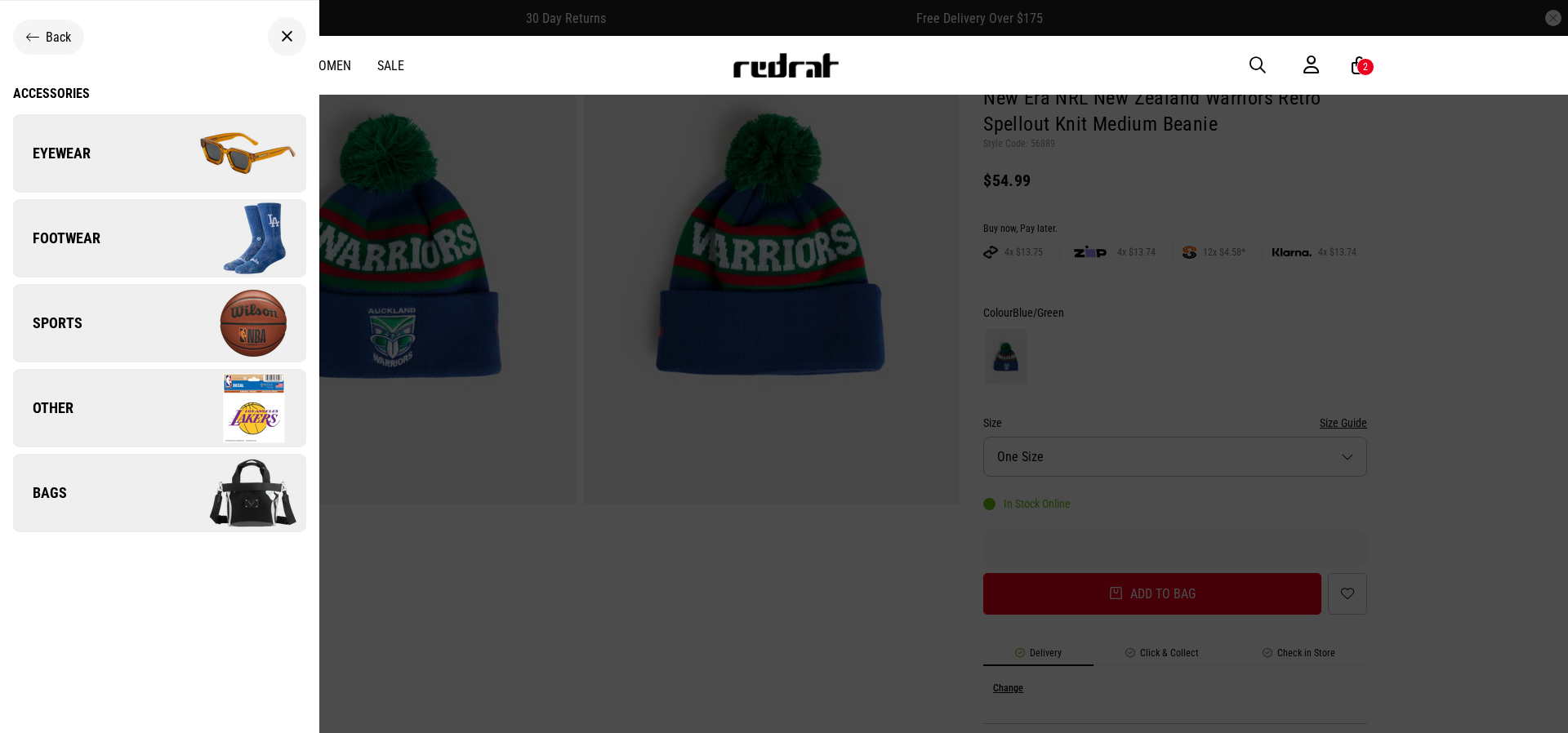 click on "Footwear" at bounding box center [159, 238] 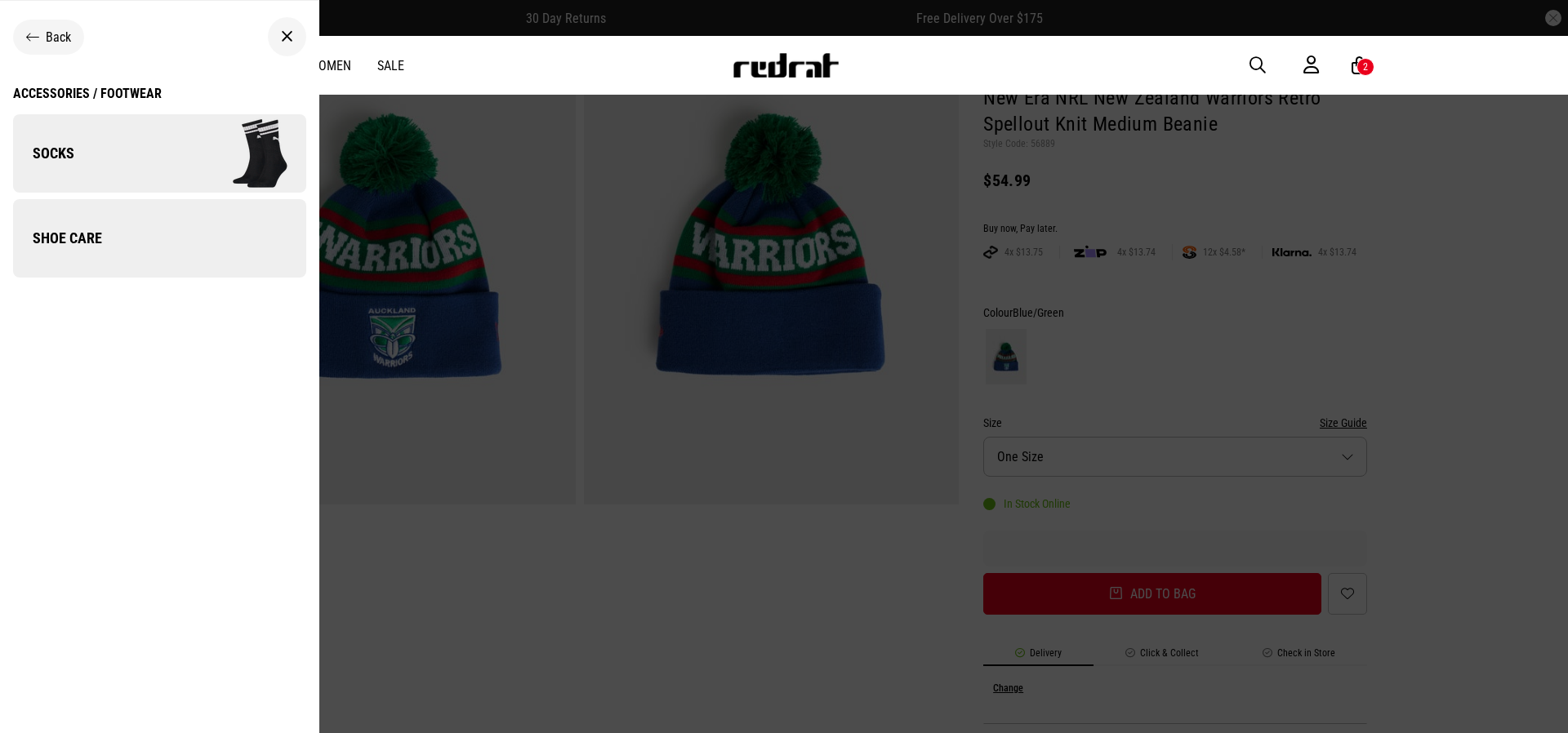 click on "Back
Accessories / Footwear																   Socks     Shoe Care" at bounding box center [159, 374] 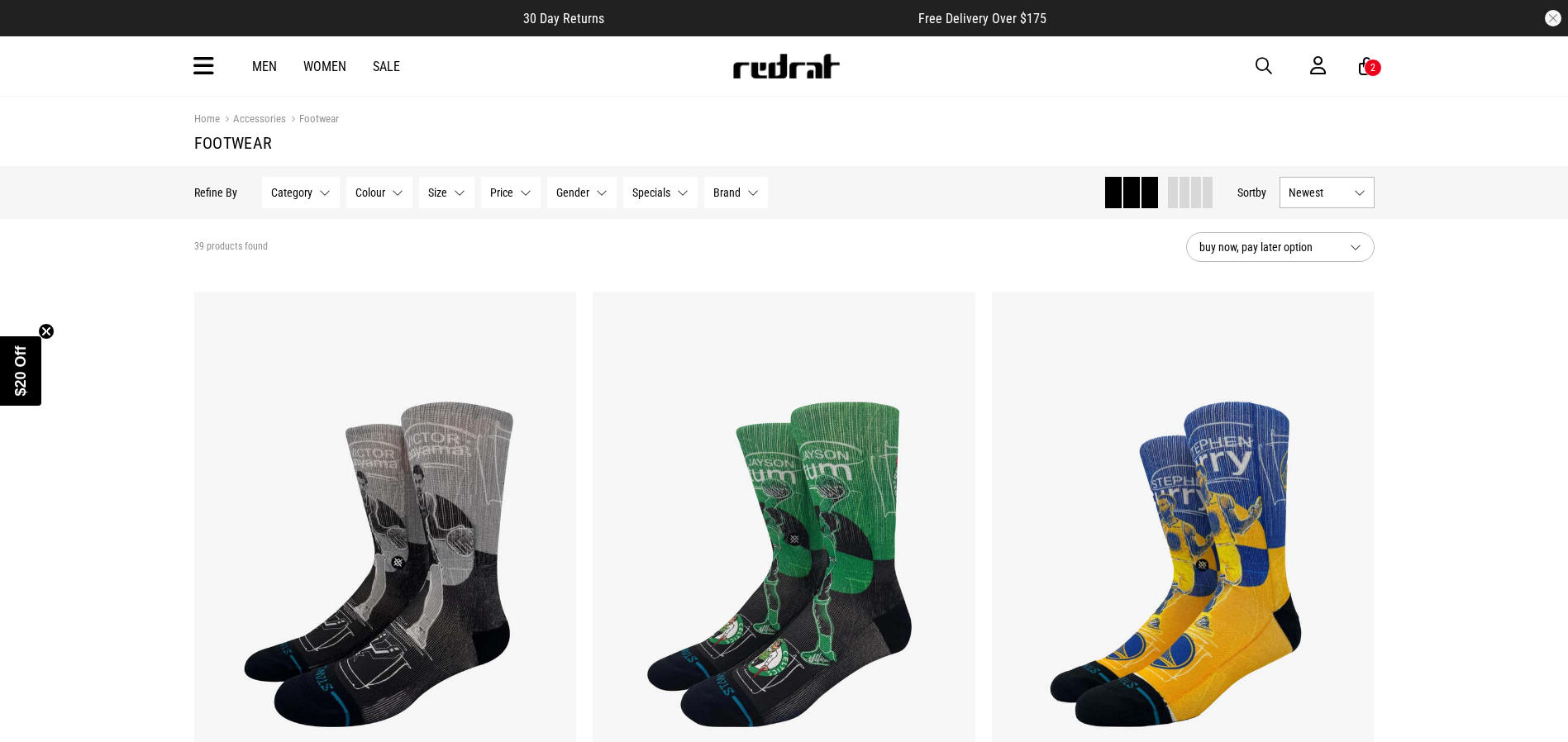 scroll, scrollTop: 0, scrollLeft: 0, axis: both 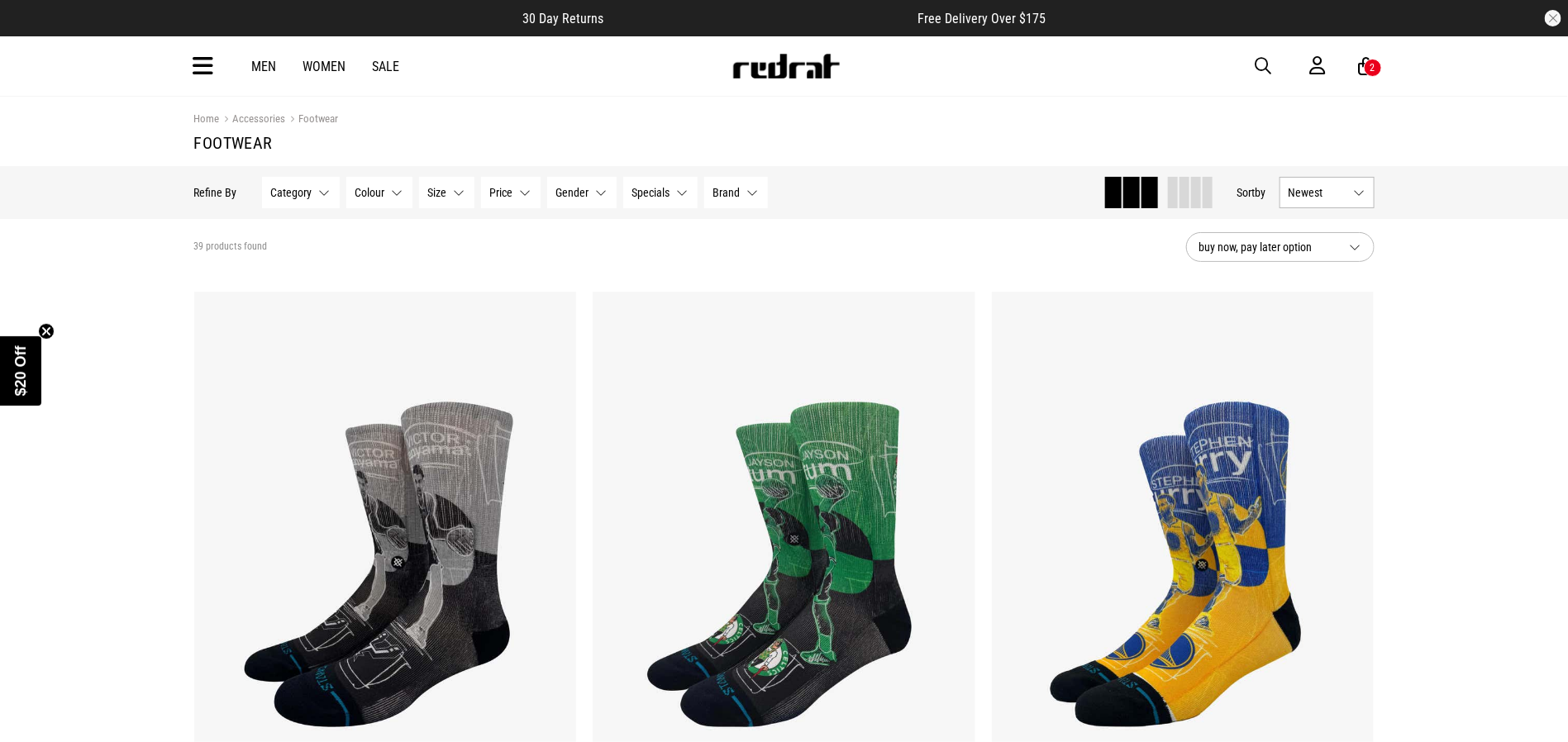 click on "Accessories" at bounding box center [253, 120] 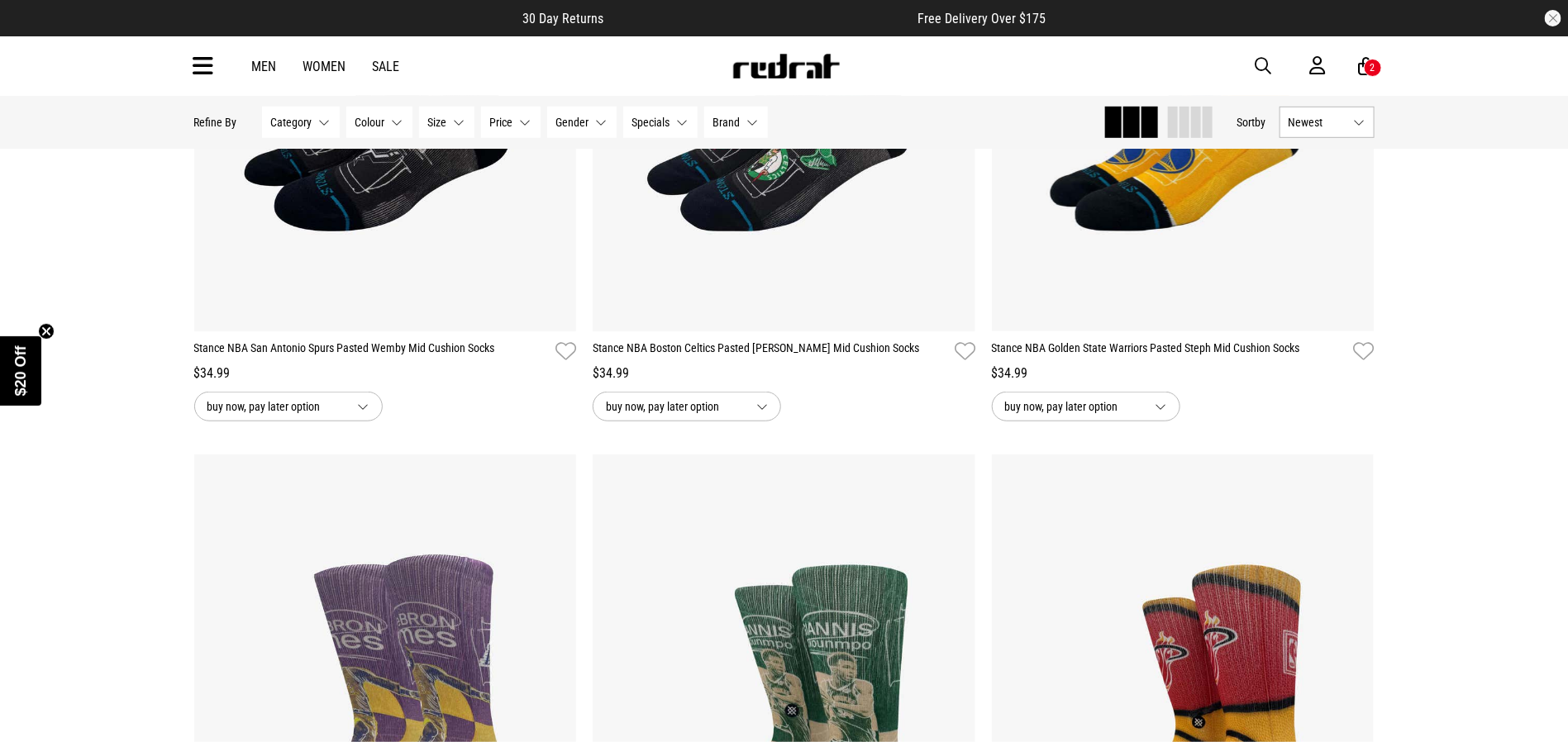 scroll, scrollTop: 627, scrollLeft: 0, axis: vertical 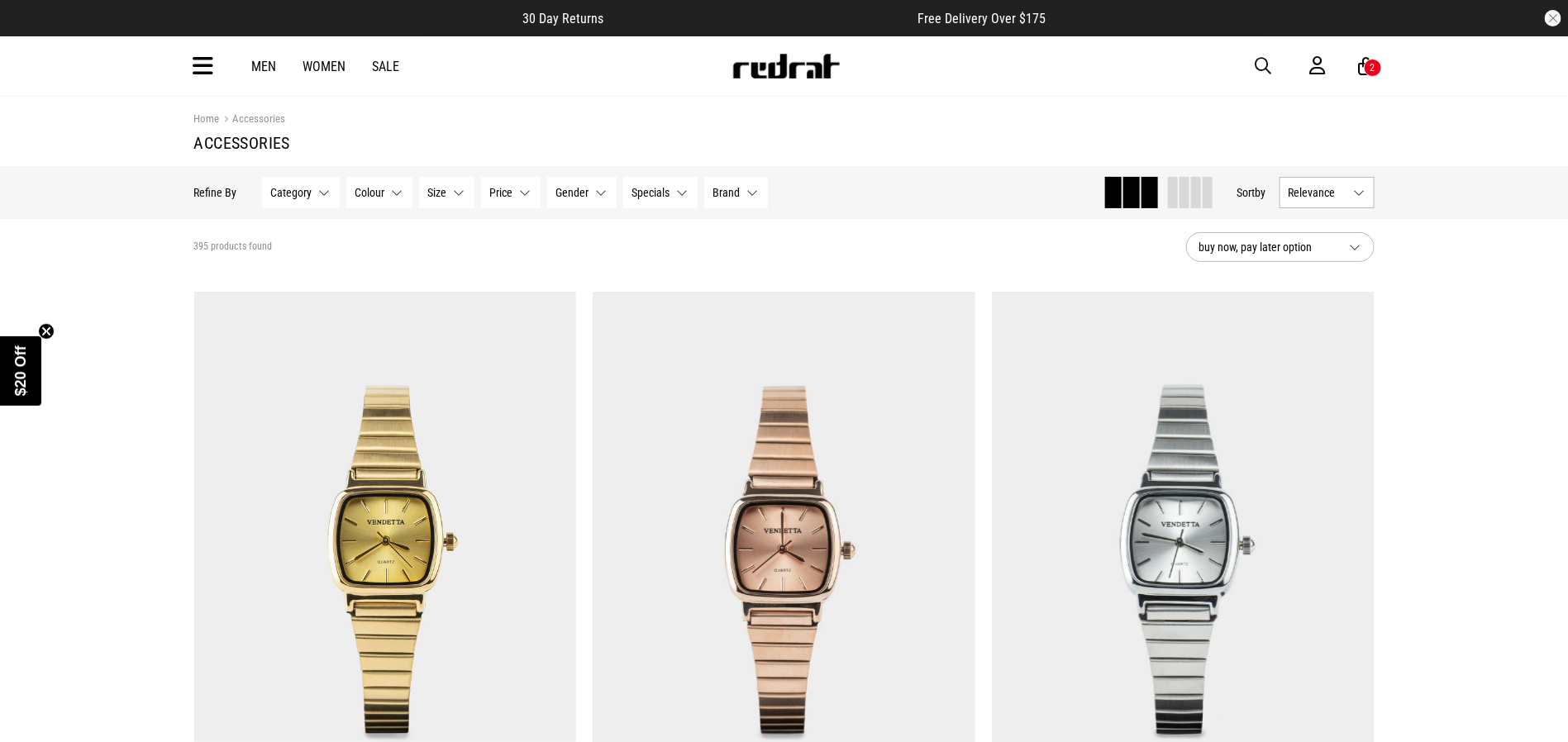 click on "Relevance" at bounding box center [1318, 193] 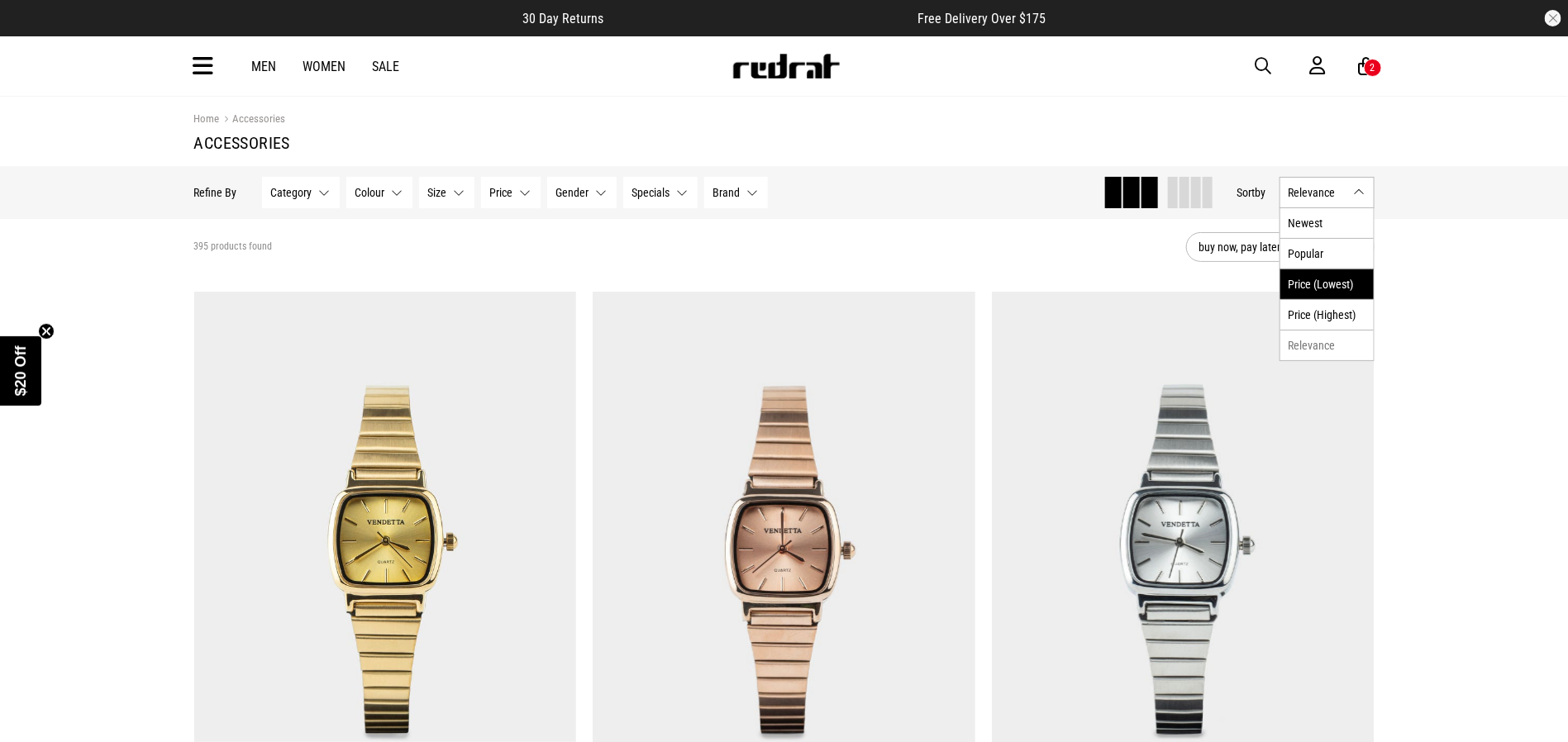 click on "Price (Lowest)" at bounding box center [1327, 283] 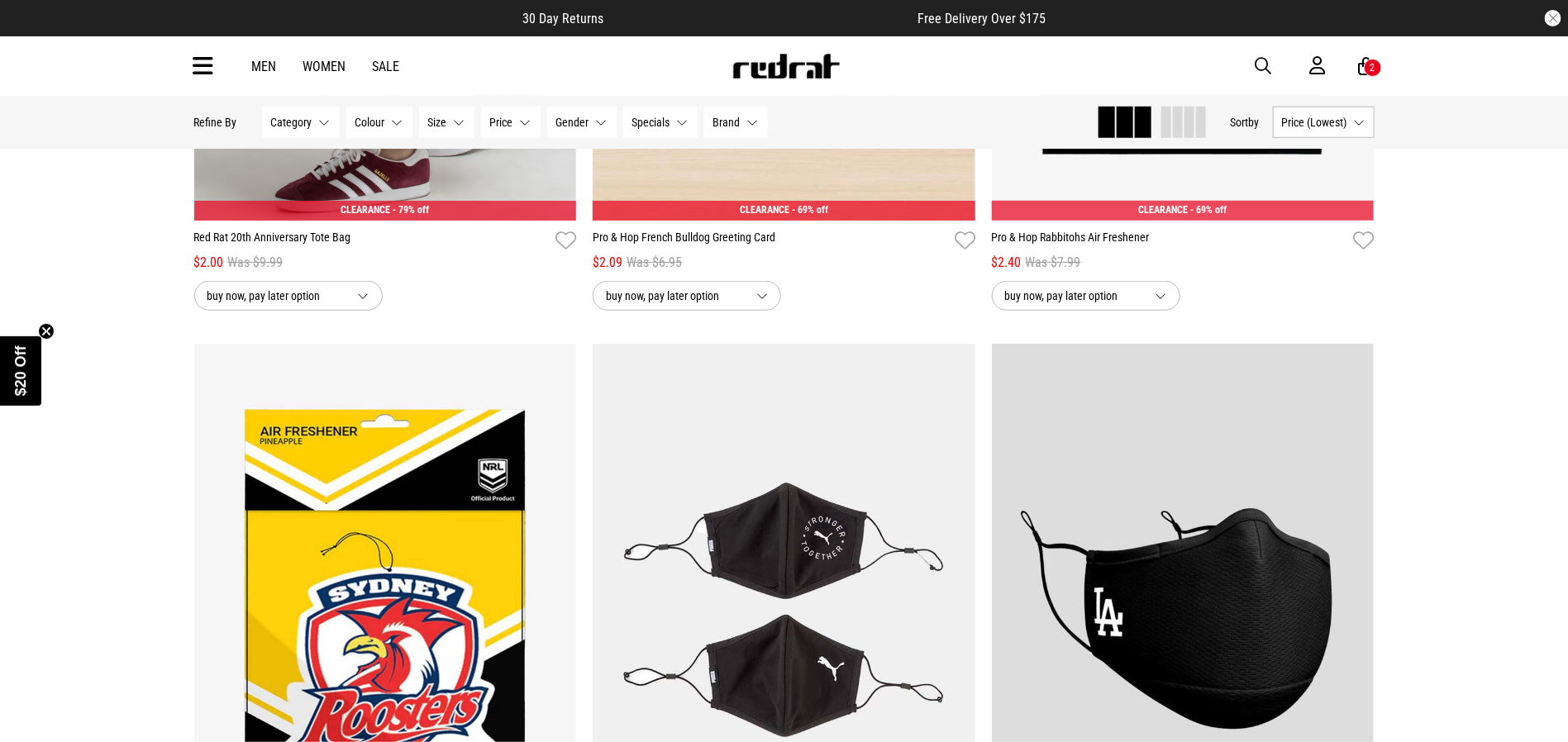 scroll, scrollTop: 661, scrollLeft: 0, axis: vertical 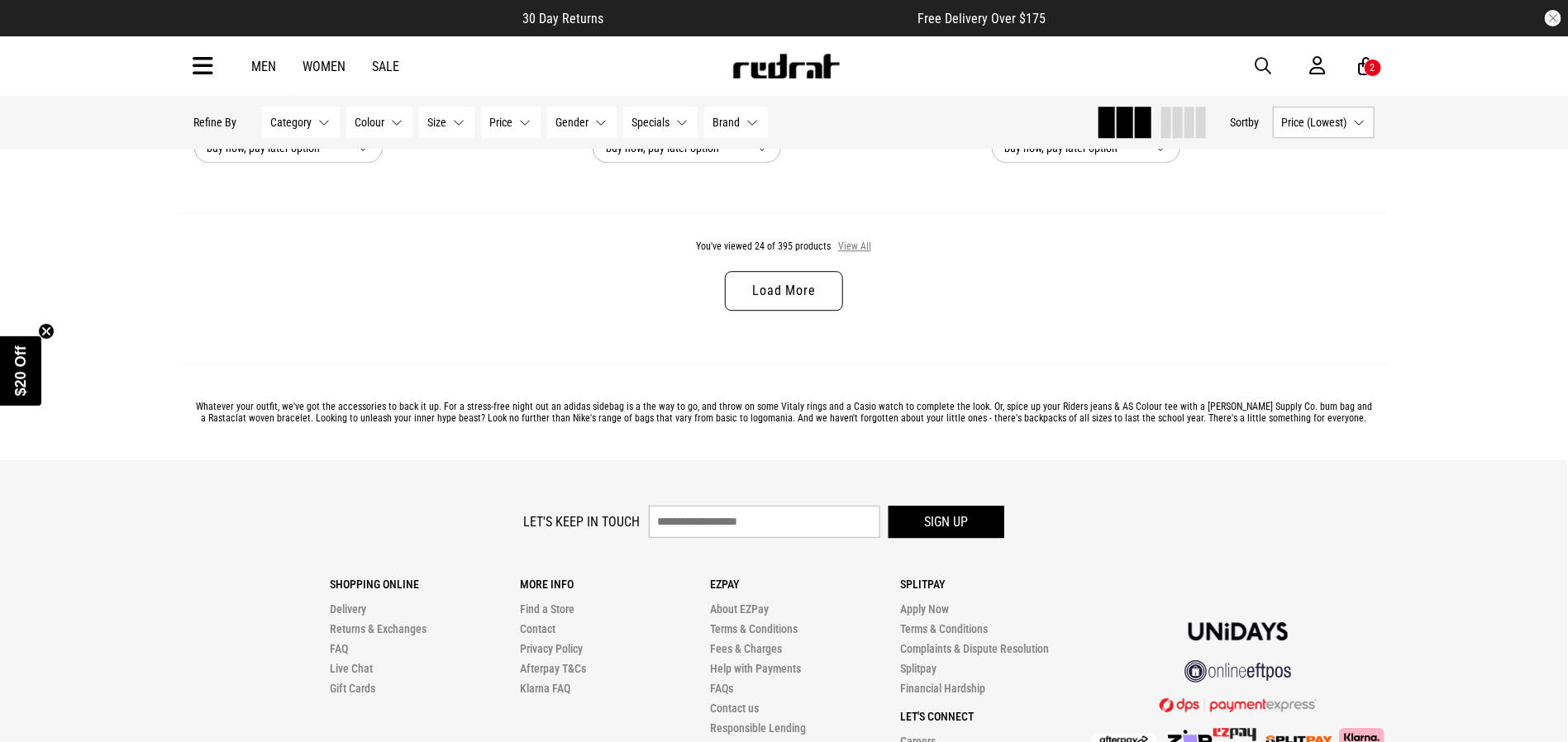 drag, startPoint x: 853, startPoint y: 255, endPoint x: 861, endPoint y: 258, distance: 8.544004 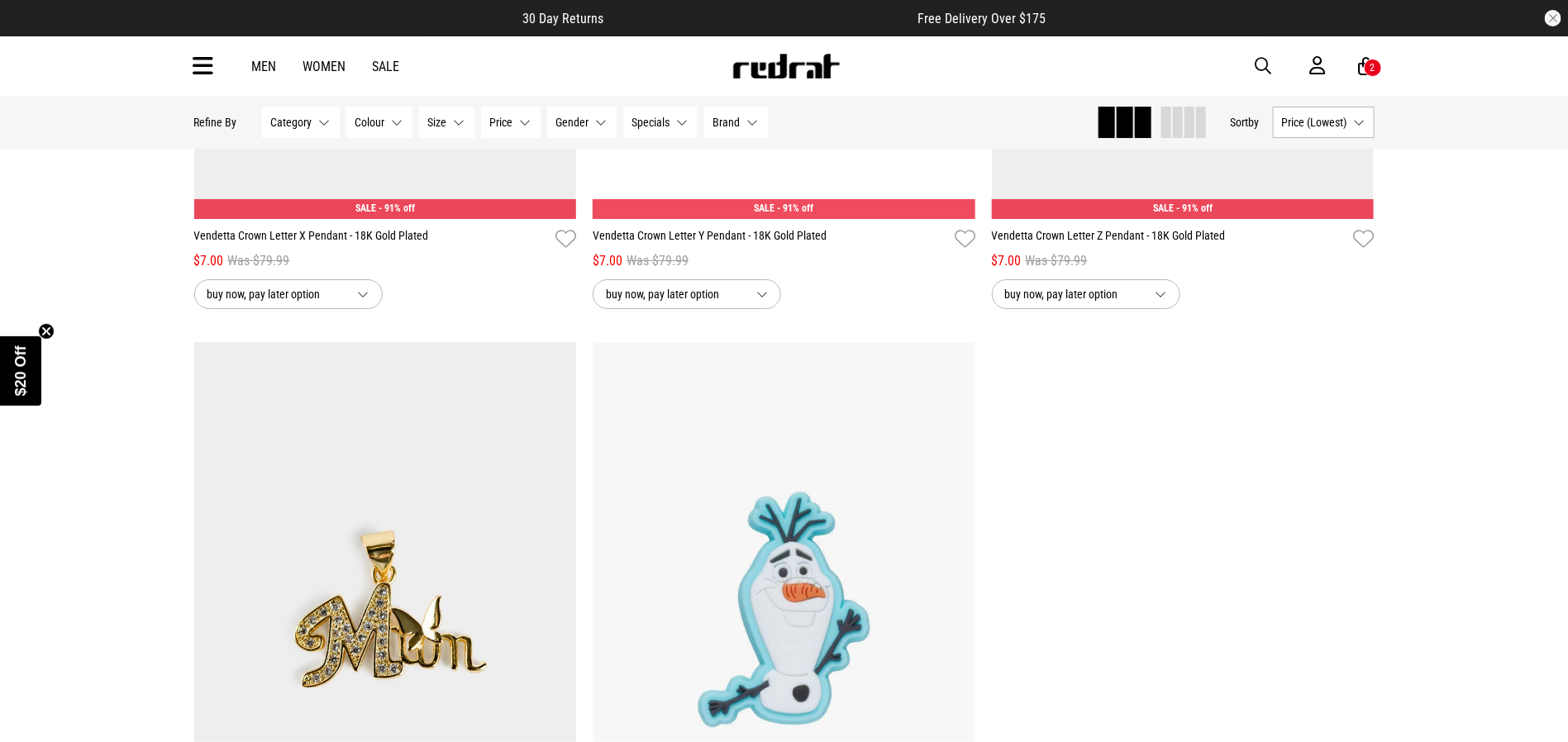 scroll, scrollTop: 9487, scrollLeft: 0, axis: vertical 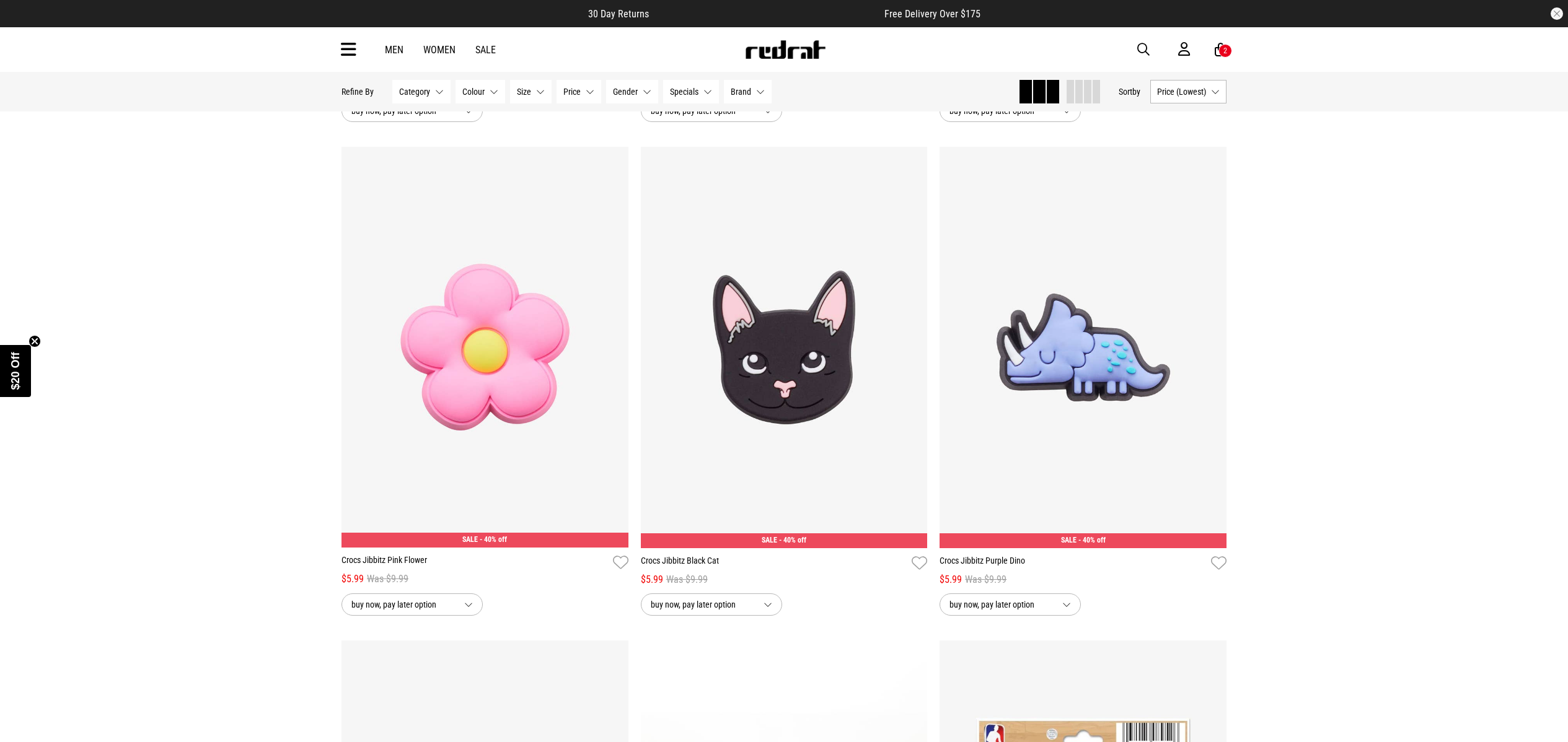 drag, startPoint x: 1111, startPoint y: 1, endPoint x: 258, endPoint y: 279, distance: 897.1583 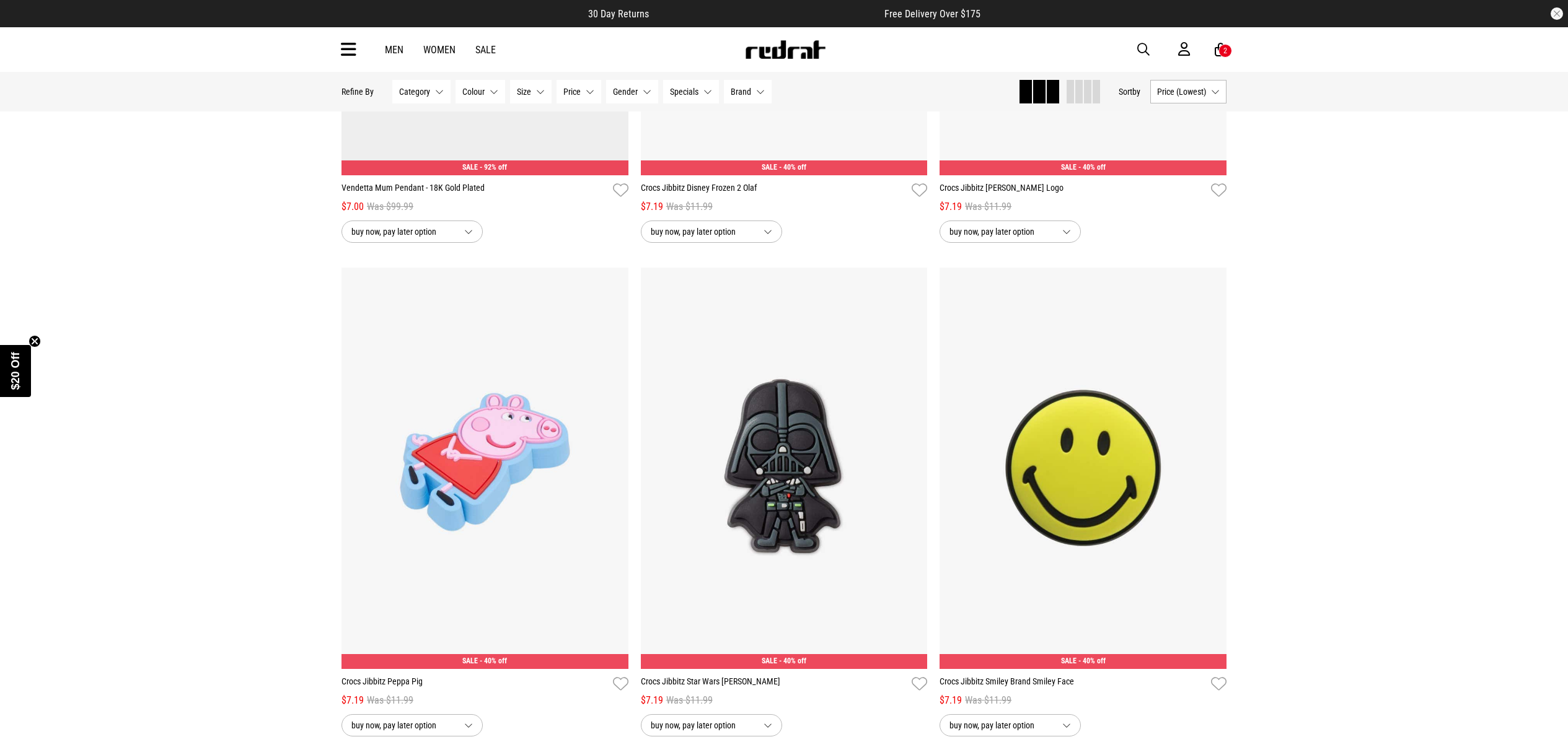 scroll, scrollTop: 7332, scrollLeft: 0, axis: vertical 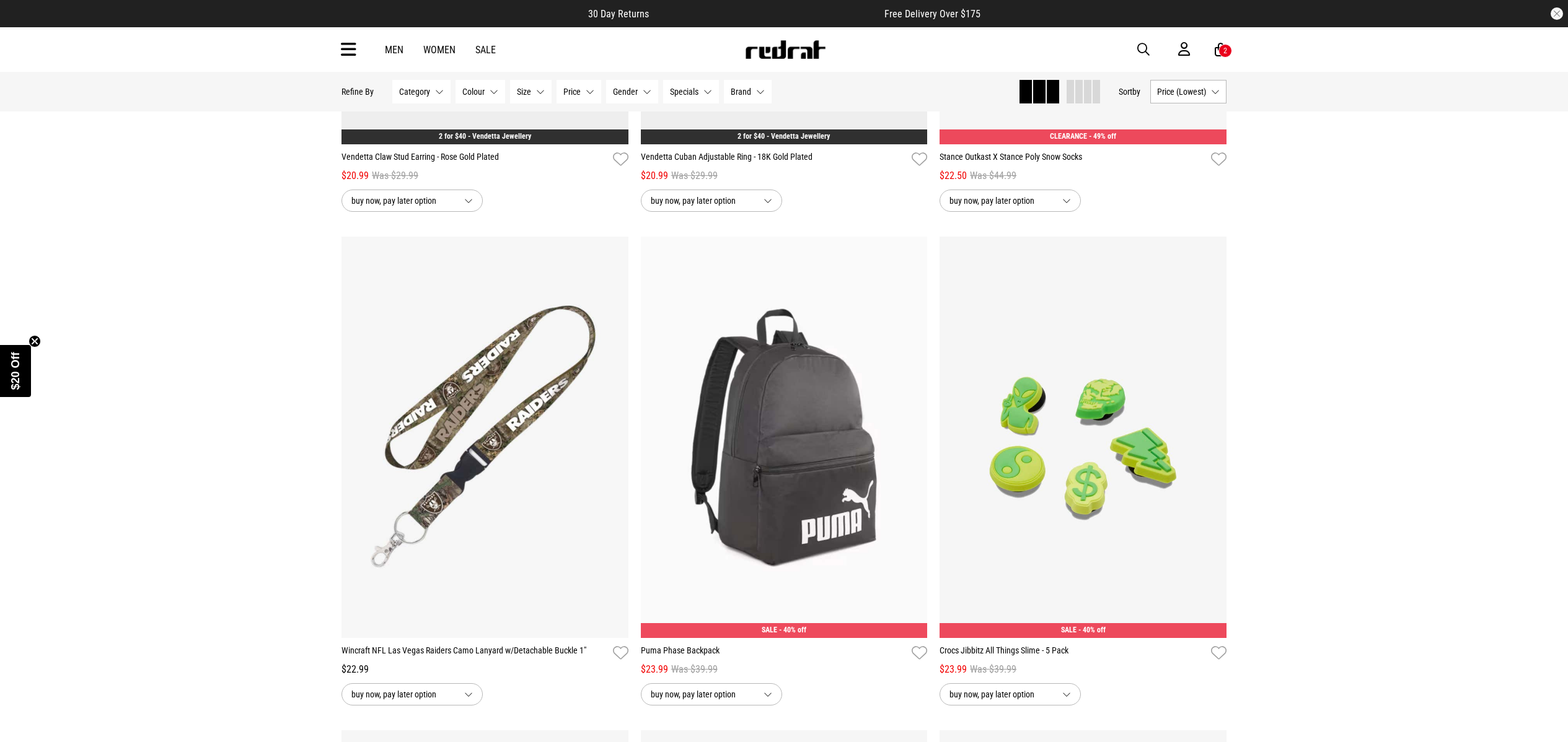 click on "2" at bounding box center [1225, 51] 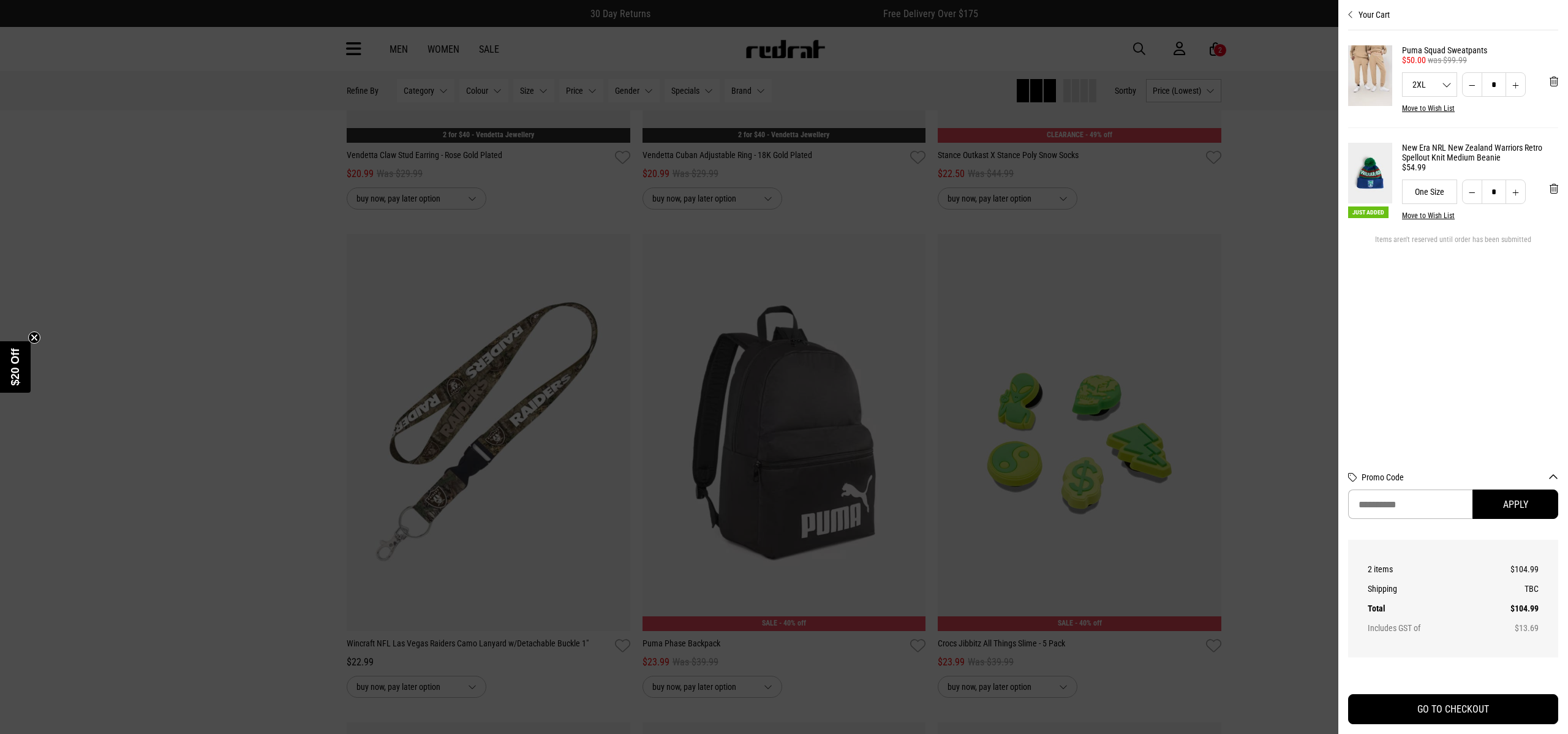 drag, startPoint x: 1283, startPoint y: 351, endPoint x: 1276, endPoint y: 348, distance: 8 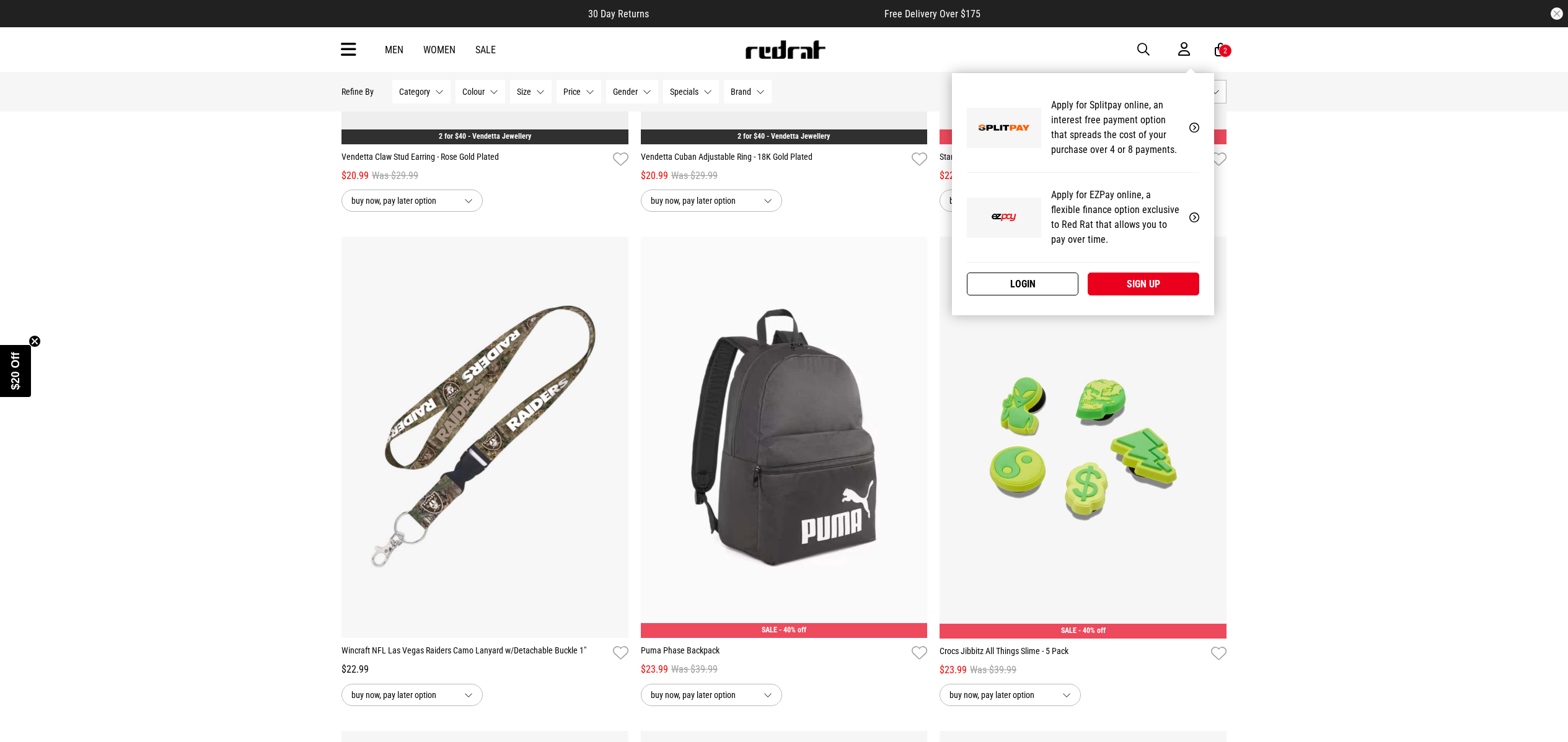 click on "Login" at bounding box center (1023, 284) 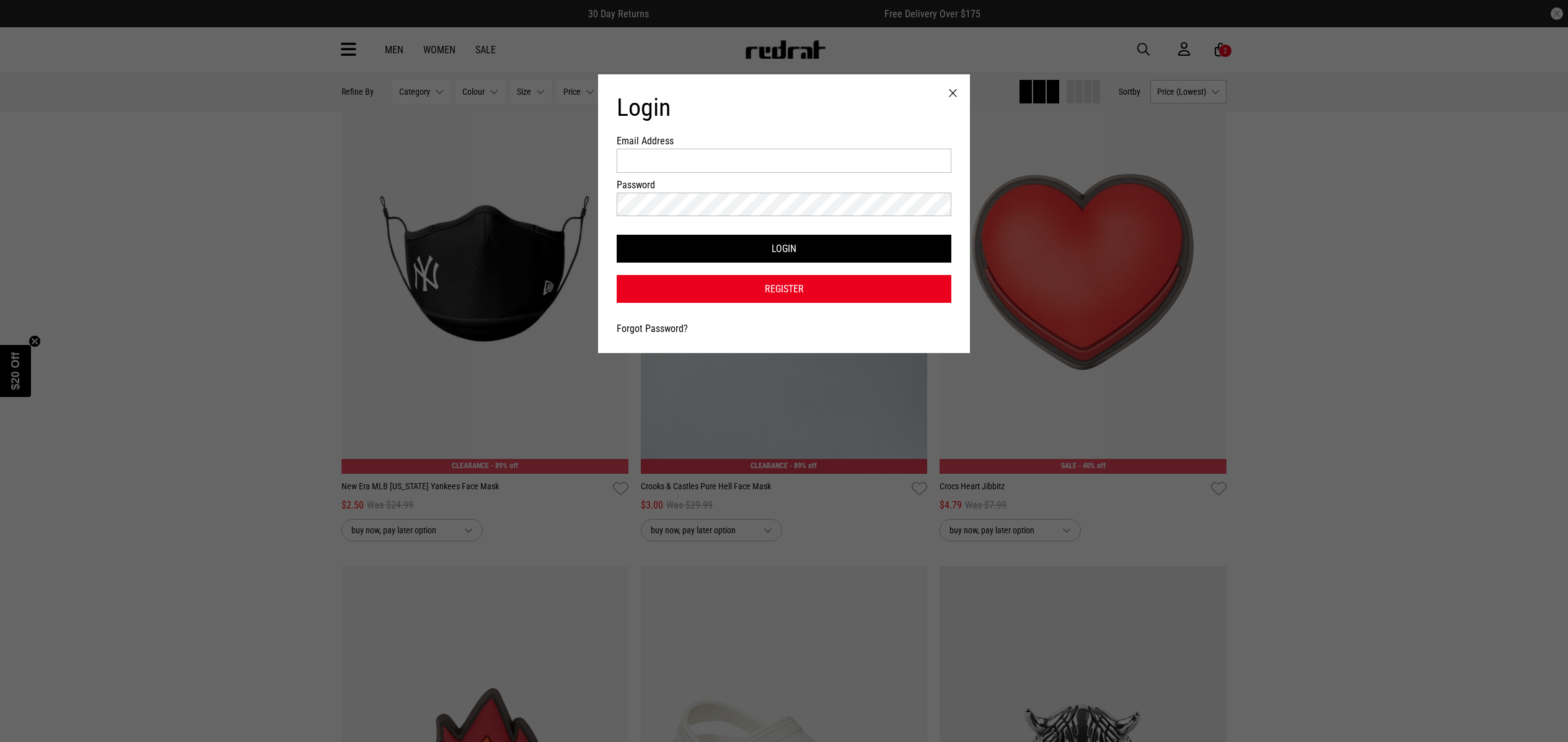 scroll, scrollTop: 0, scrollLeft: 0, axis: both 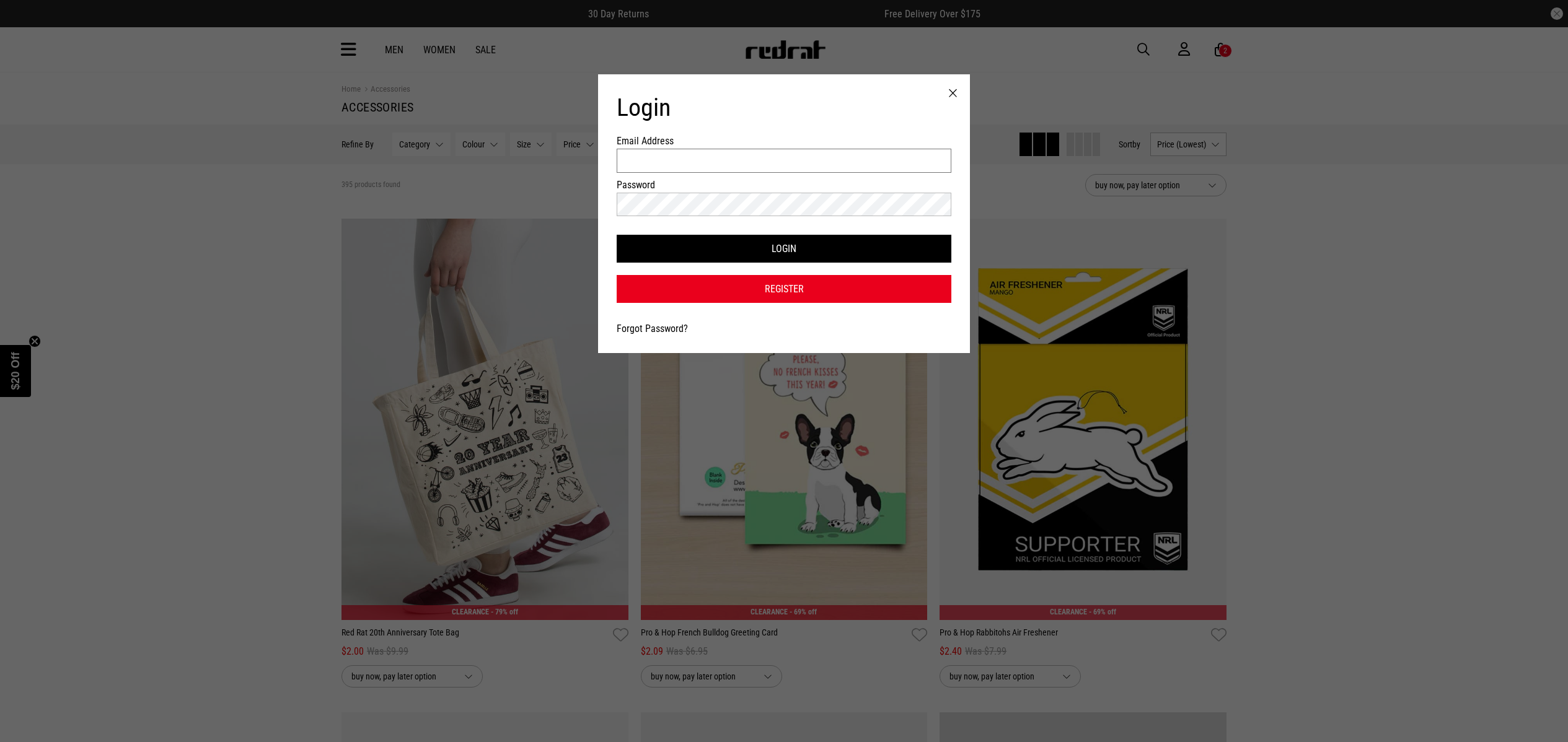 type on "**********" 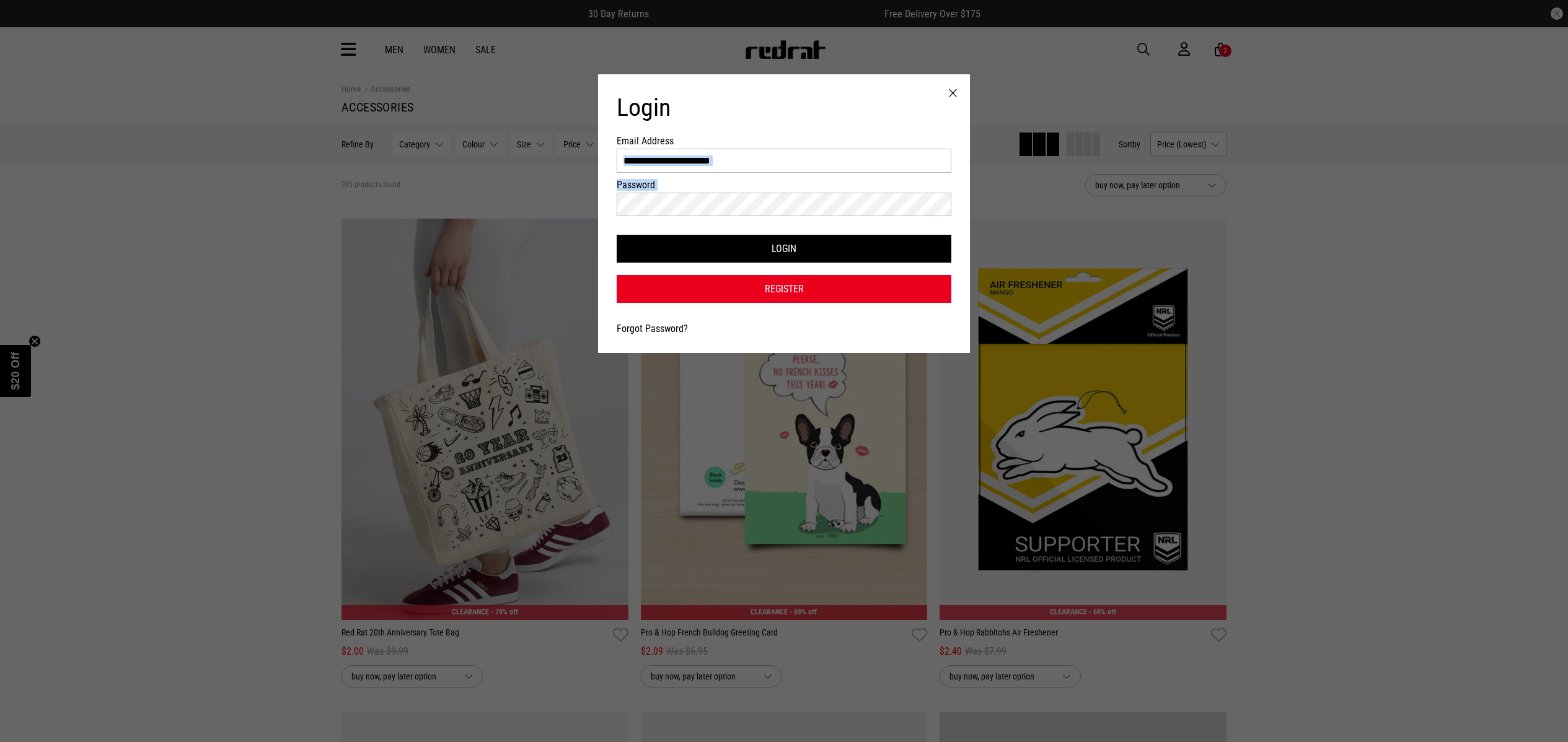 click on "**********" at bounding box center [784, 219] 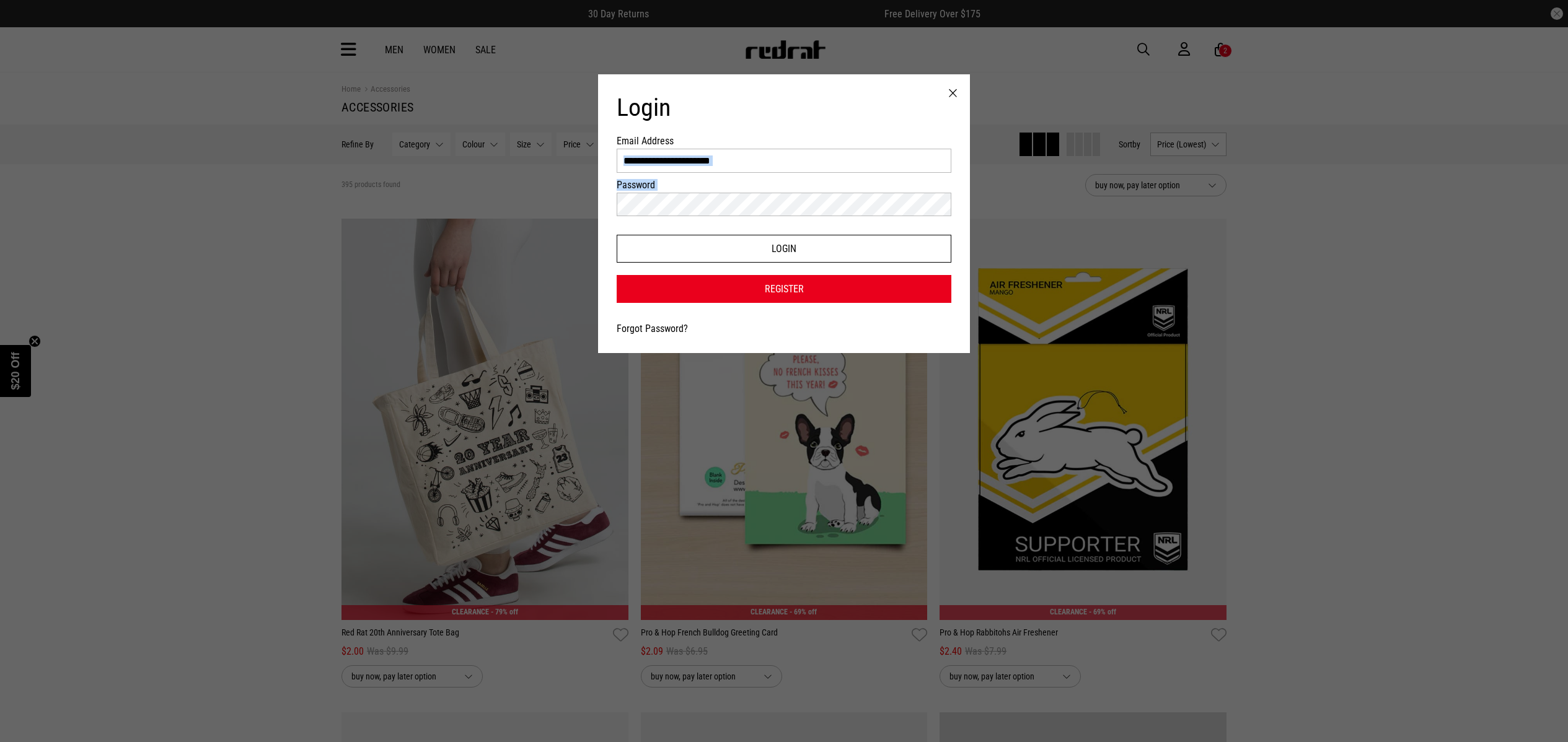 click on "Login" at bounding box center (784, 248) 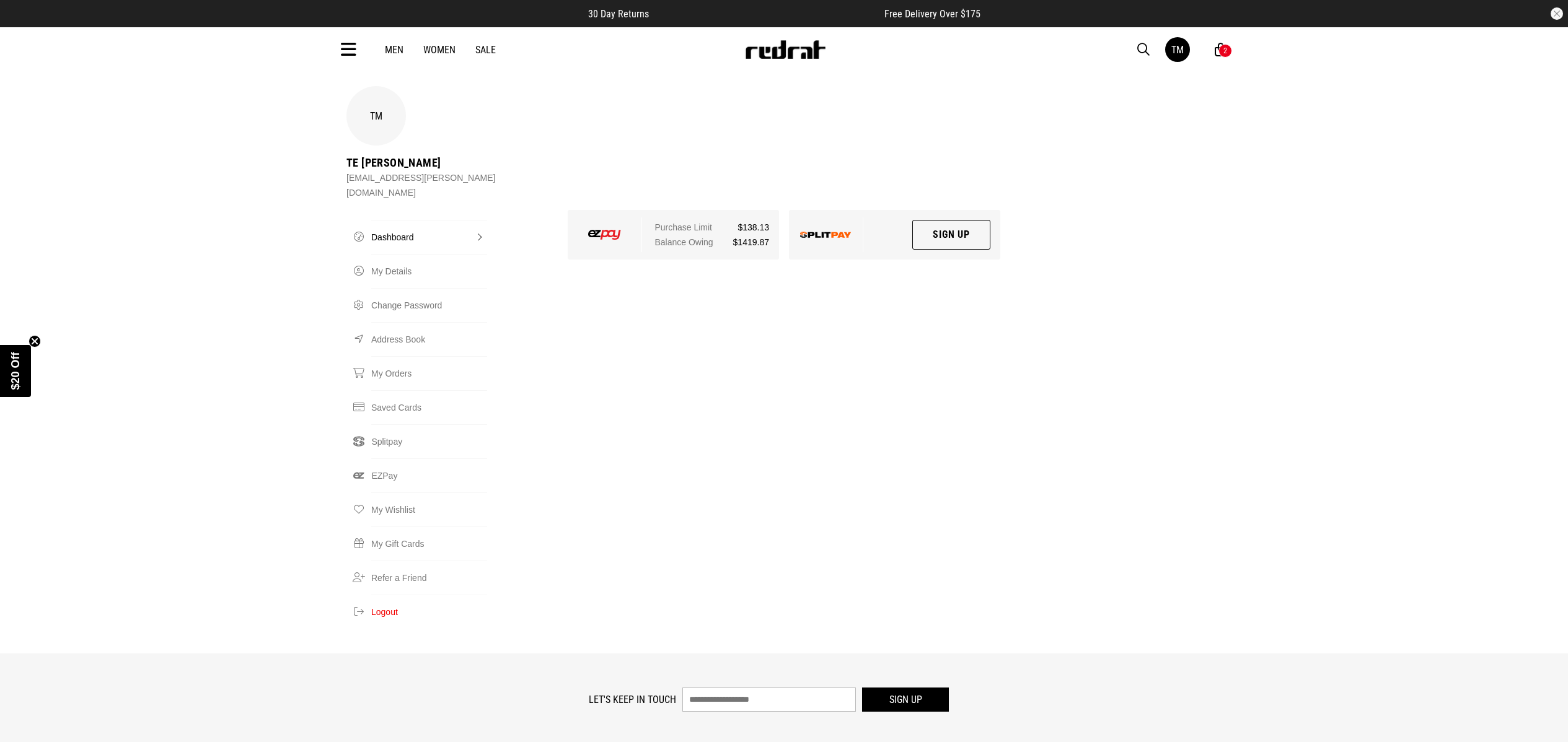 scroll, scrollTop: 0, scrollLeft: 0, axis: both 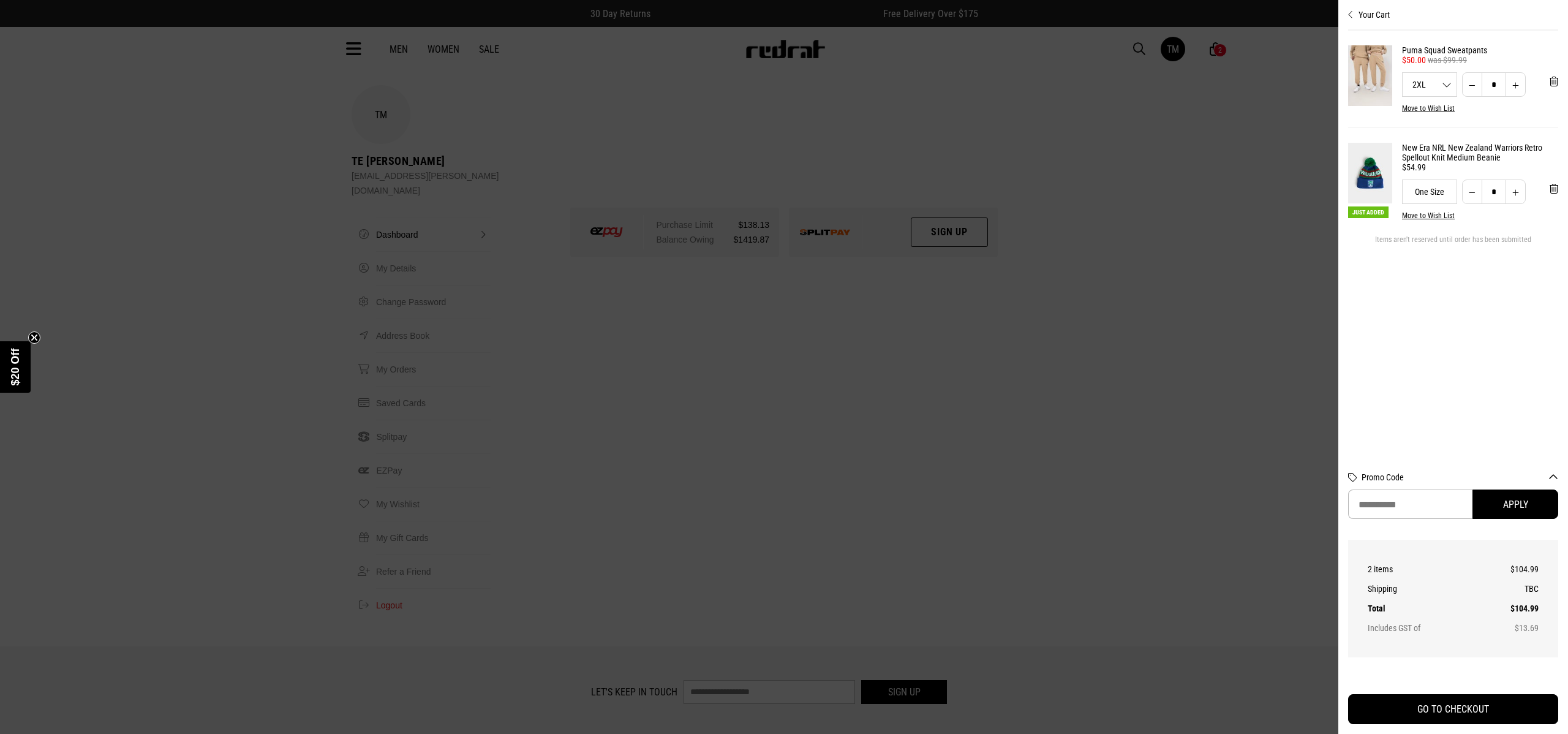 click at bounding box center [784, 367] 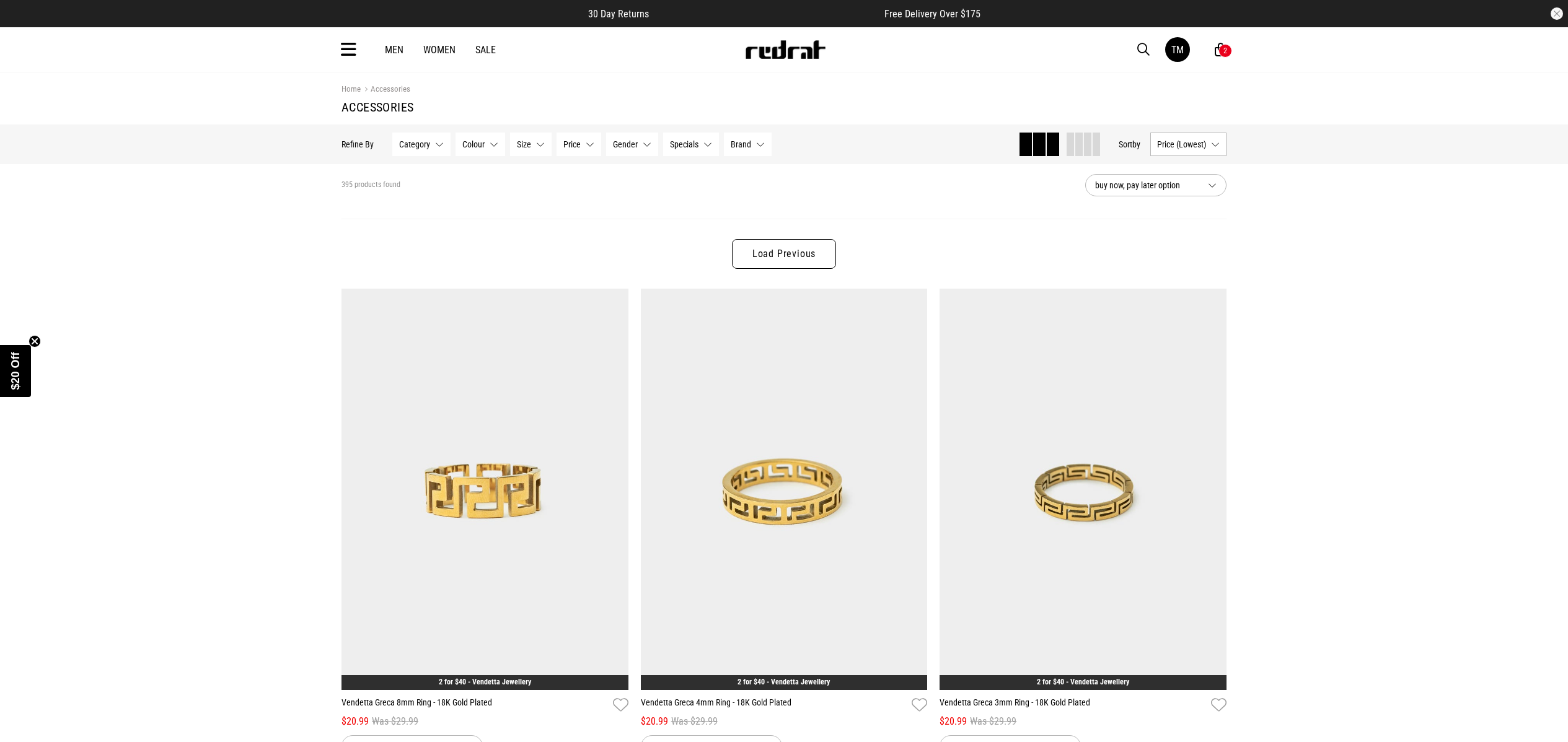 scroll, scrollTop: 0, scrollLeft: 0, axis: both 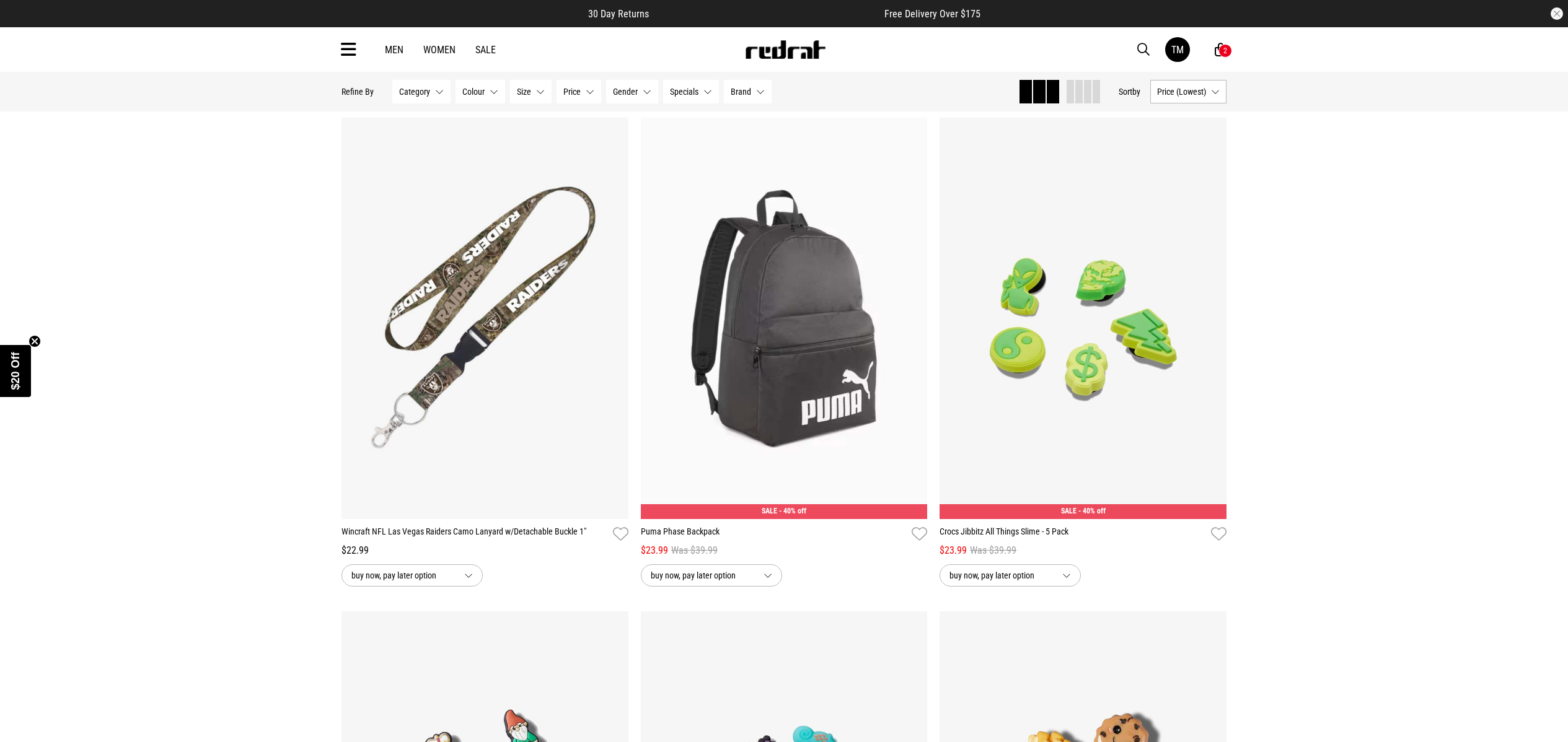 click at bounding box center (1220, 50) 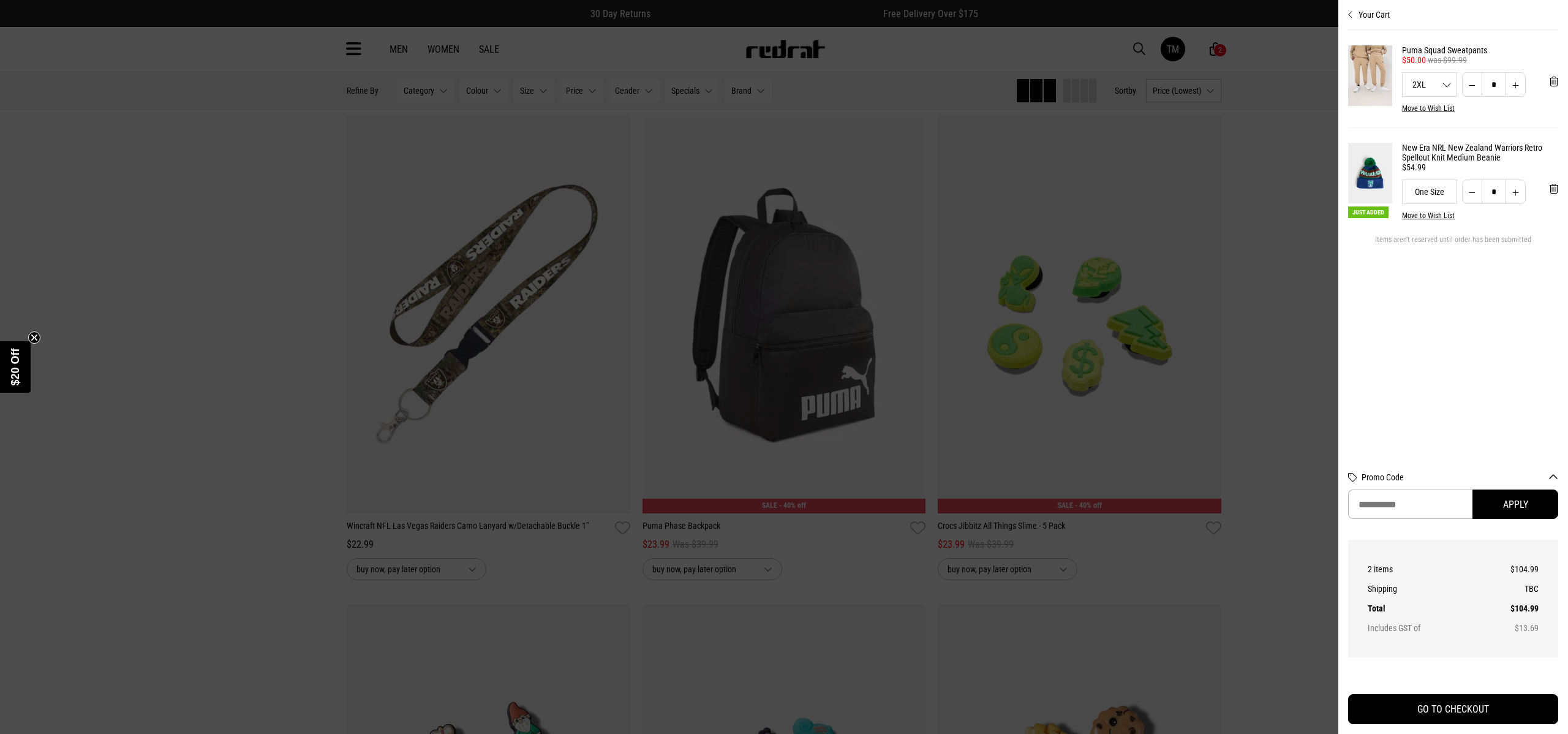 click at bounding box center (784, 367) 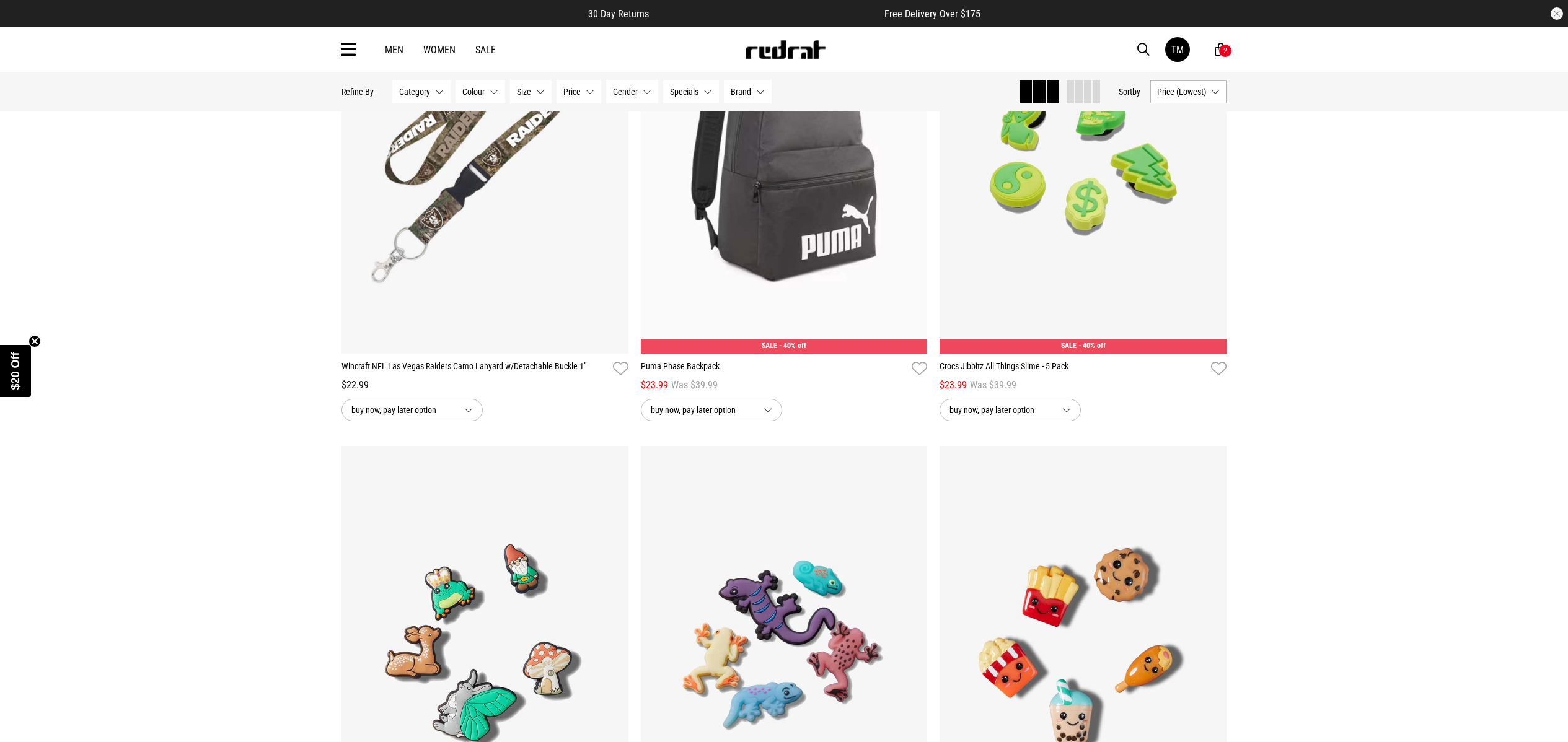 scroll, scrollTop: 1982, scrollLeft: 0, axis: vertical 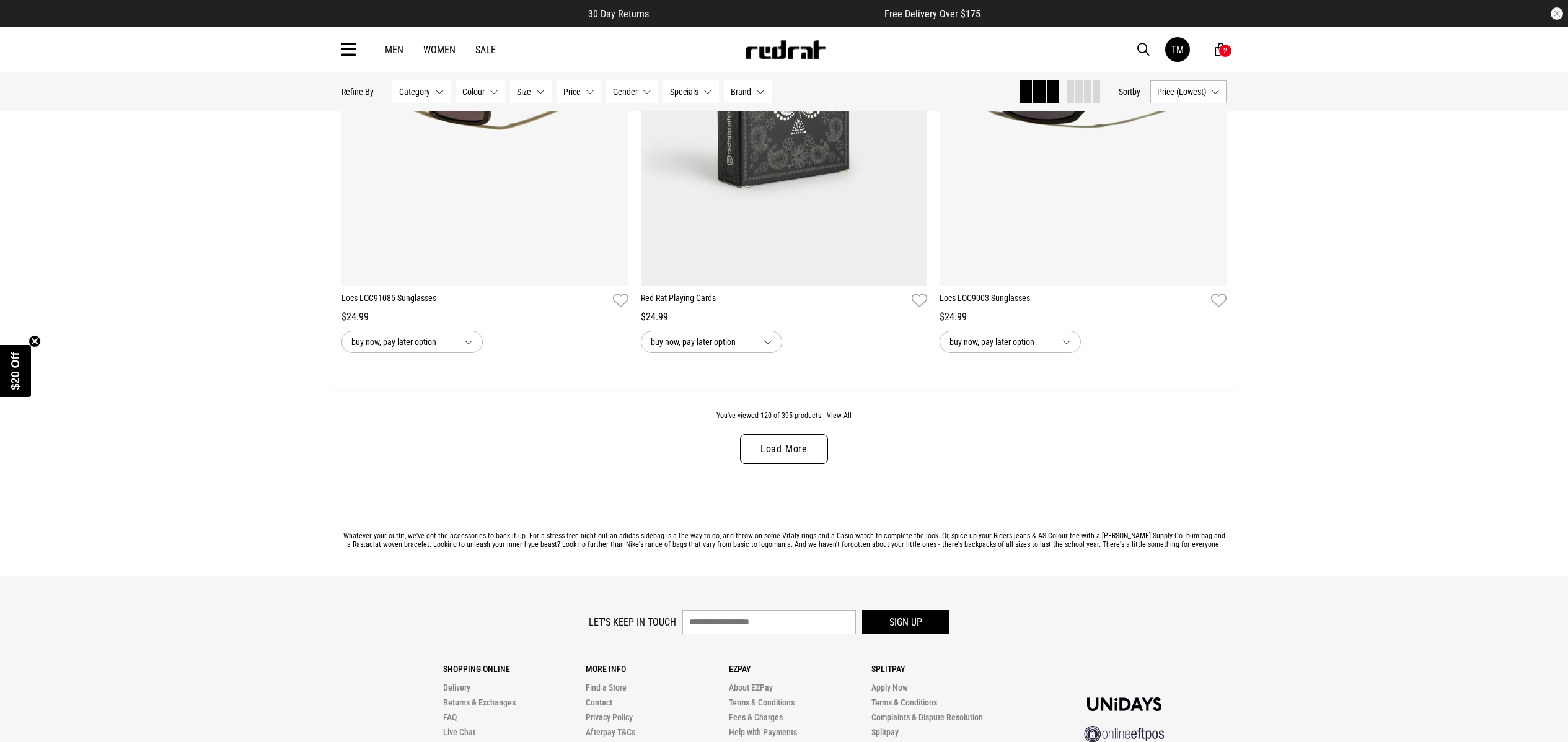 click on "Load More" at bounding box center (784, 449) 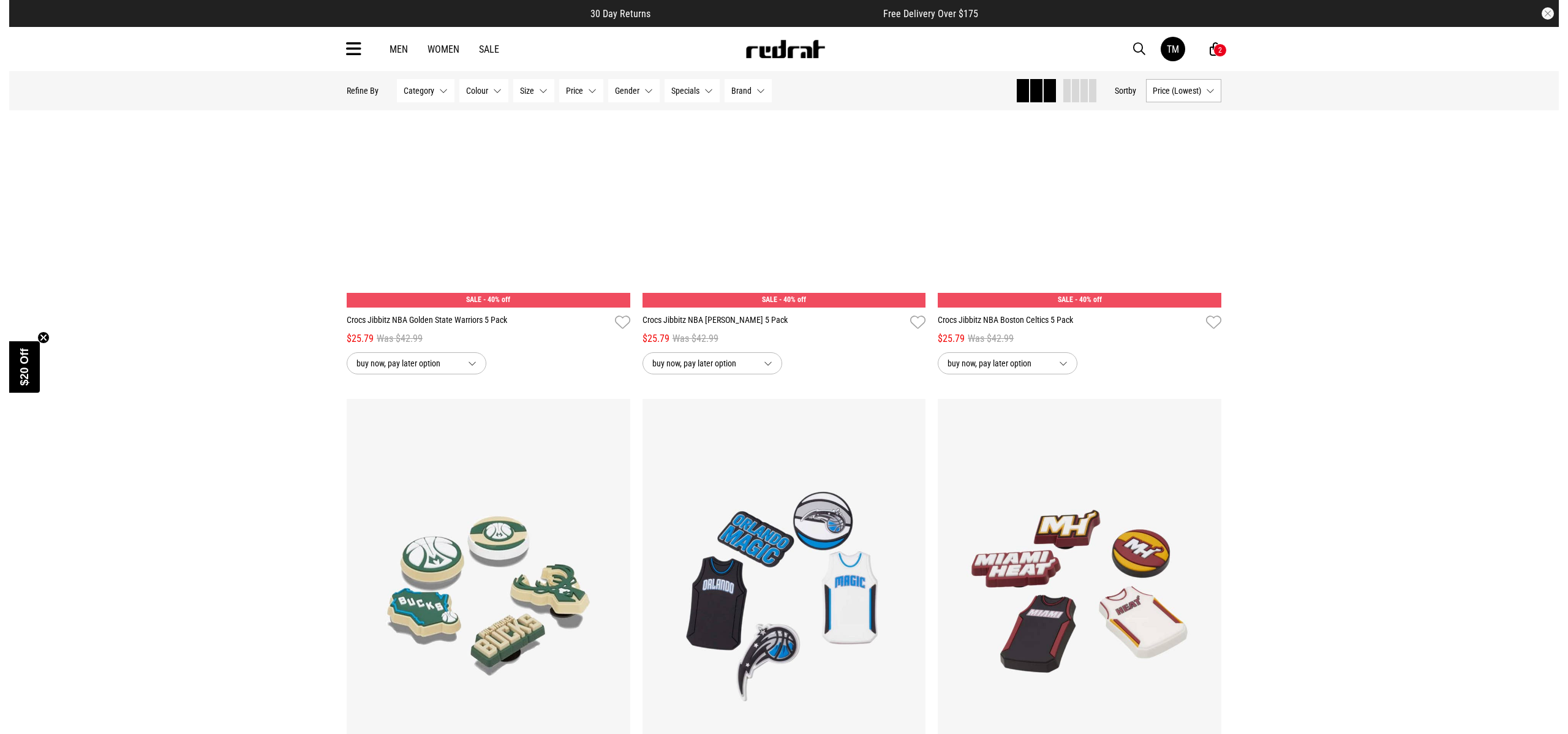 scroll, scrollTop: 4968, scrollLeft: 0, axis: vertical 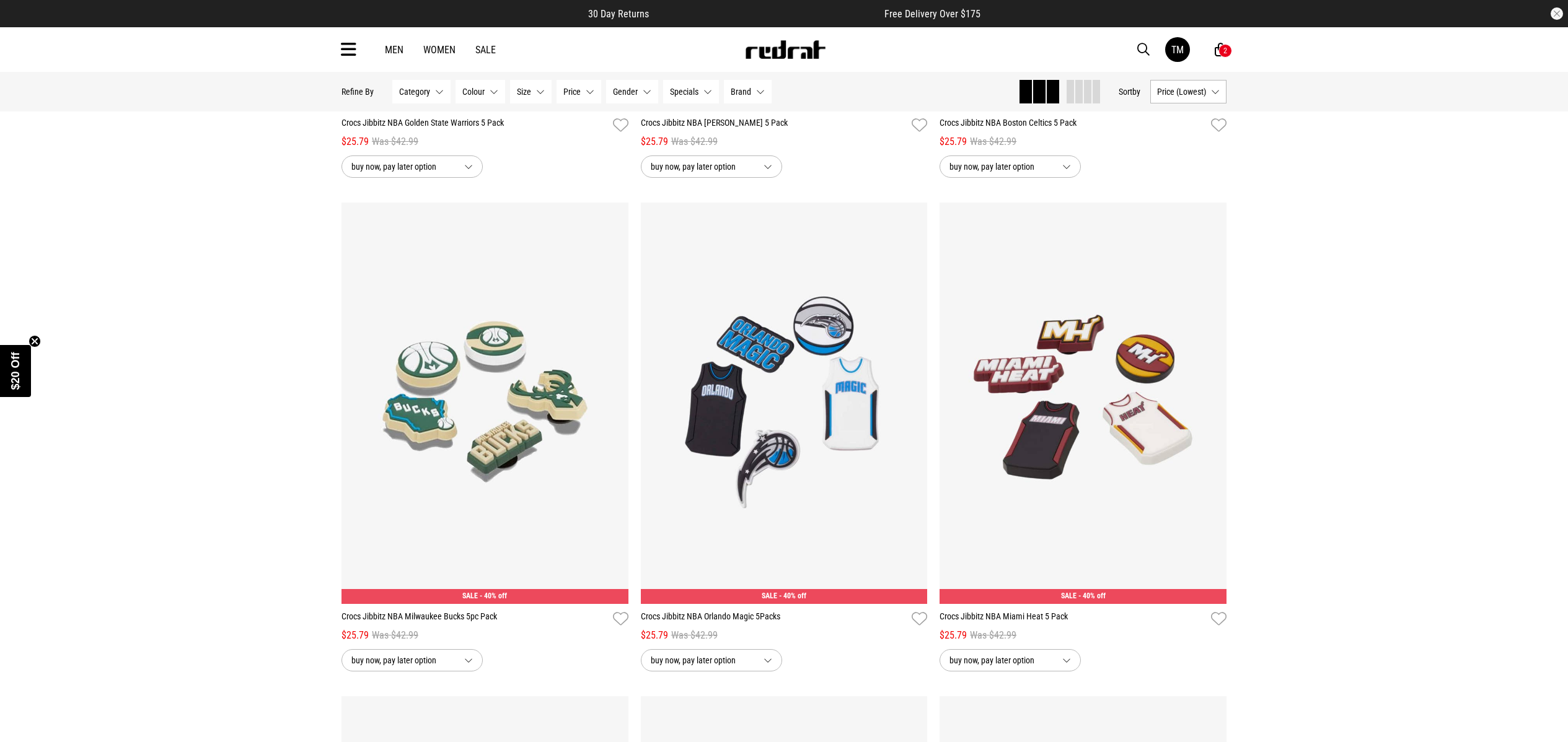 click at bounding box center [348, 50] 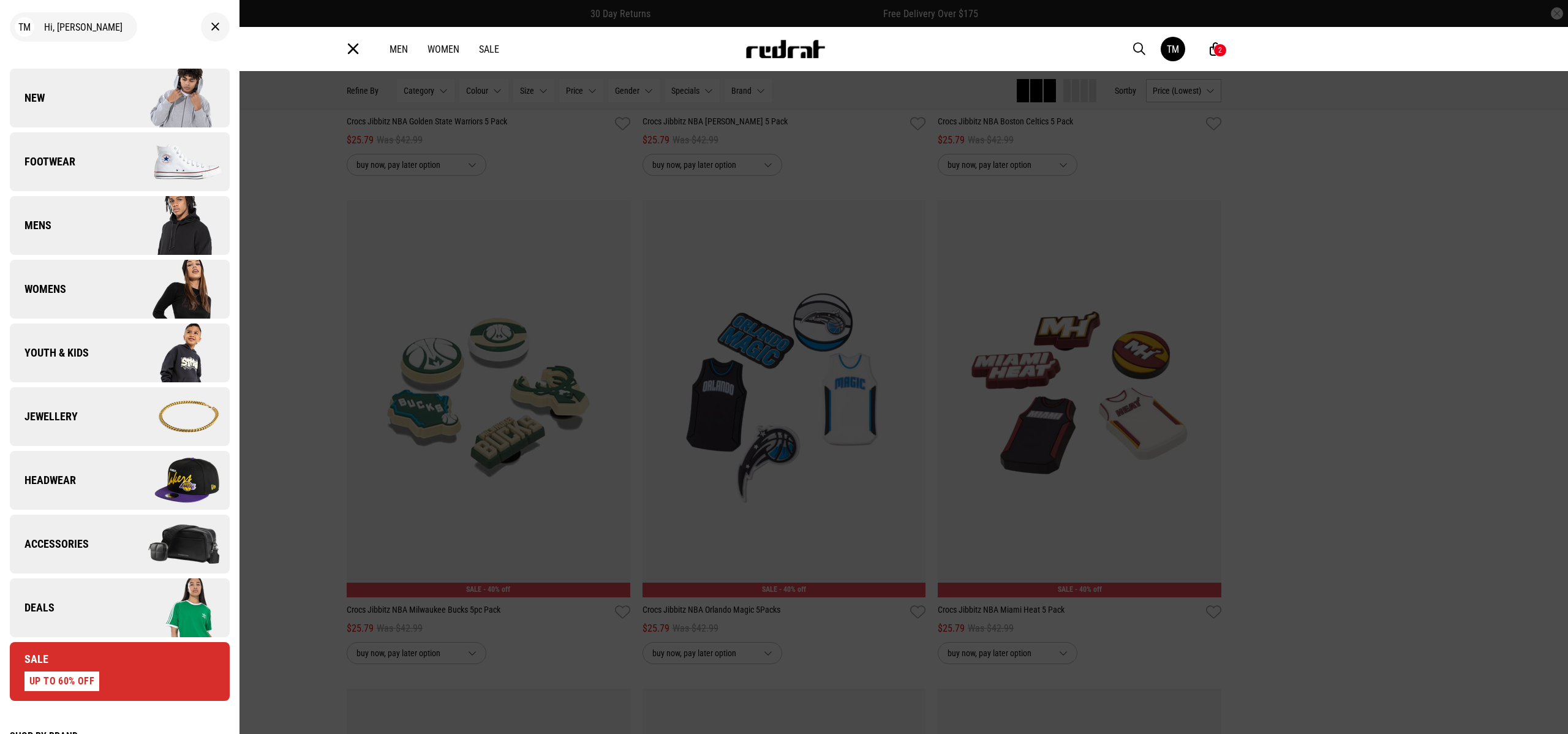click on "Headwear" at bounding box center [43, 480] 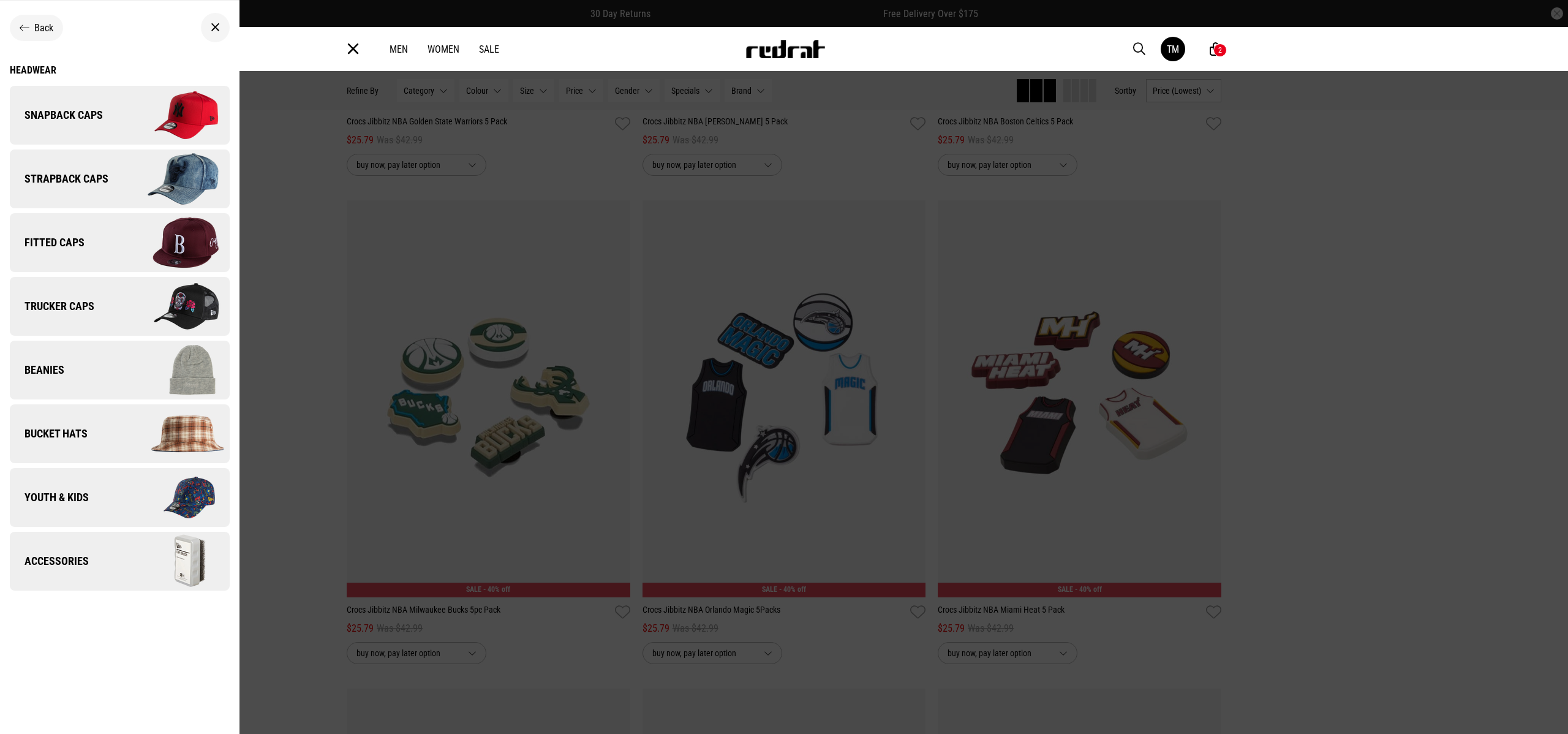 click on "Beanies" at bounding box center (37, 370) 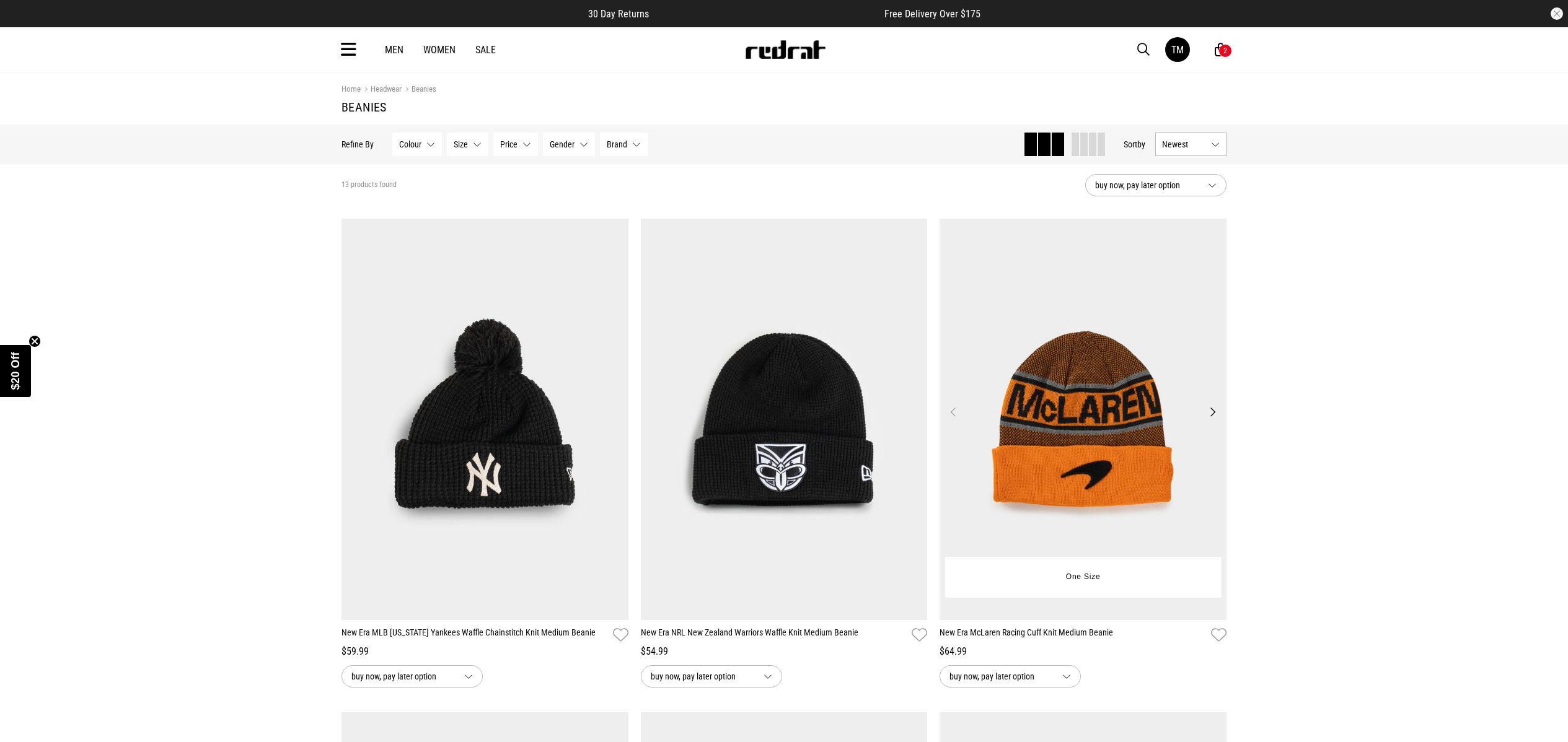 scroll, scrollTop: 0, scrollLeft: 0, axis: both 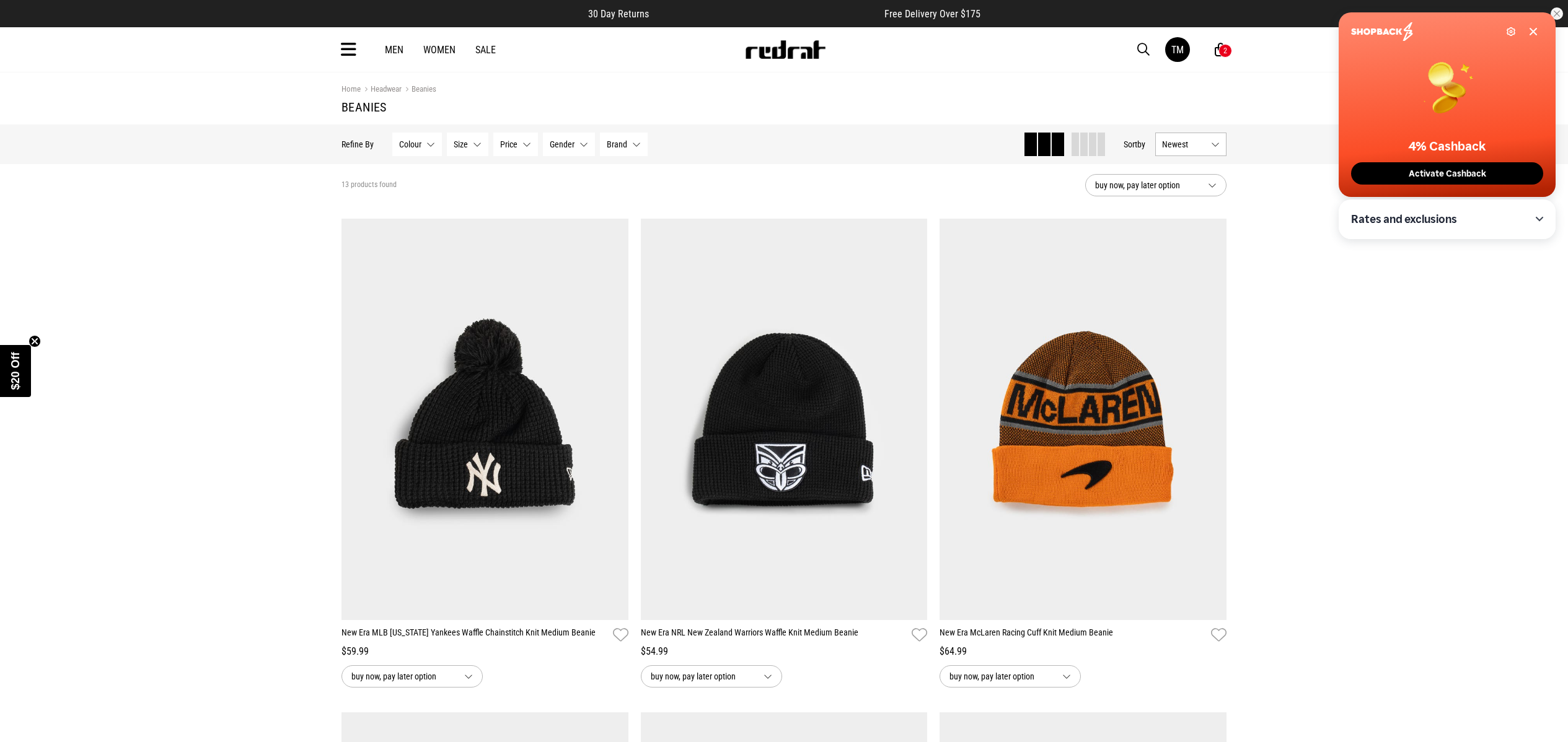 click at bounding box center (348, 50) 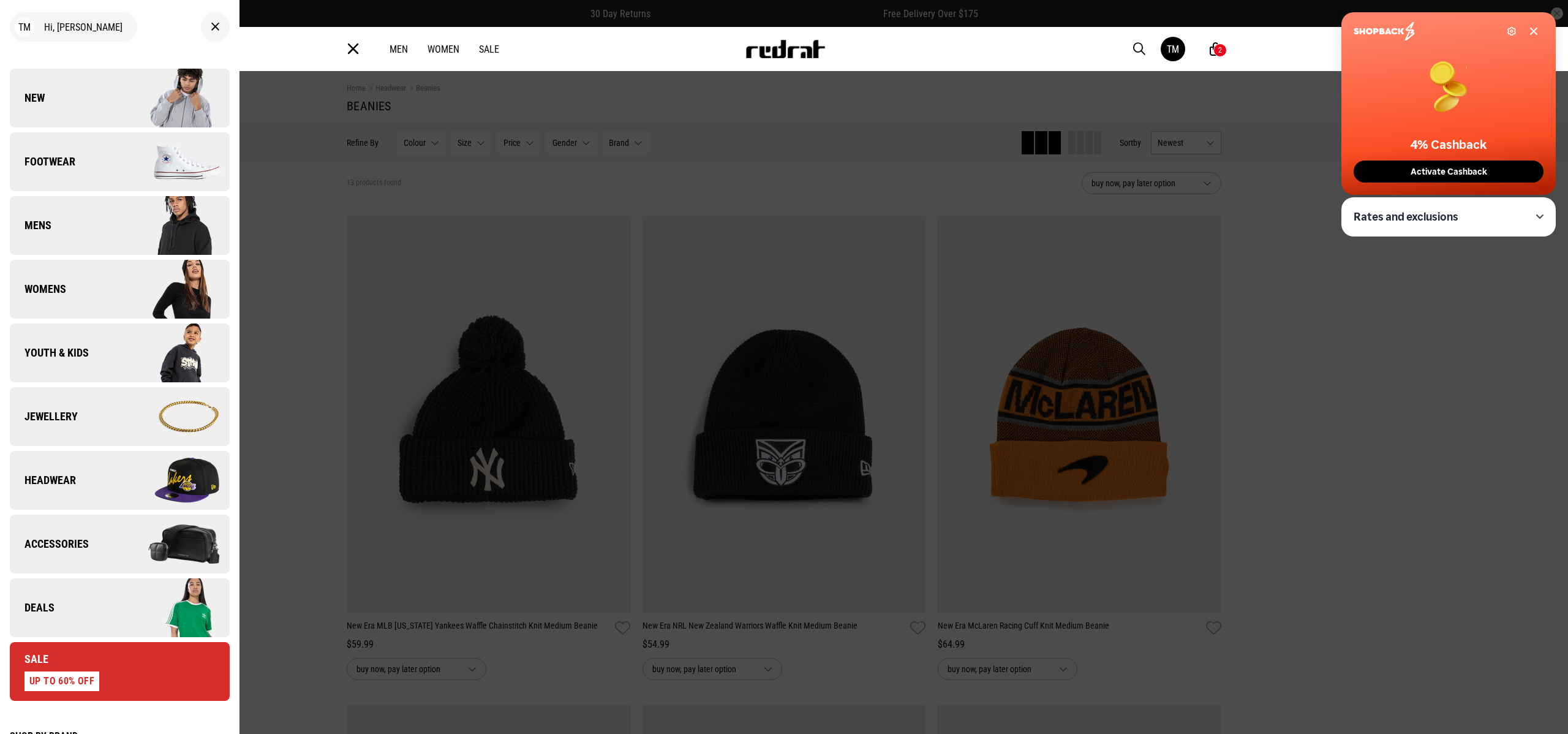 click on "Youth & Kids" at bounding box center (119, 353) 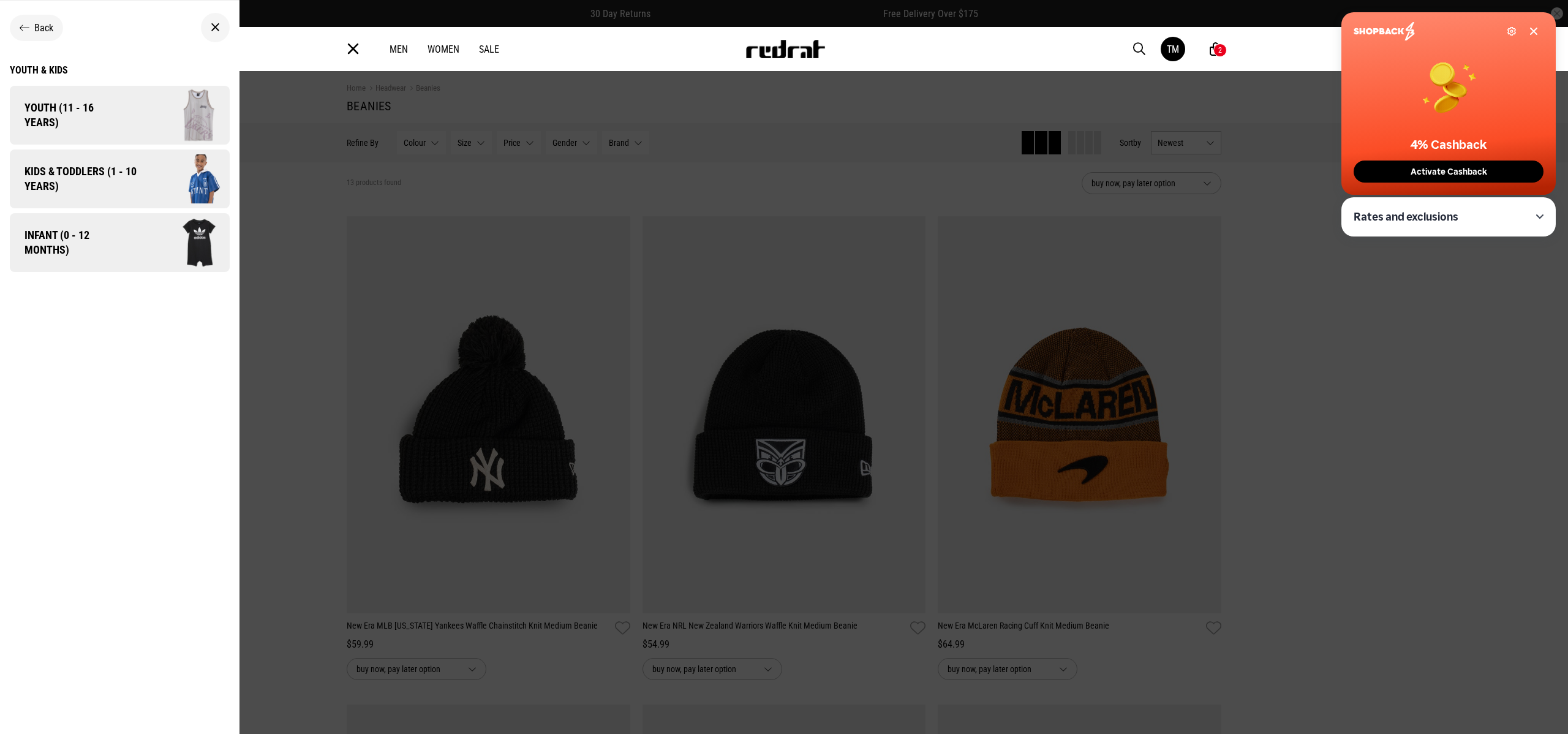 click on "Youth & Kids" at bounding box center [119, 70] 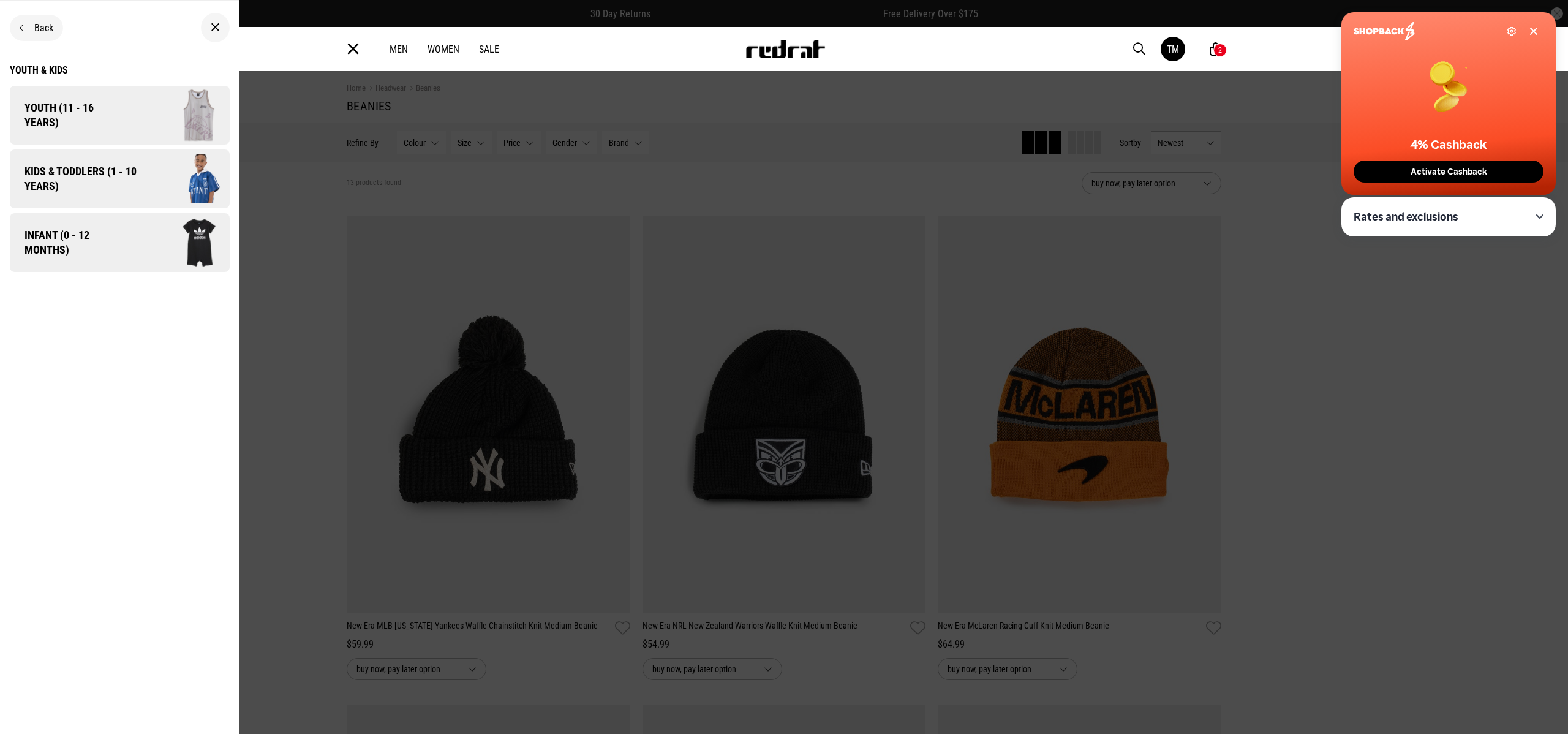 click on "Kids & Toddlers (1 - 10 years)" at bounding box center [76, 179] 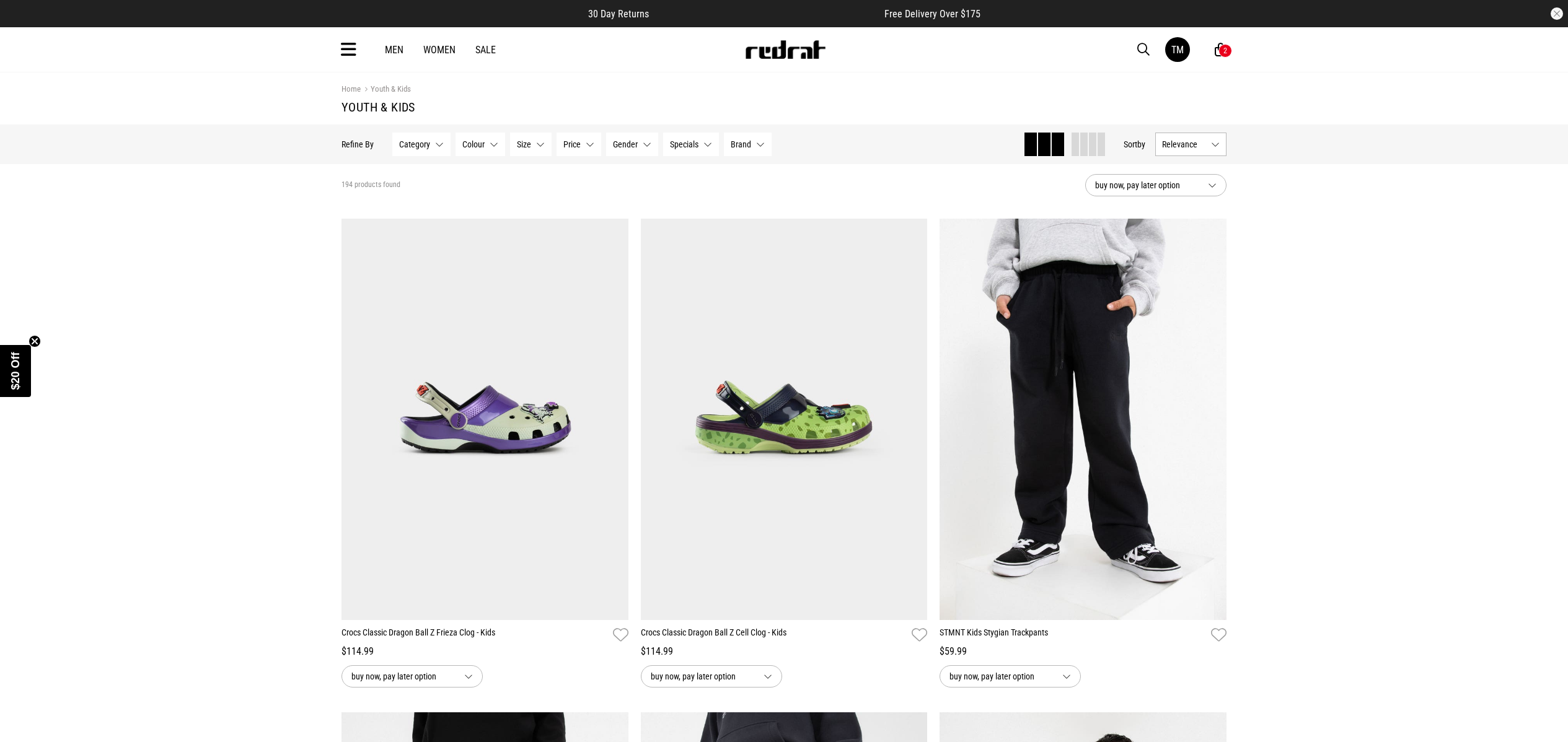 scroll, scrollTop: 0, scrollLeft: 0, axis: both 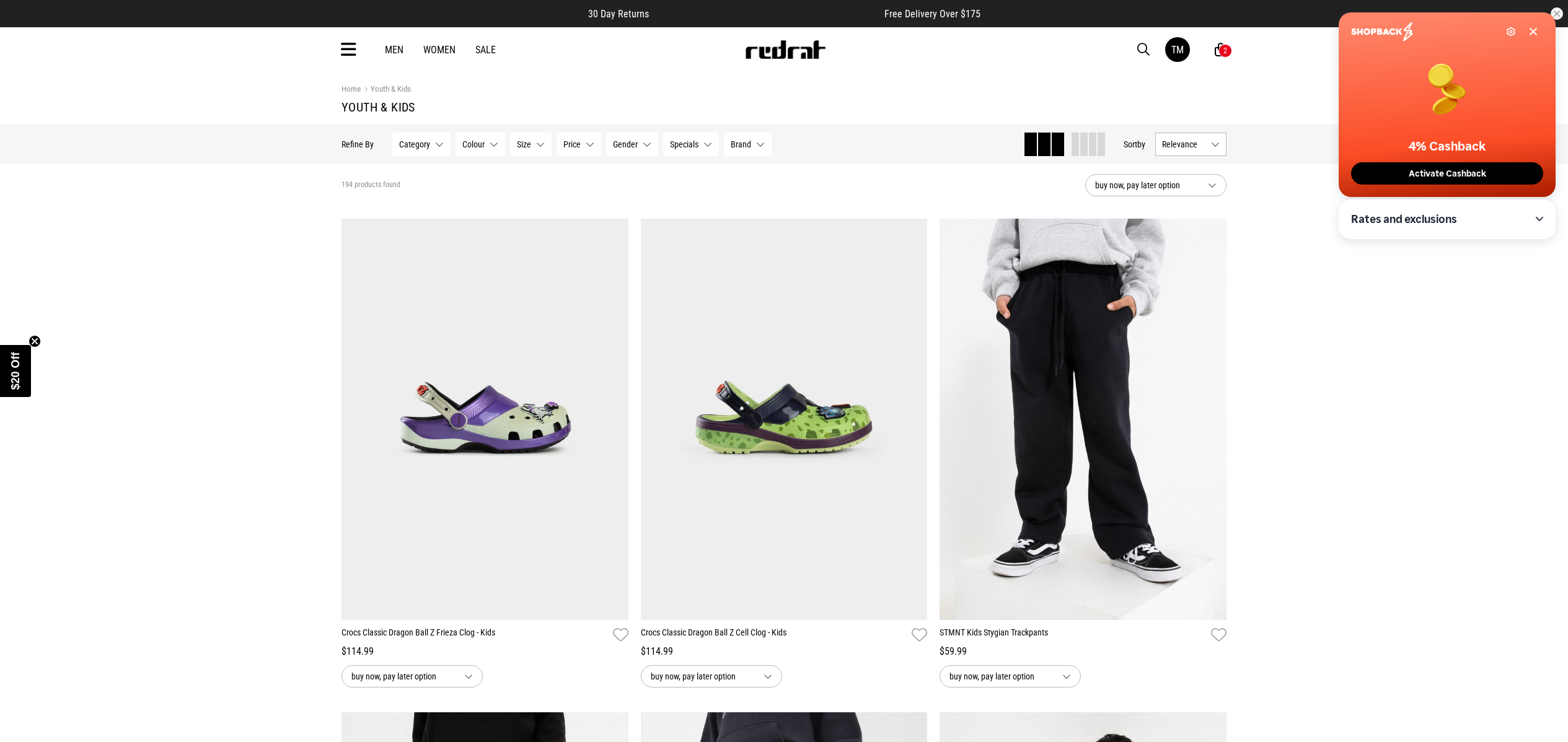 click on "Category" at bounding box center [415, 144] 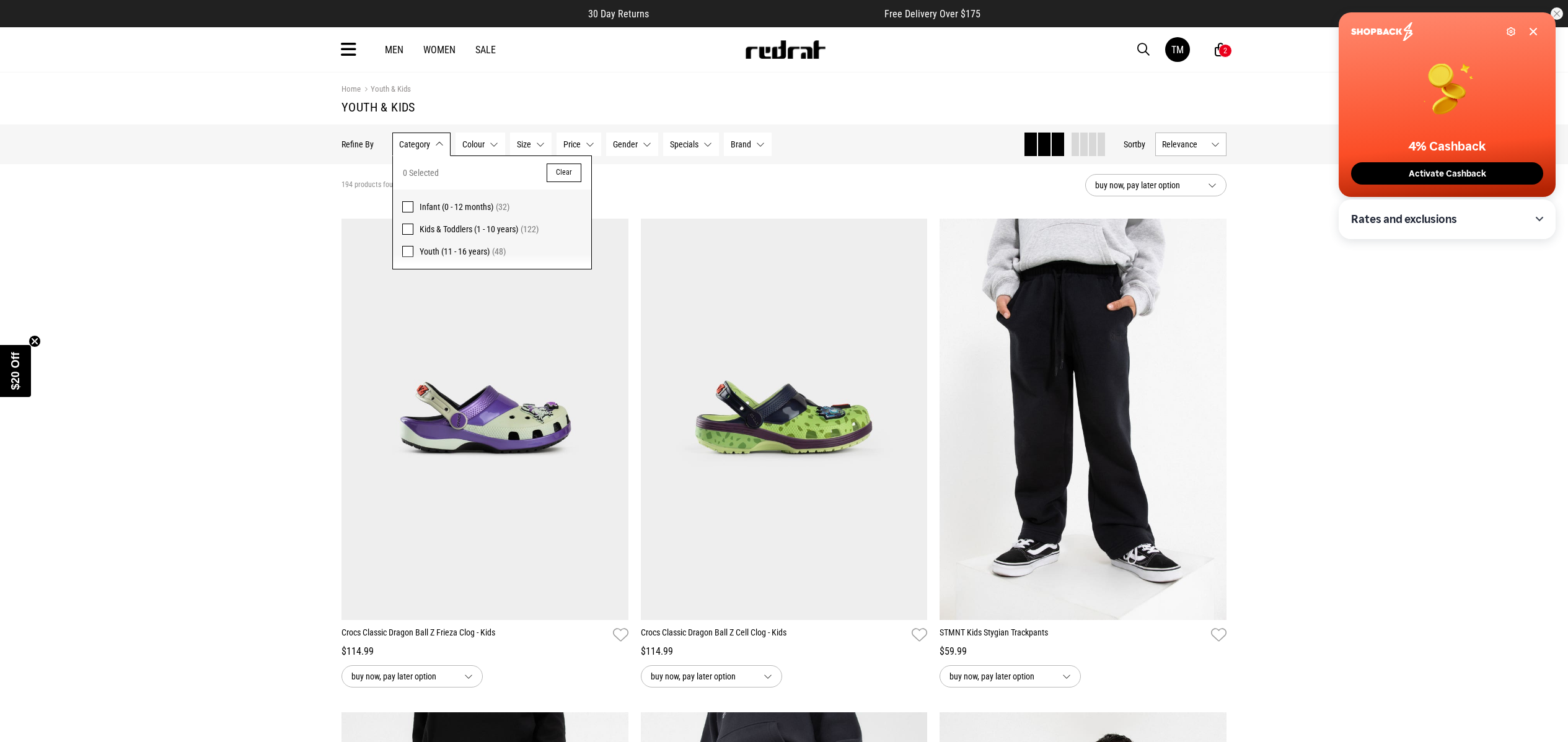 scroll, scrollTop: 0, scrollLeft: 0, axis: both 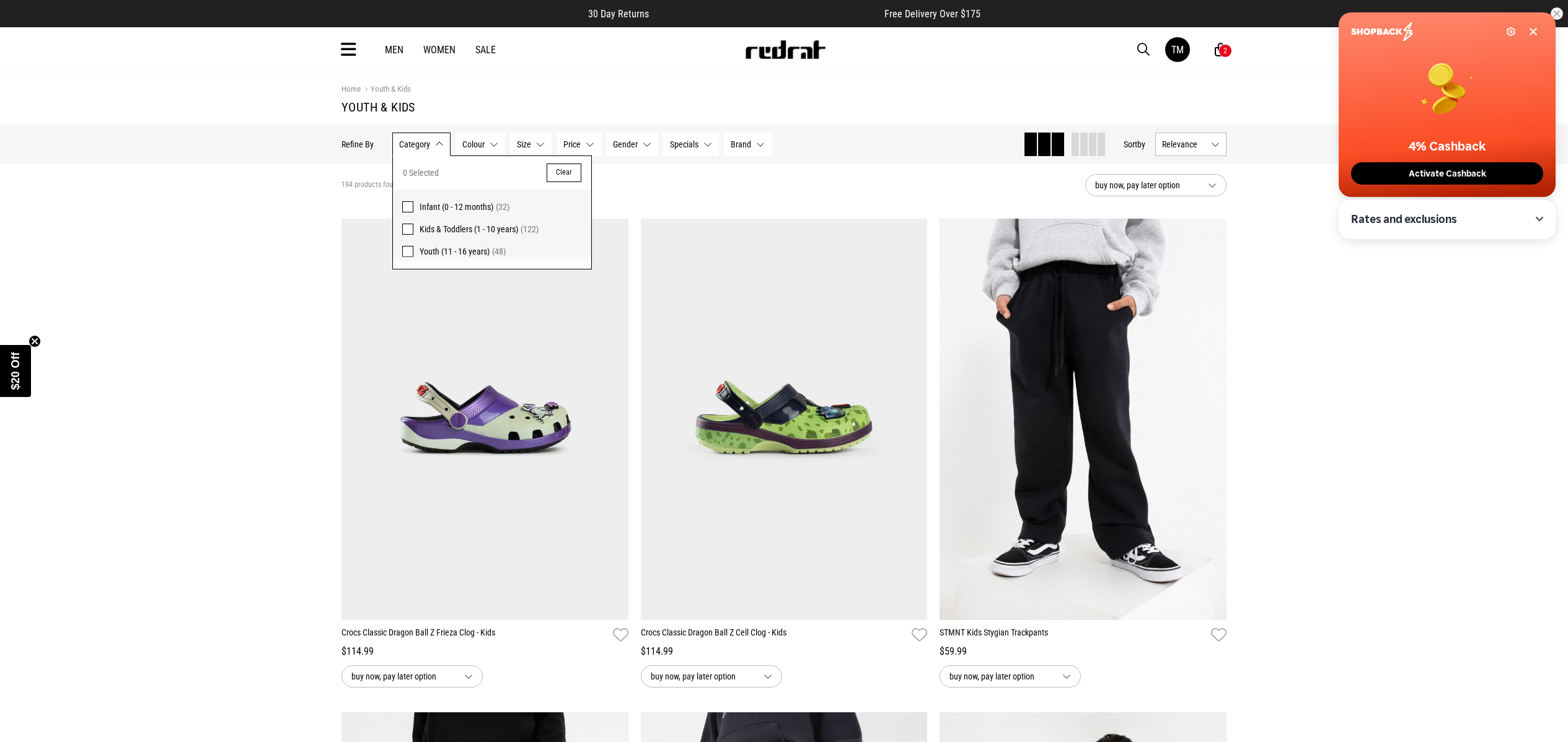 click on "Category  None selected" at bounding box center [421, 144] 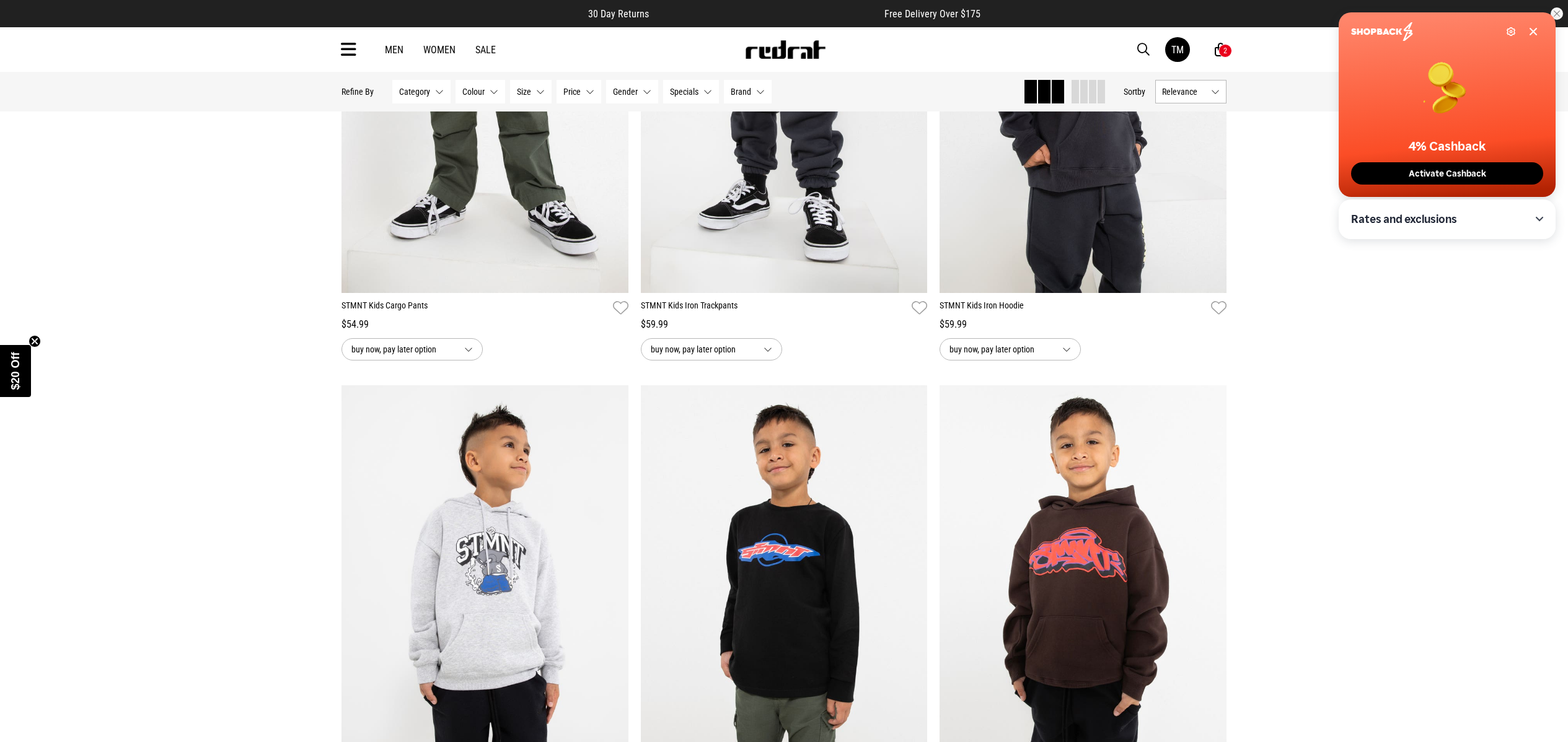 scroll, scrollTop: 826, scrollLeft: 0, axis: vertical 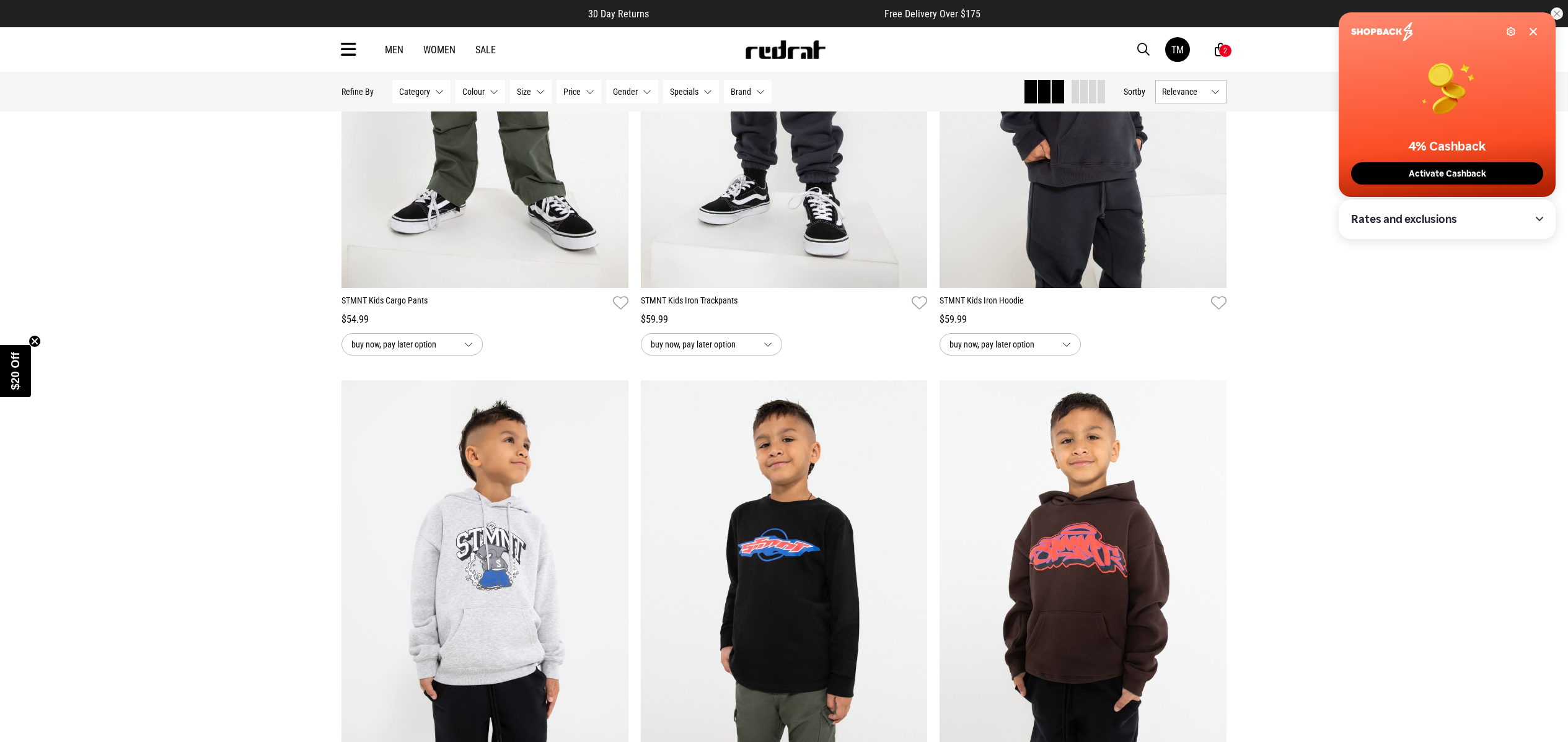 click on "Men   Women   Sale   TM
Hi, Te Kiri
New       Back         Footwear       Back         Mens       Back         Womens       Back         Youth & Kids       Back         Jewellery       Back         Headwear       Back         Accessories       Back         Deals       Back         Sale   UP TO 60% OFF
Shop by Brand
adidas
Converse
New Era
See all brands     Gift Cards   Find a Store   Delivery   Returns & Exchanges   FAQ   Contact Us
Payment Options Only at Red Rat
Let's keep in touch
Back
TM         2" at bounding box center (784, 50) 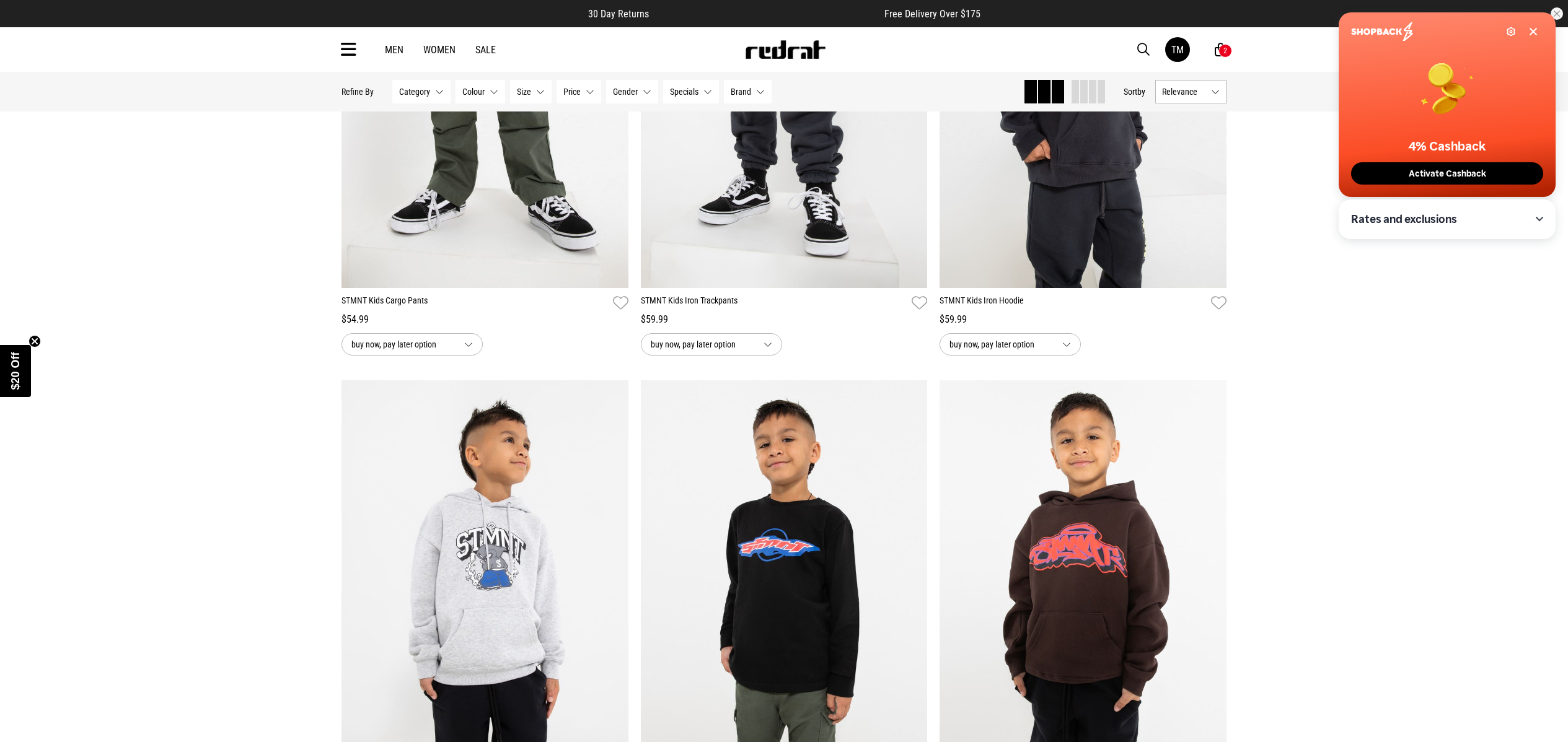 click at bounding box center [1143, 50] 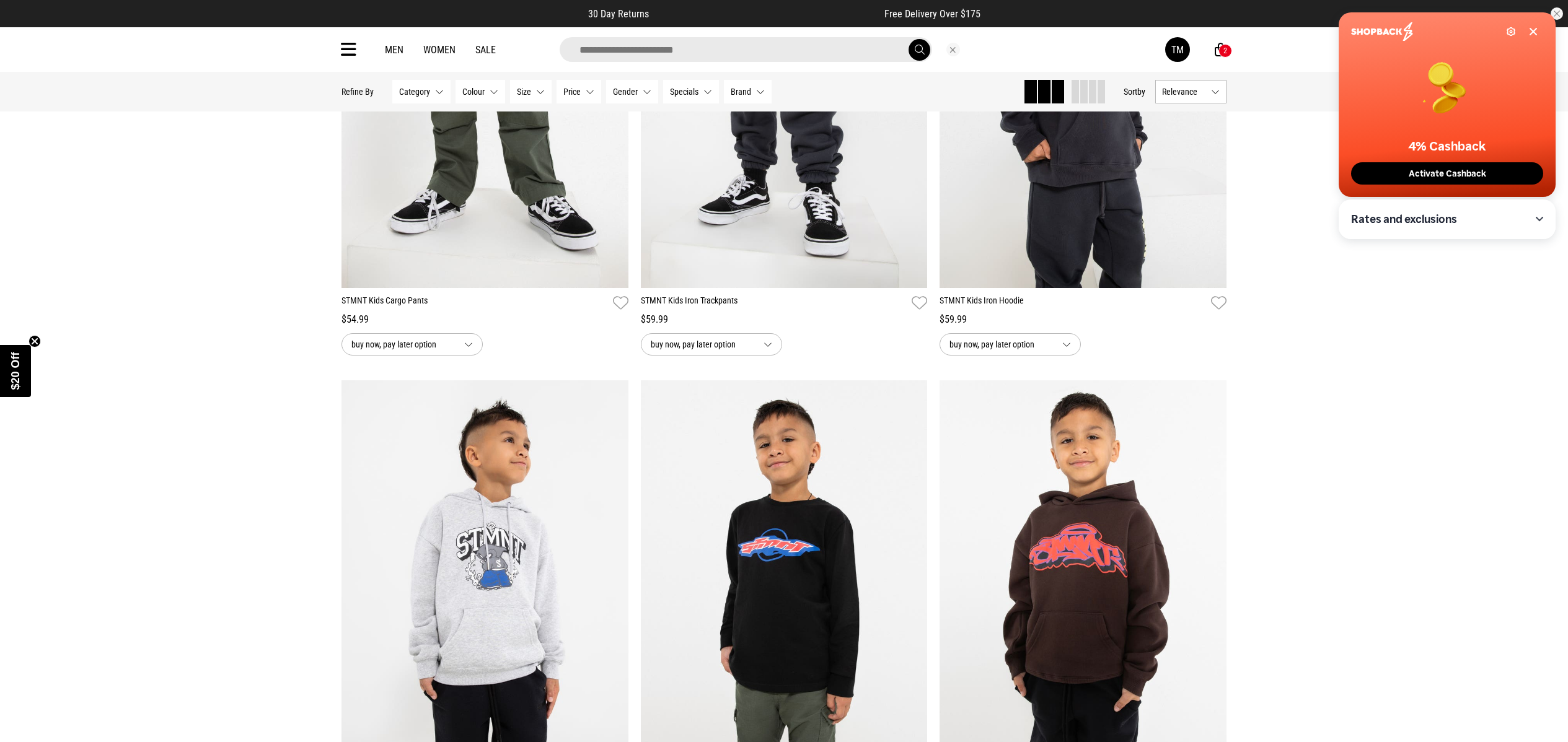 click on "Activate Cashback" at bounding box center (1447, 173) 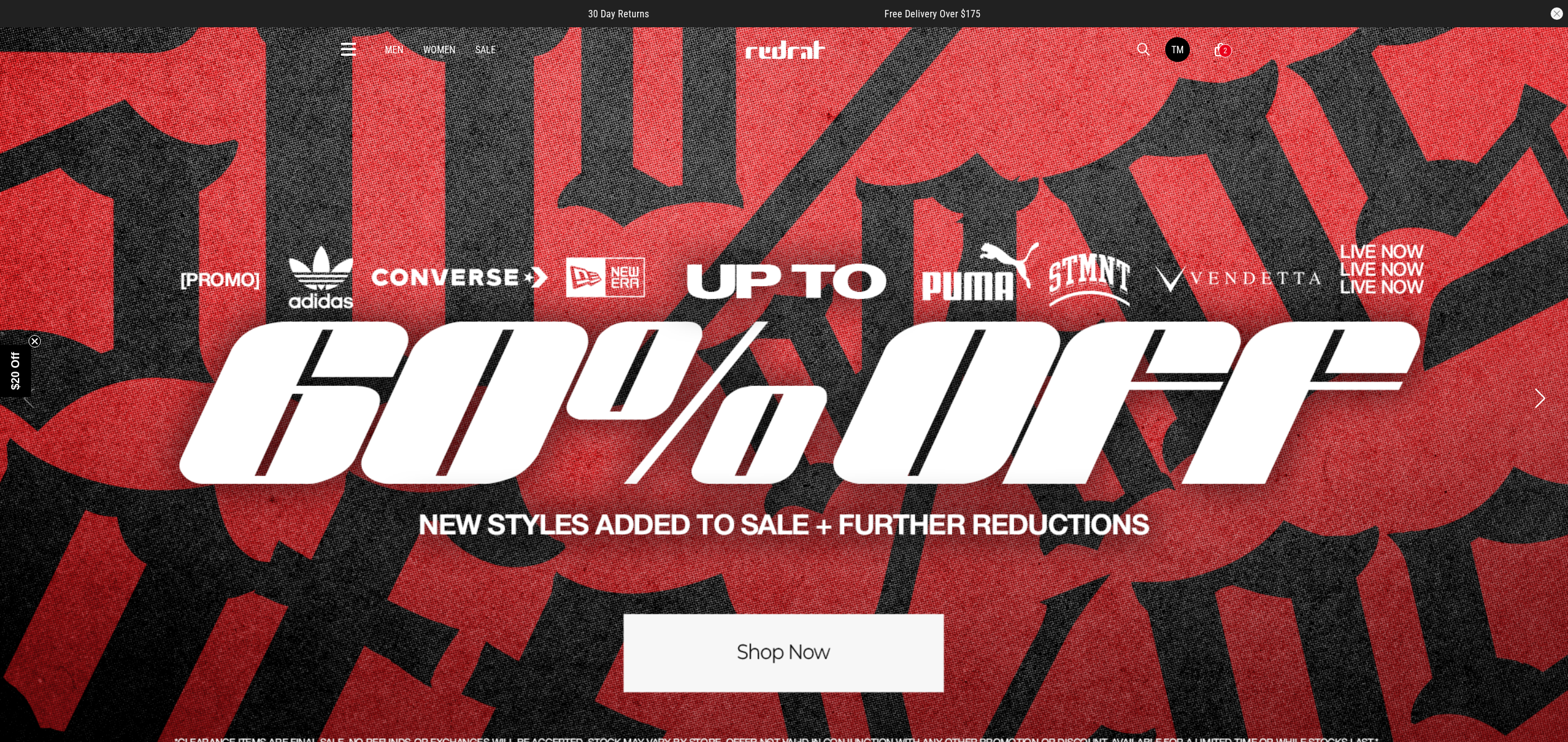 scroll, scrollTop: 0, scrollLeft: 0, axis: both 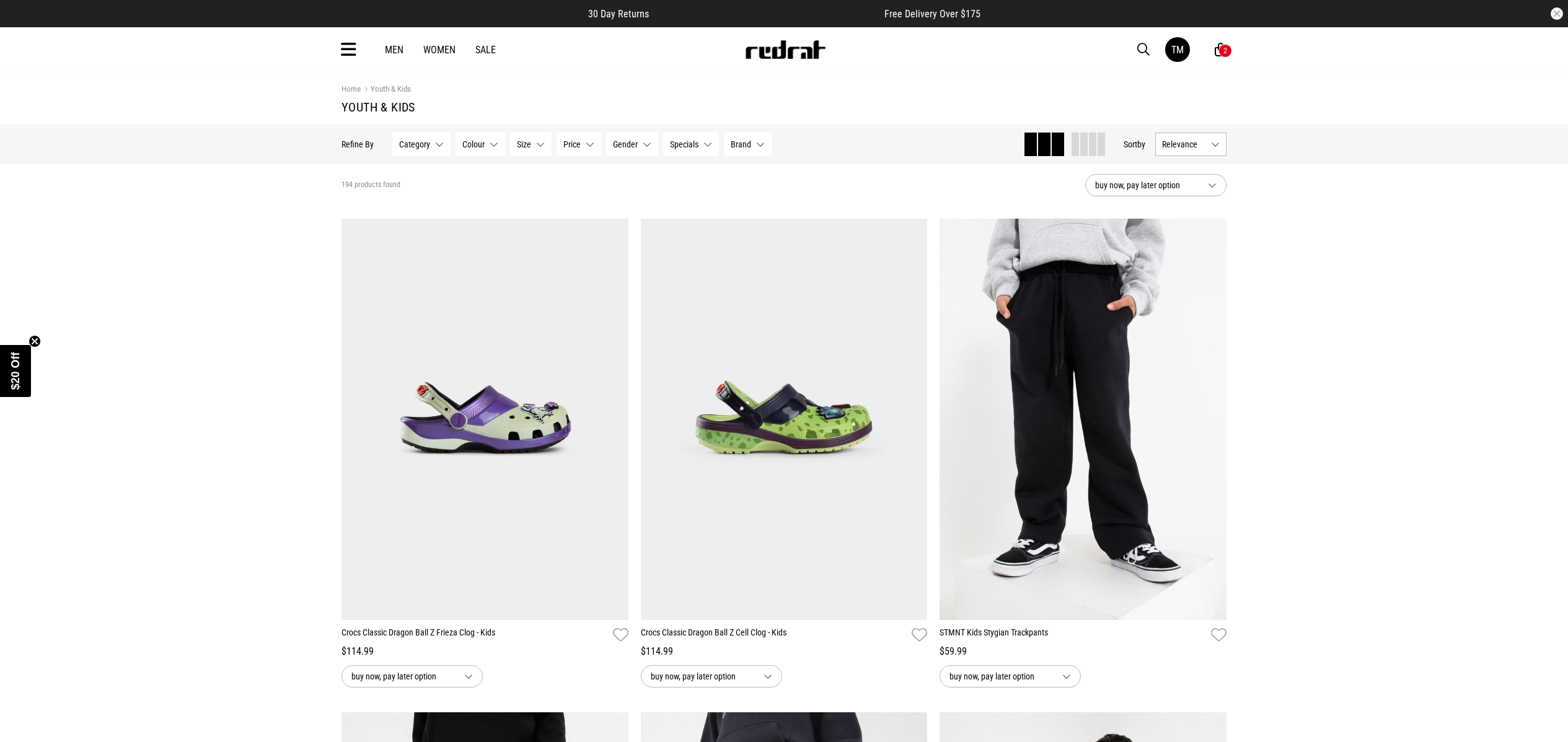 click at bounding box center [1143, 50] 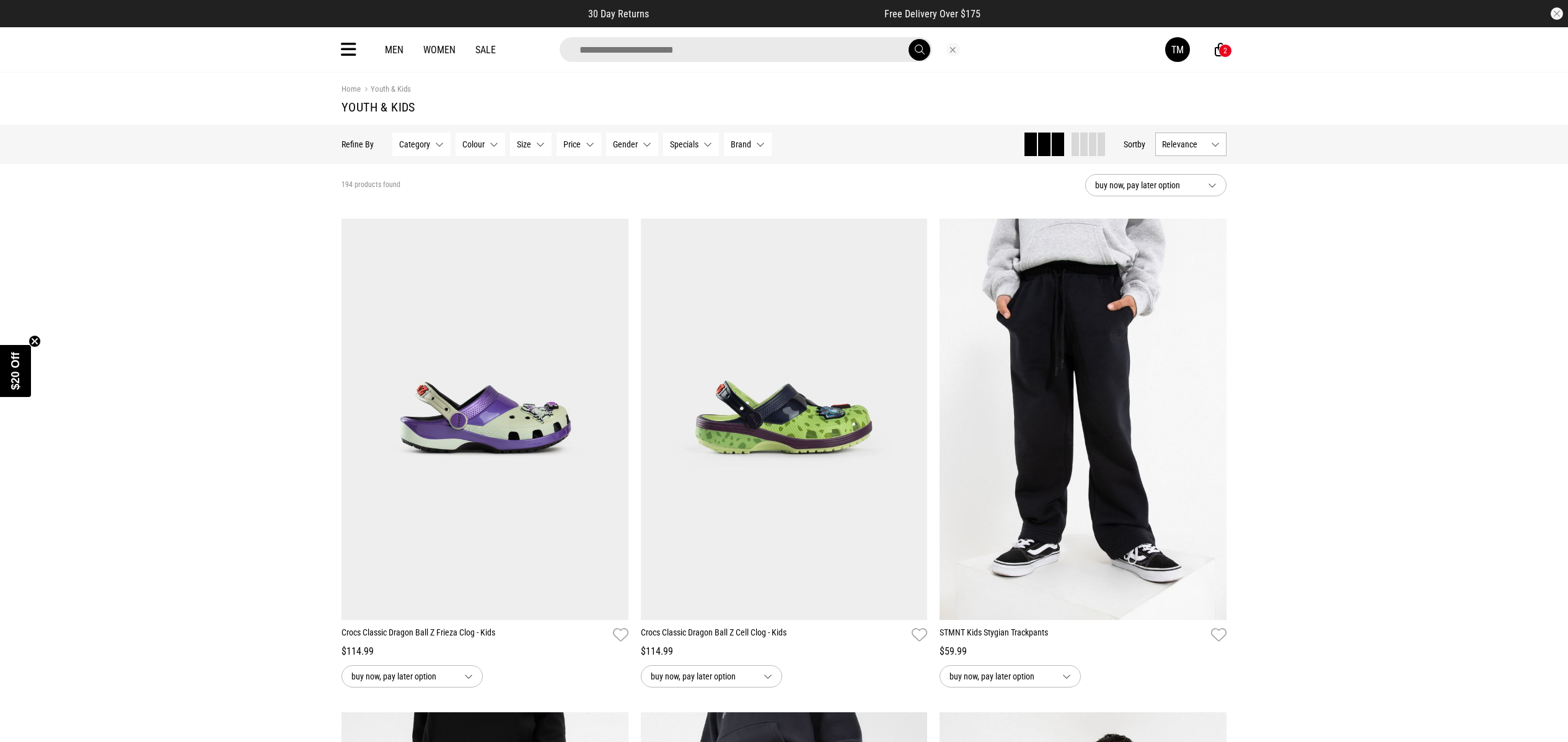 click at bounding box center (746, 50) 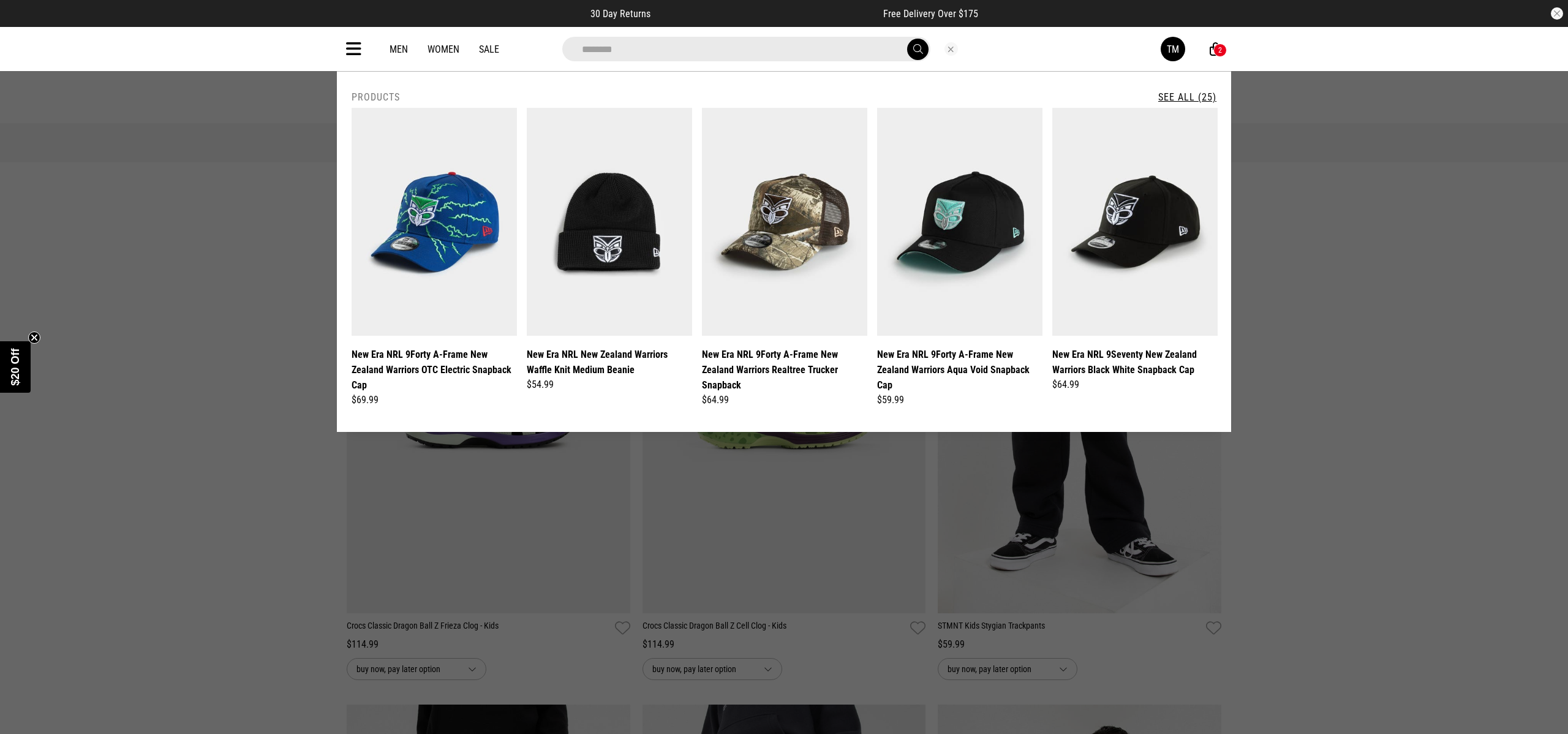 type on "********" 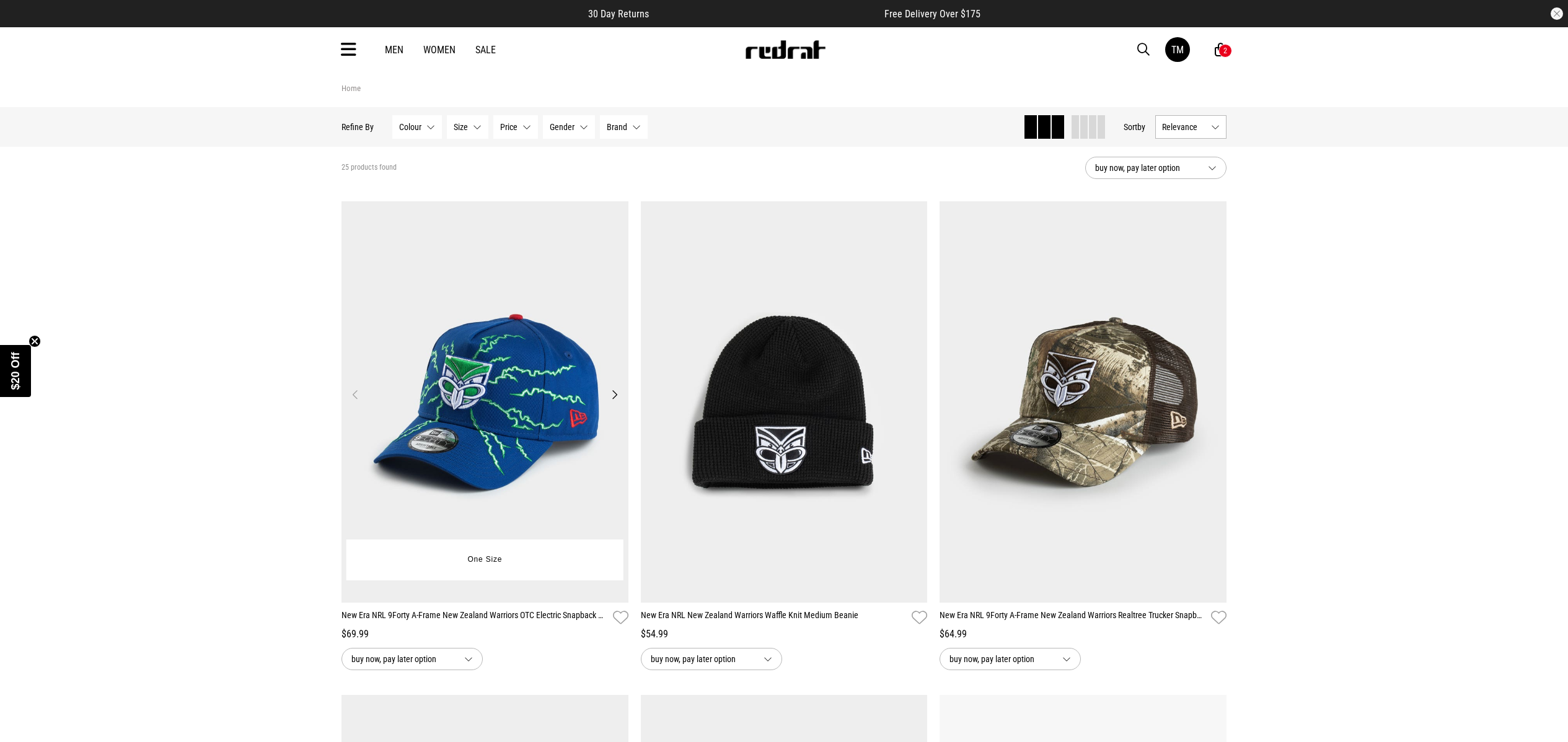 scroll, scrollTop: 0, scrollLeft: 0, axis: both 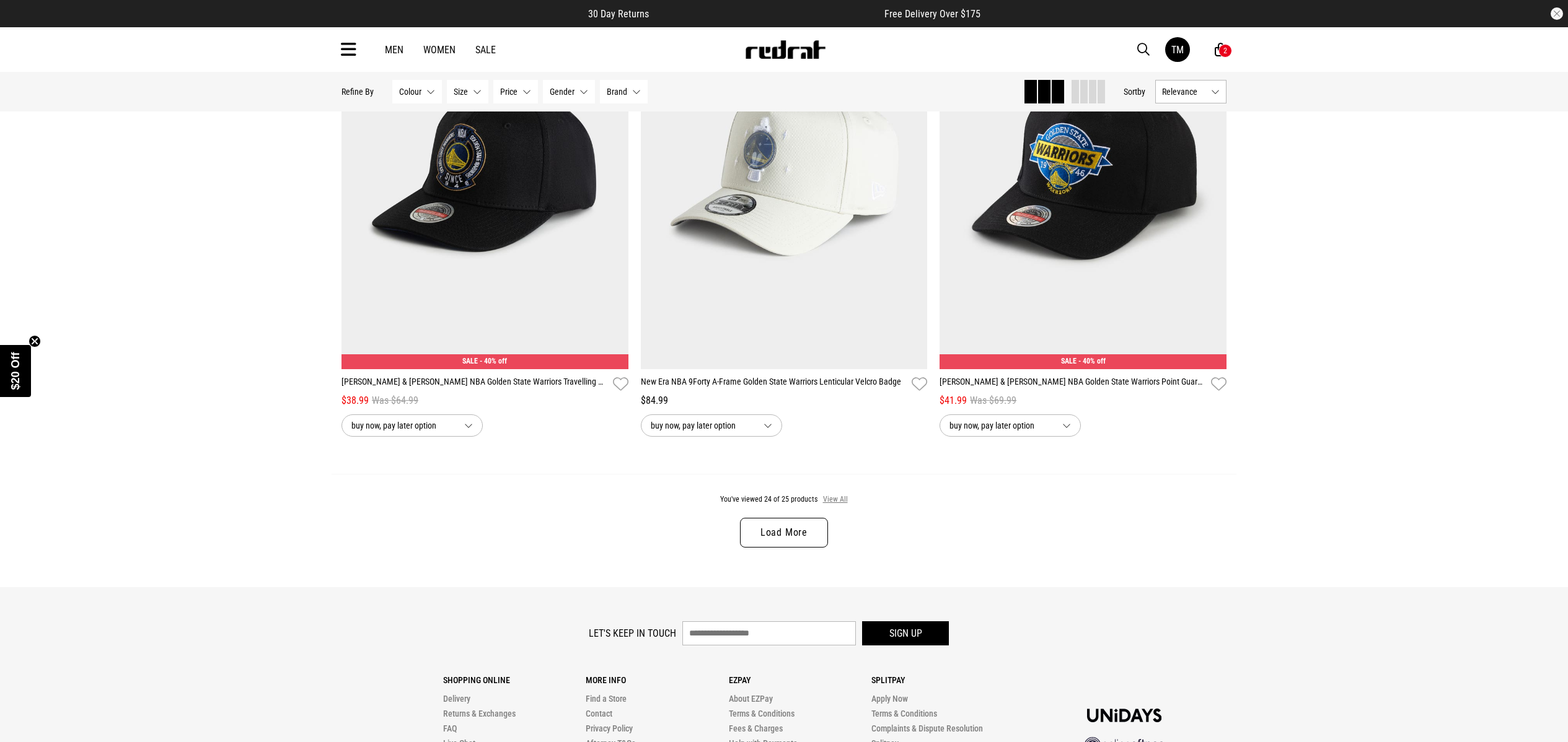 click on "View All" at bounding box center (835, 500) 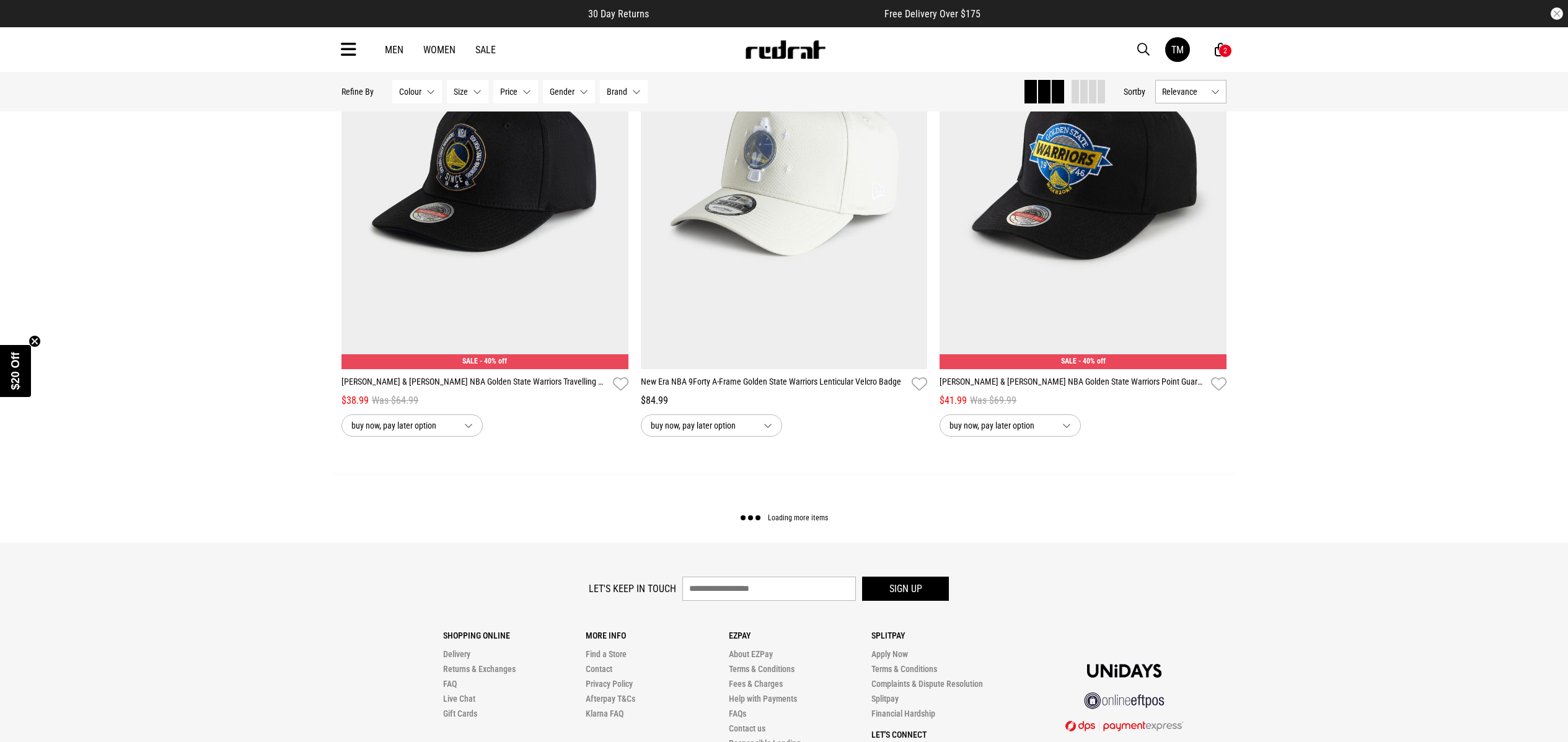 scroll, scrollTop: 3703, scrollLeft: 0, axis: vertical 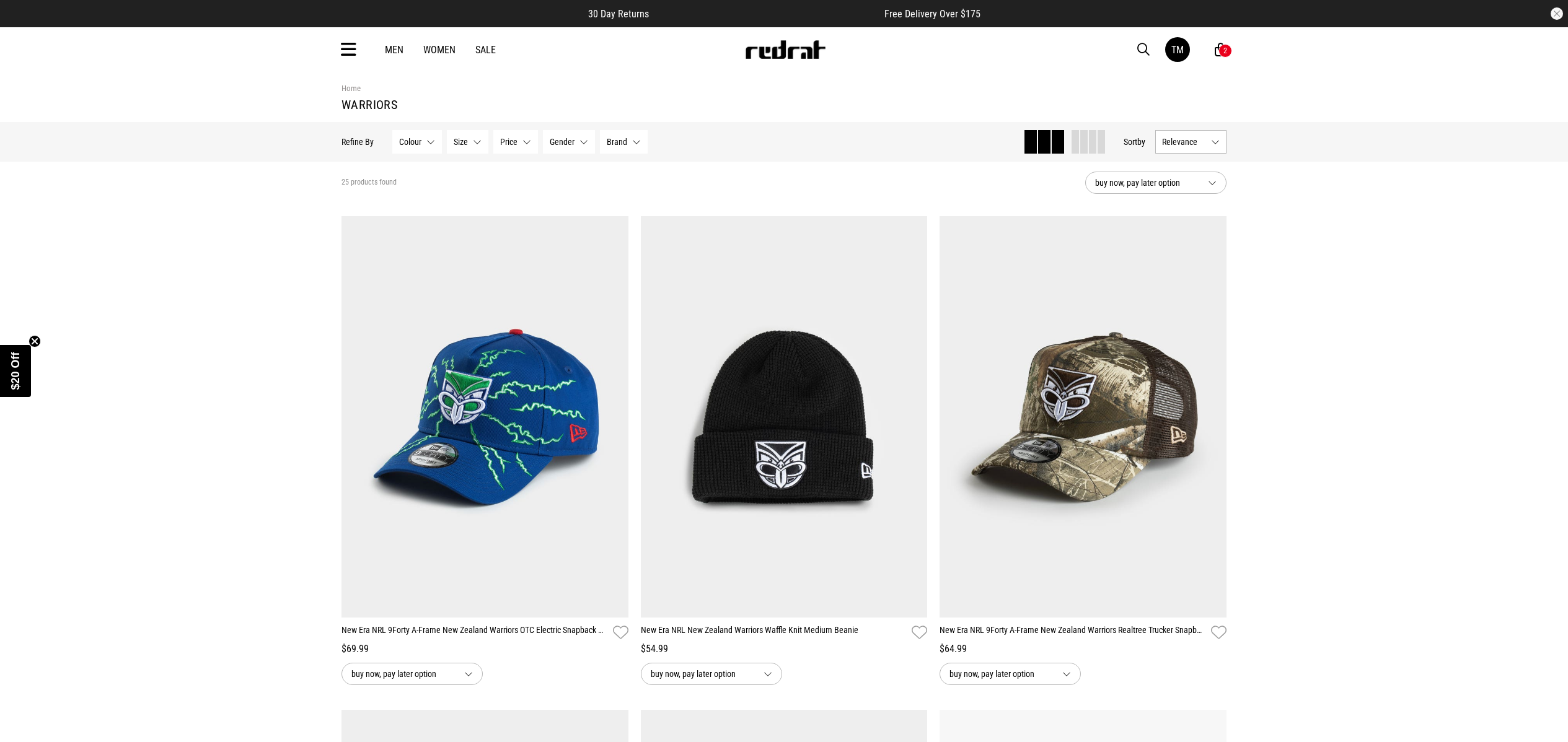 click at bounding box center [348, 50] 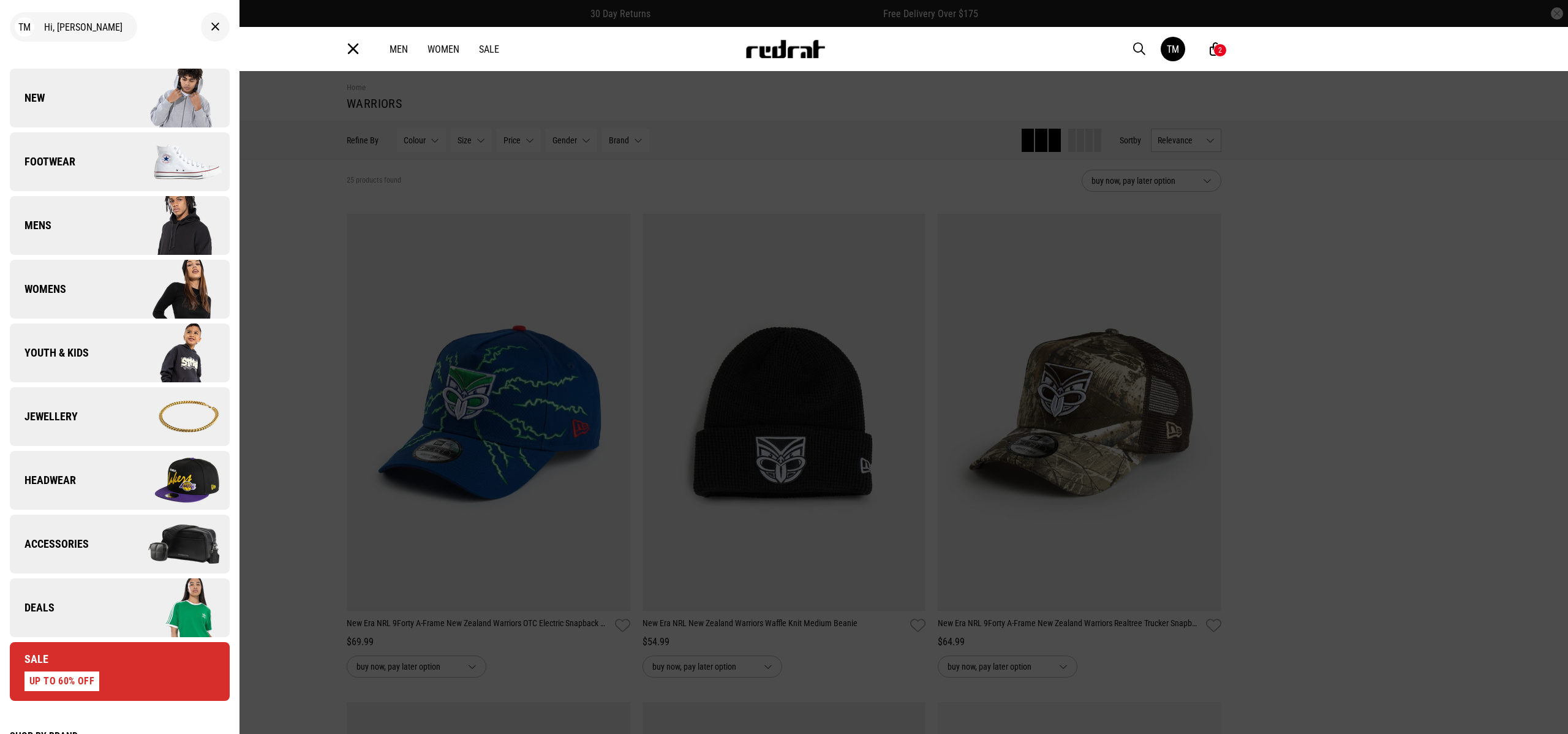 click at bounding box center [174, 353] 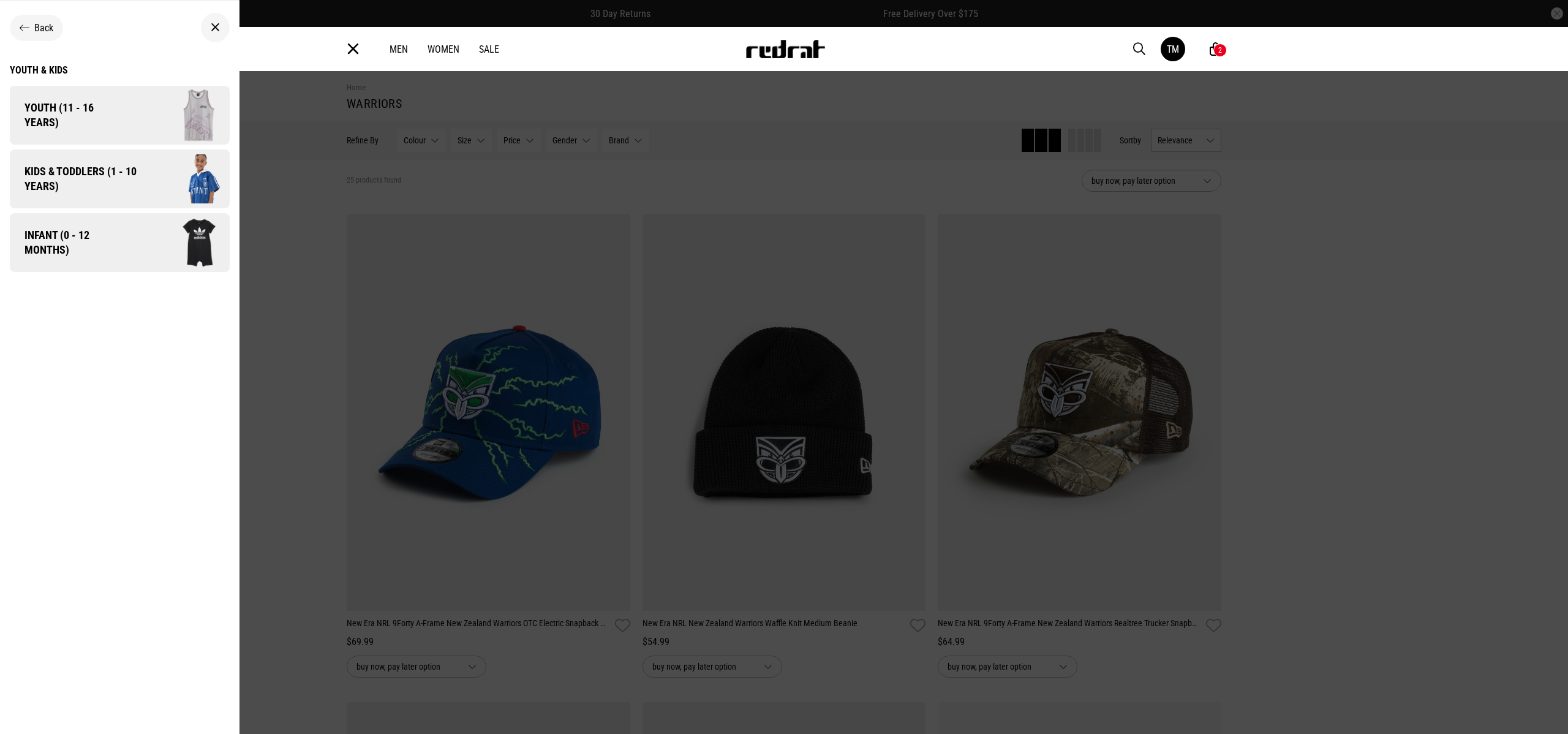 click at bounding box center (186, 178) 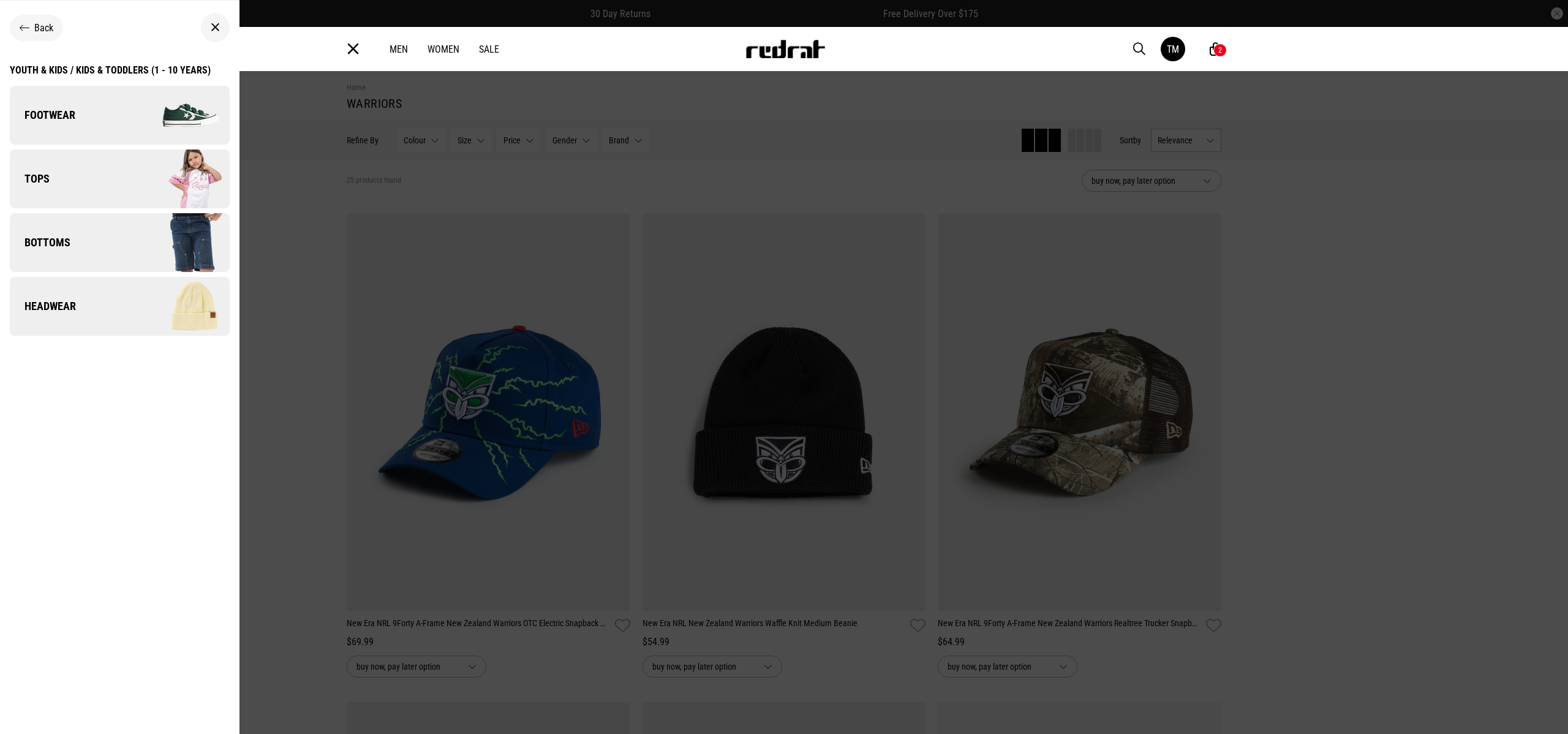 click on "Youth & Kids / Kids & Toddlers (1 - 10 years)" at bounding box center (110, 70) 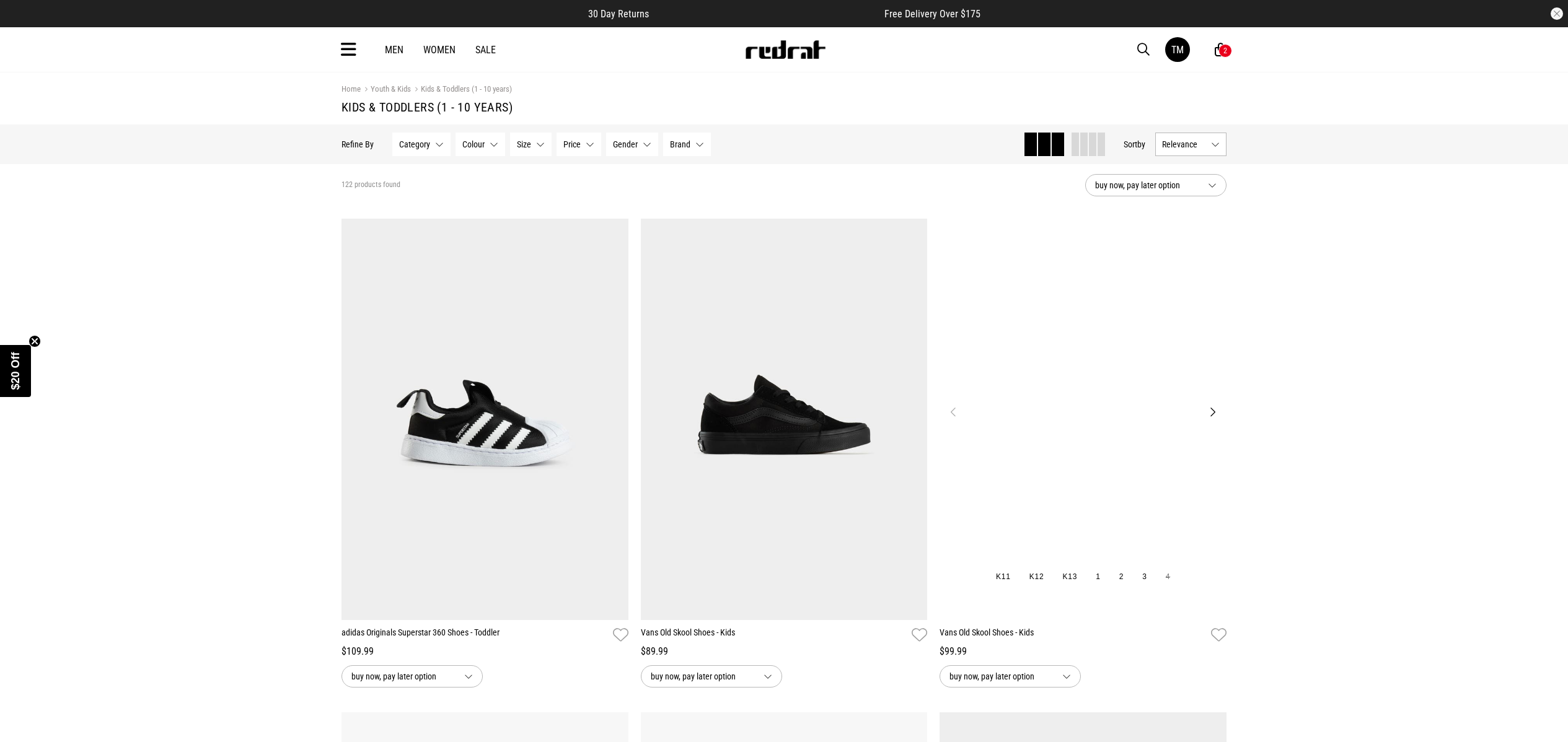 scroll, scrollTop: 0, scrollLeft: 0, axis: both 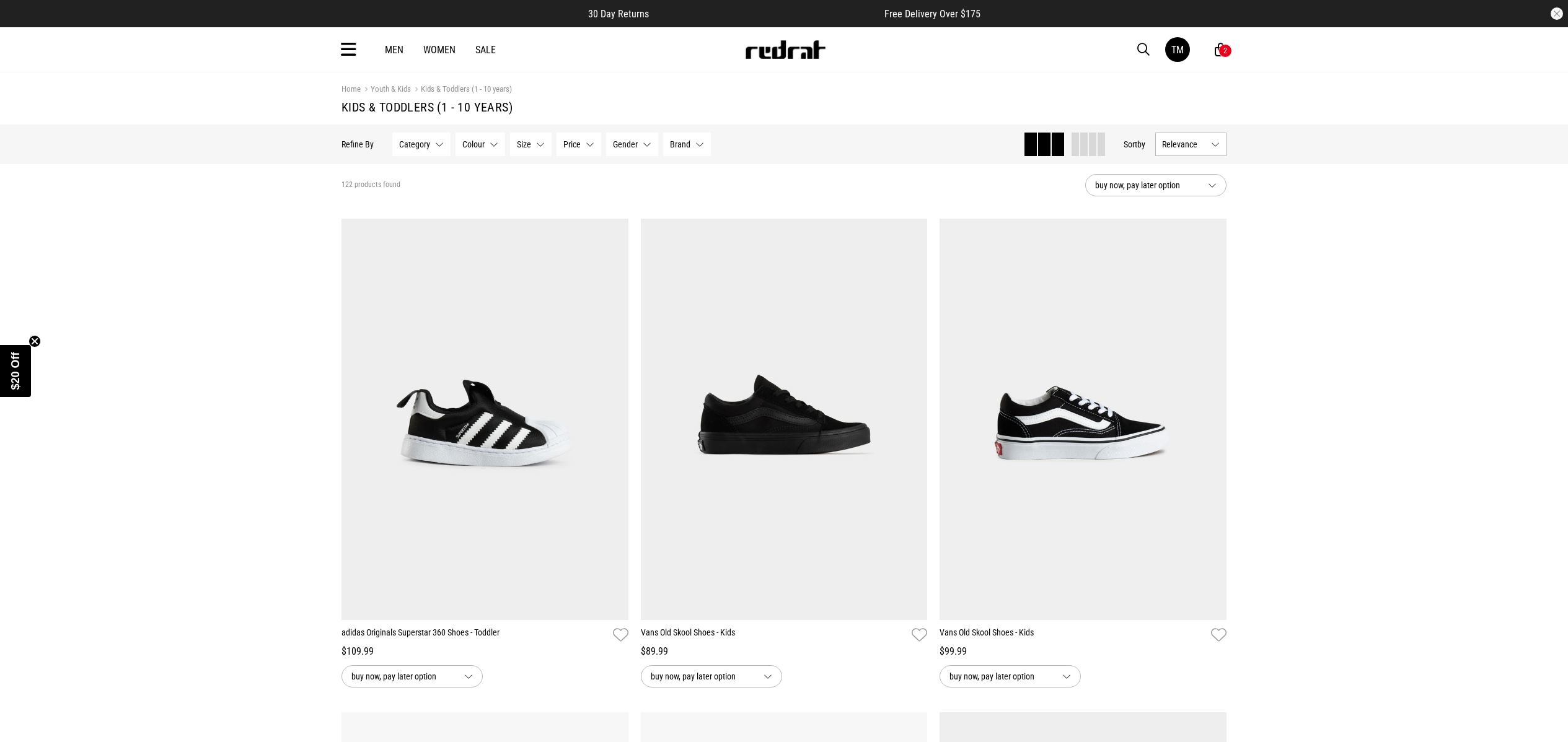 click on "Relevance" at bounding box center (1184, 144) 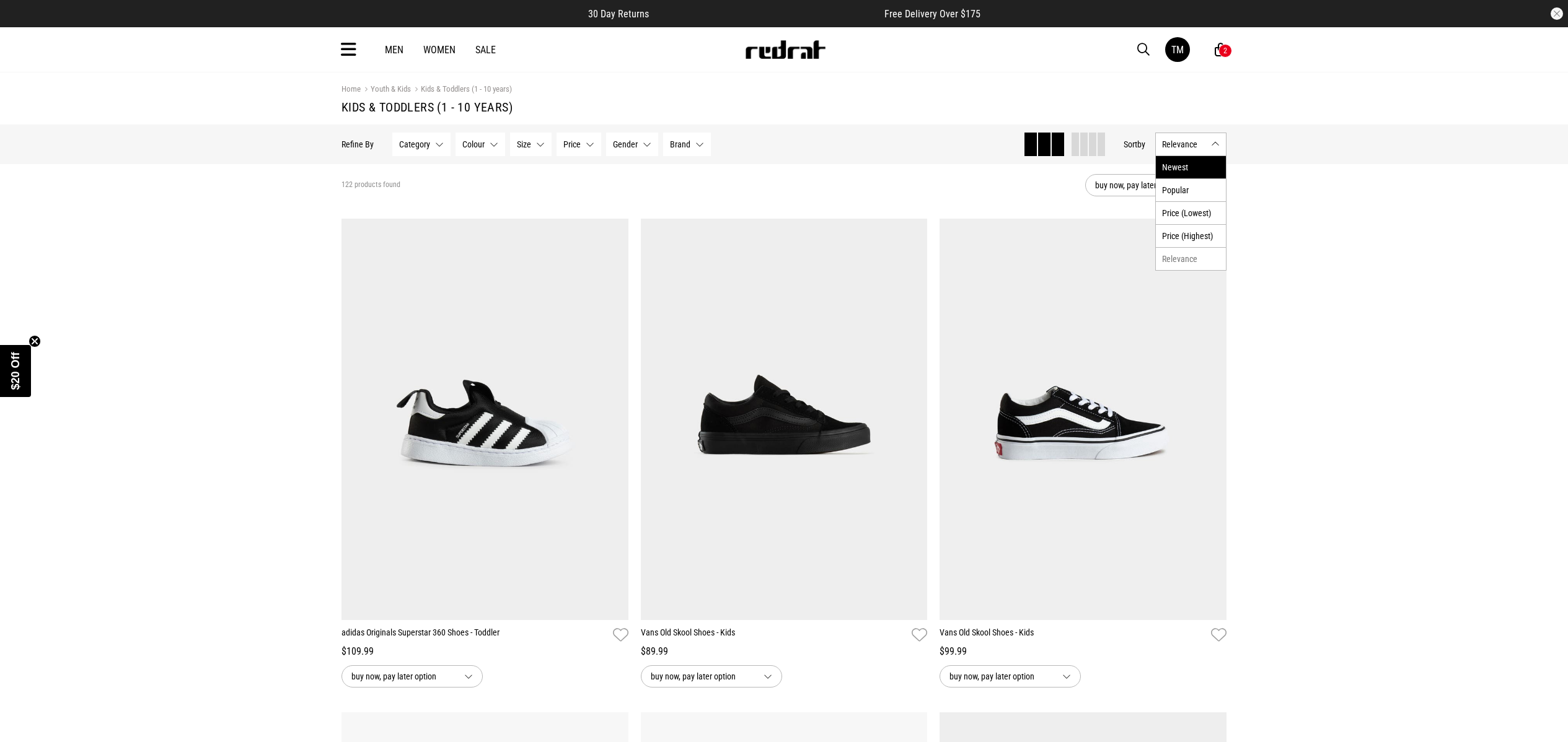 click on "Newest" at bounding box center [1191, 167] 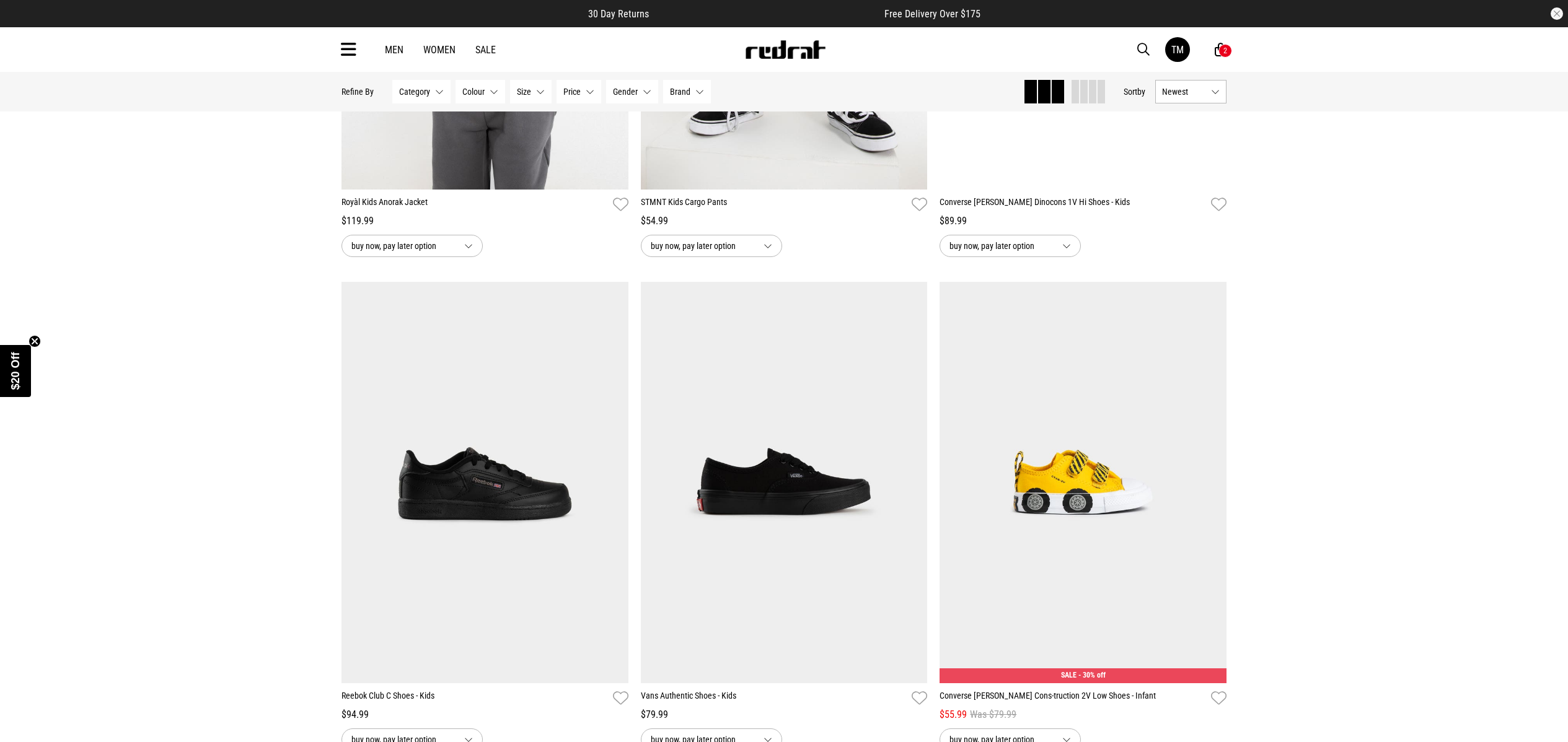 scroll, scrollTop: 3600, scrollLeft: 0, axis: vertical 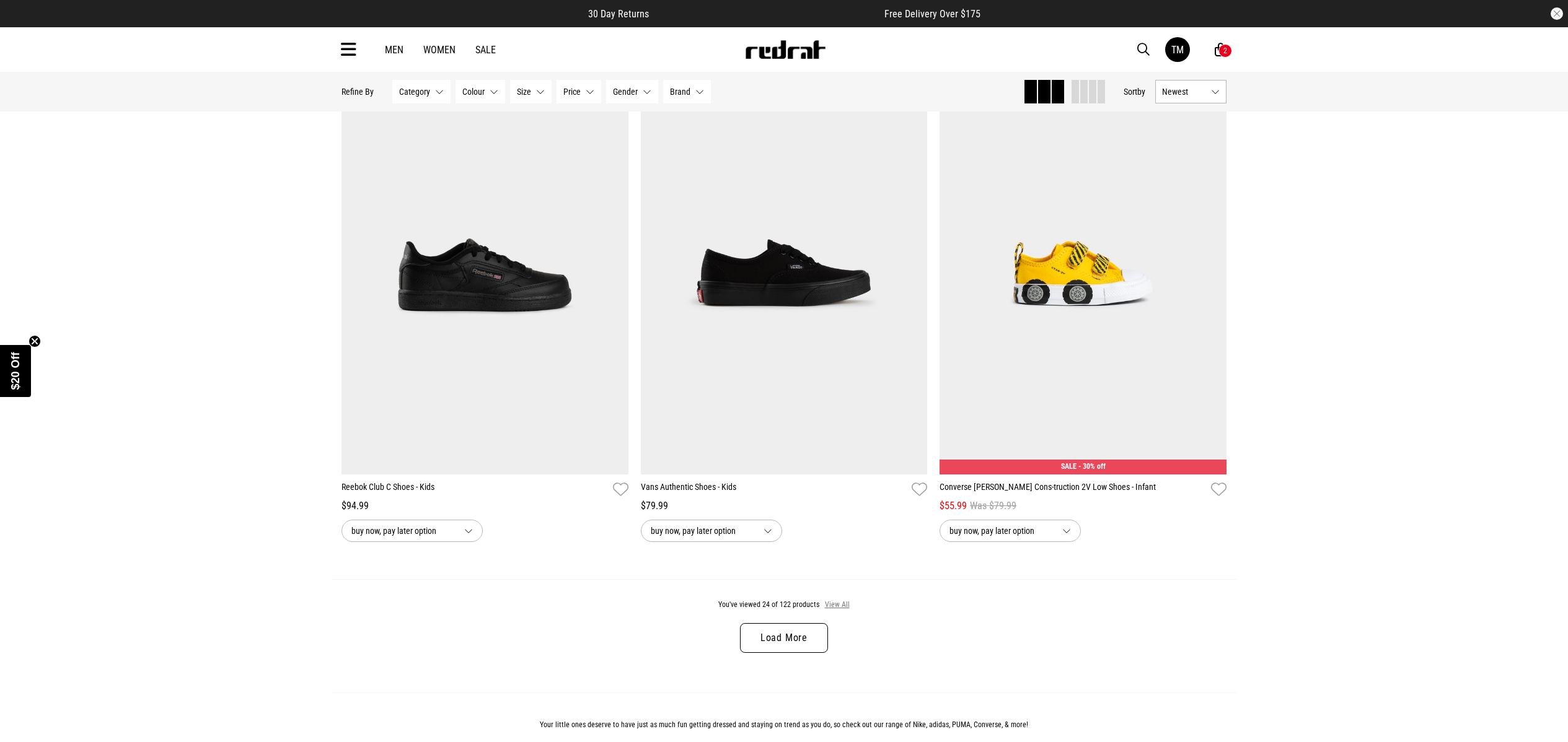 click on "View All" at bounding box center [837, 605] 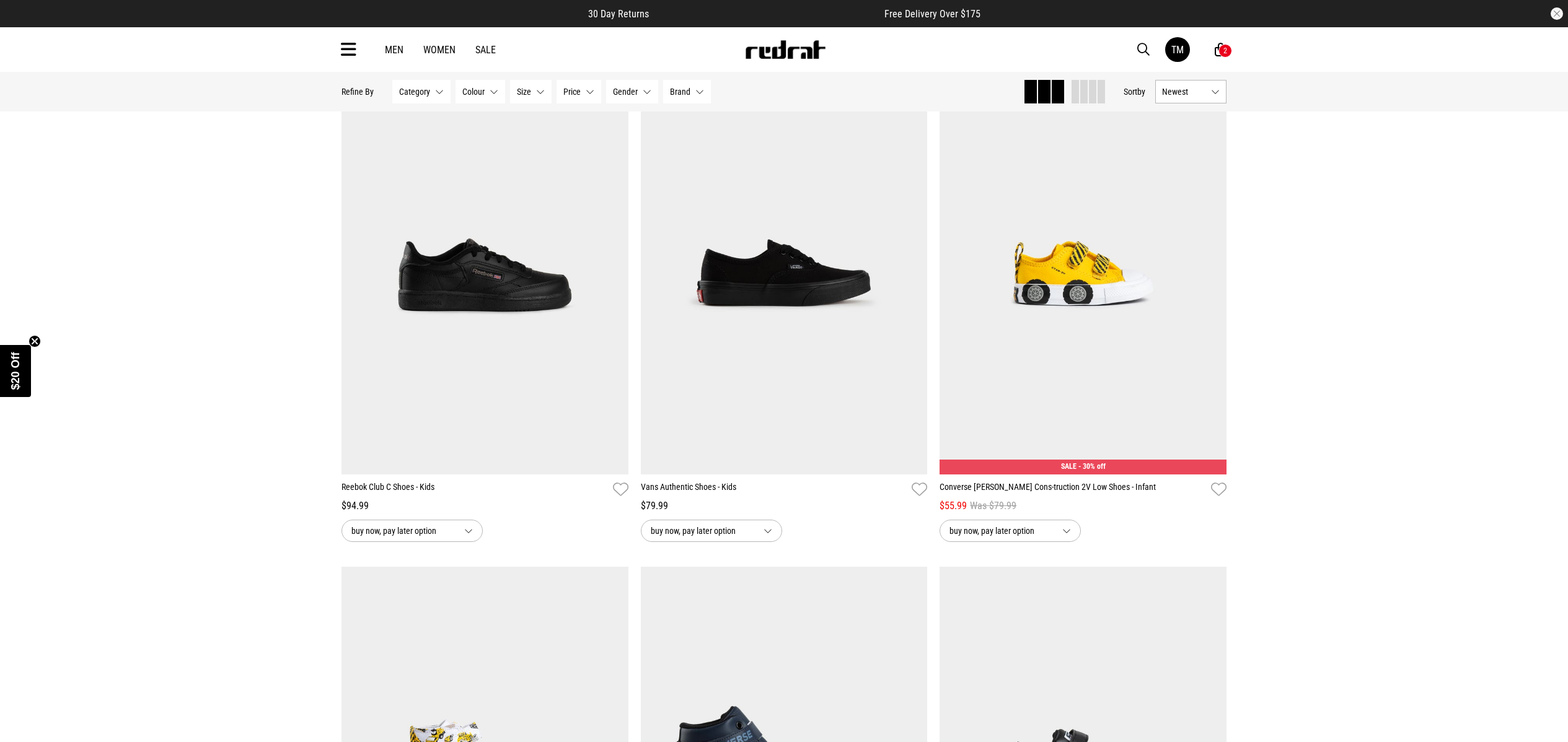 click on "Newest" at bounding box center [1184, 92] 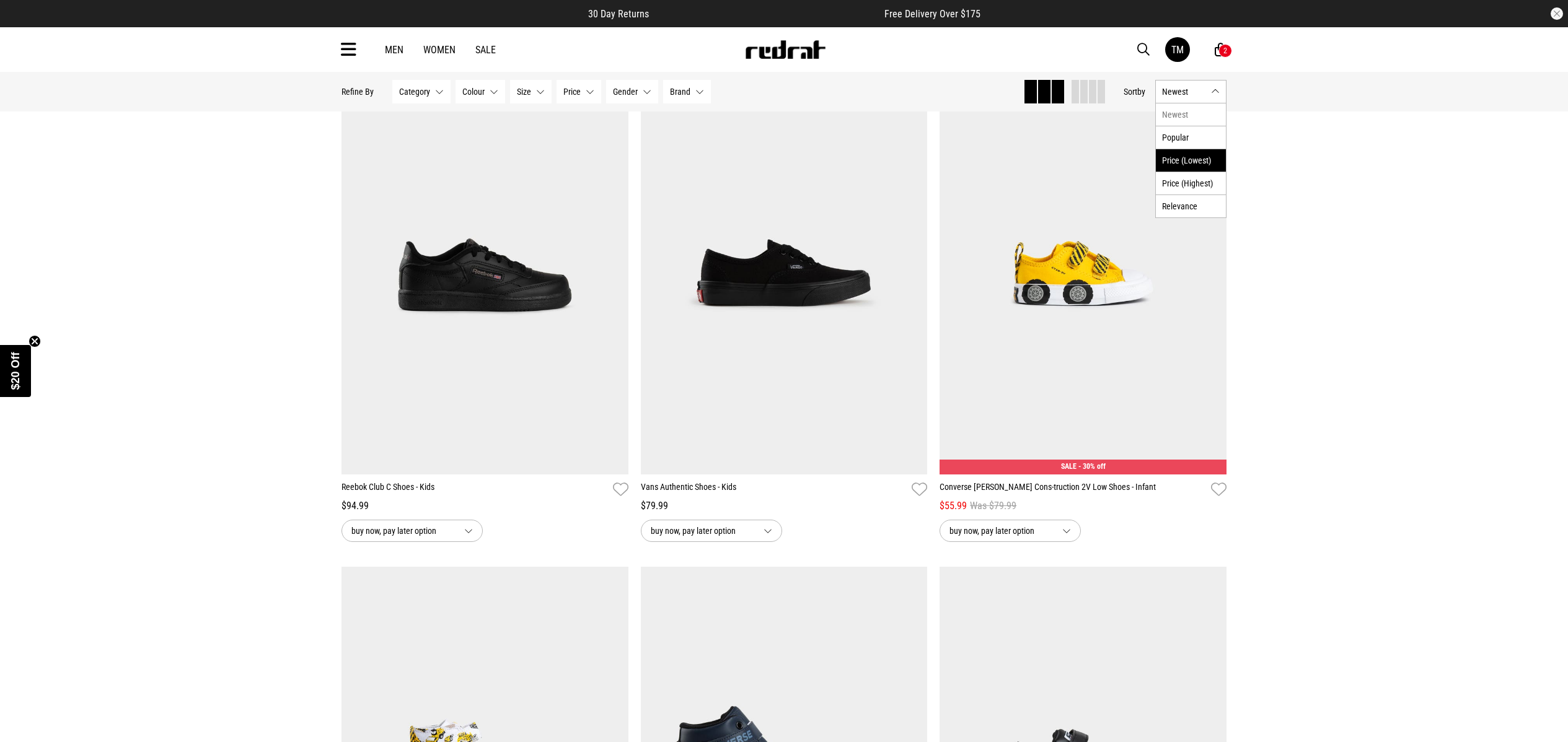 click on "Price (Lowest)" at bounding box center (1191, 160) 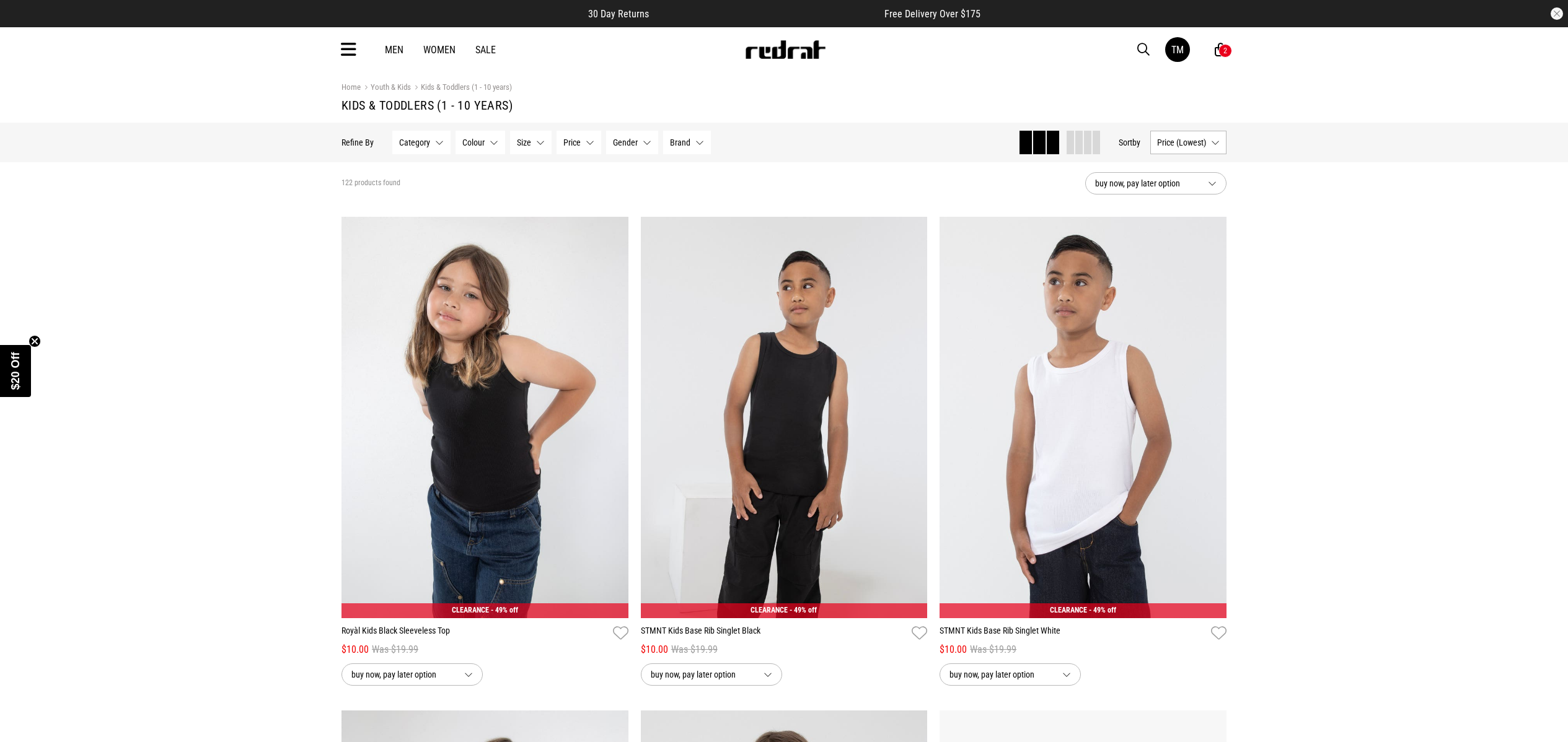 scroll, scrollTop: 0, scrollLeft: 0, axis: both 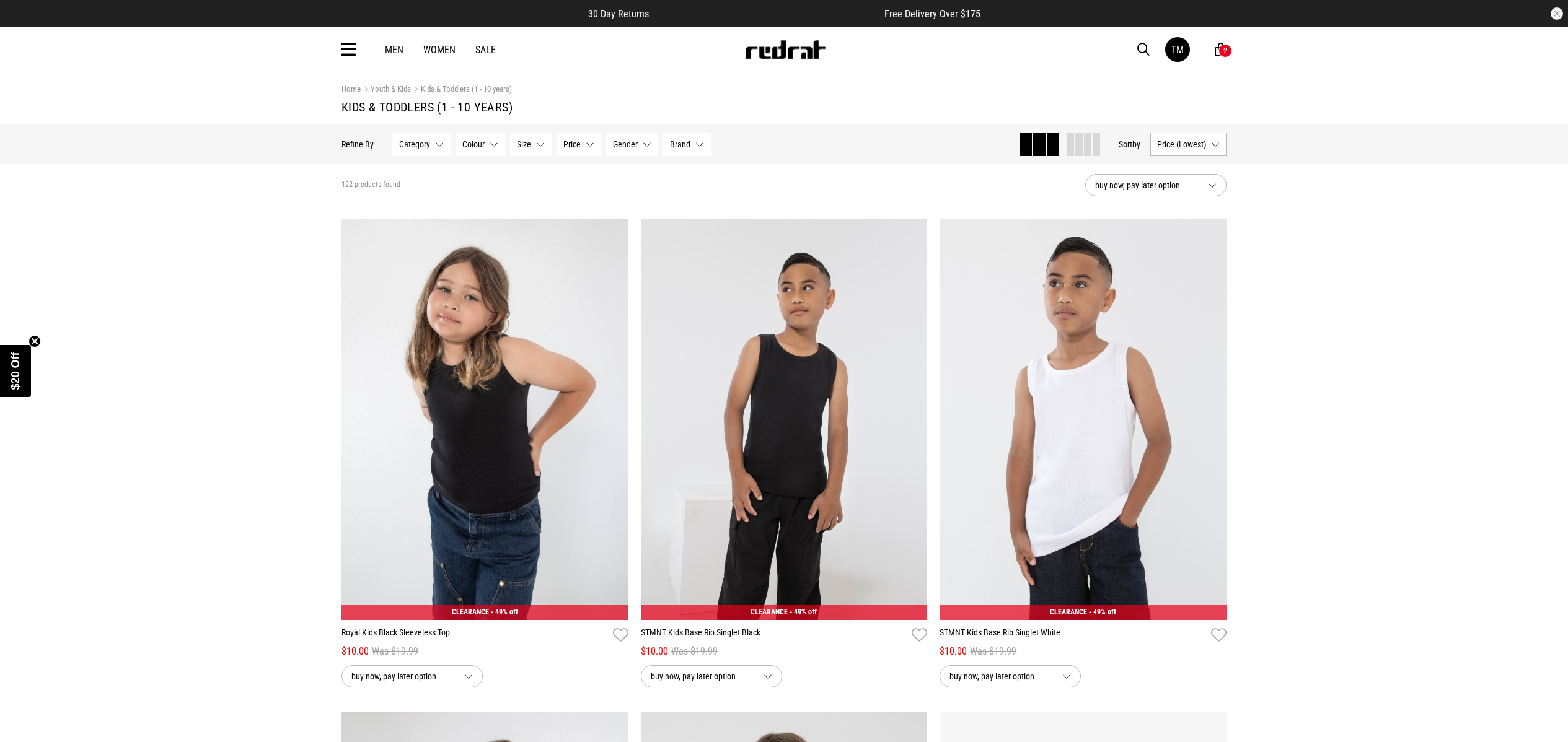 click on "Size" at bounding box center (524, 144) 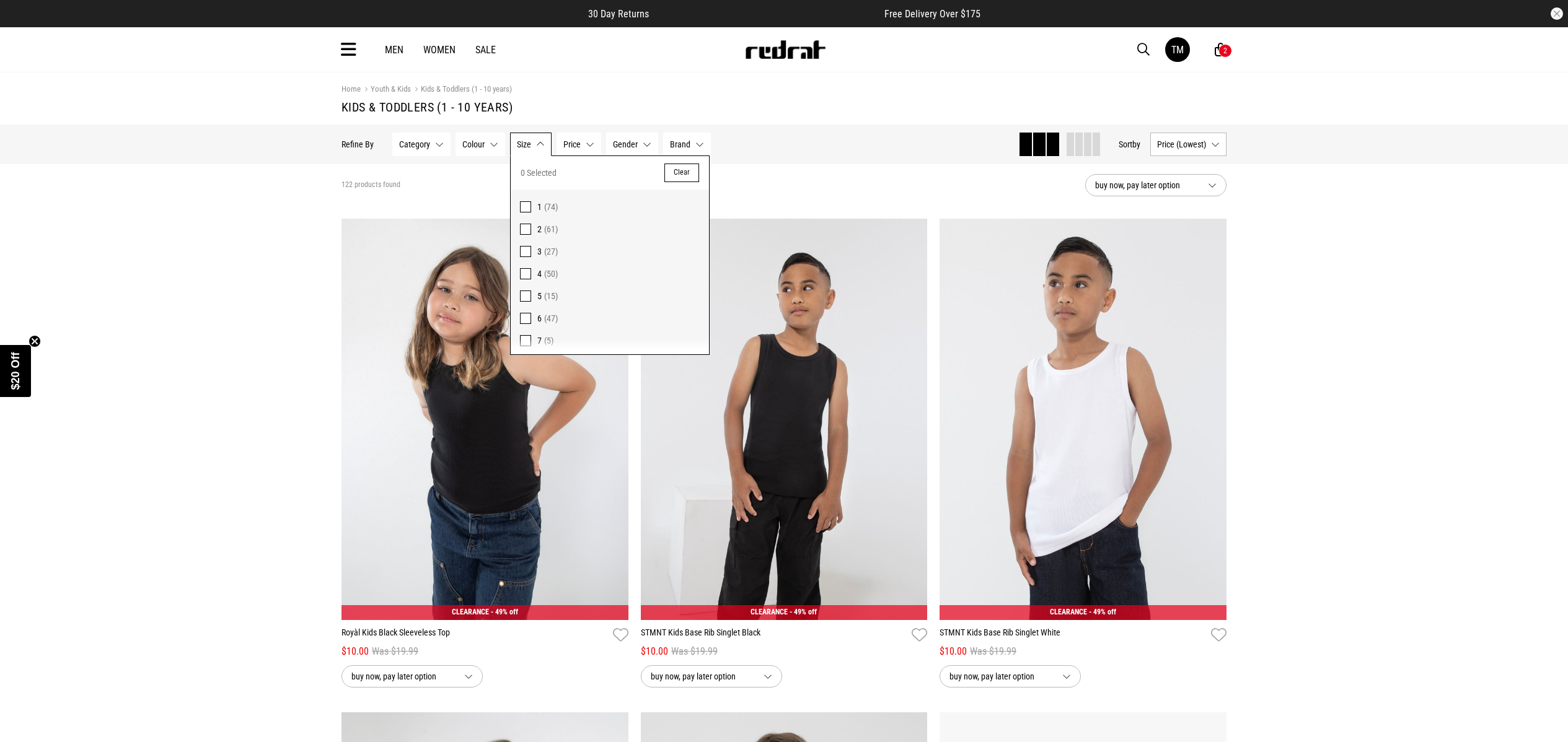 click at bounding box center (526, 296) 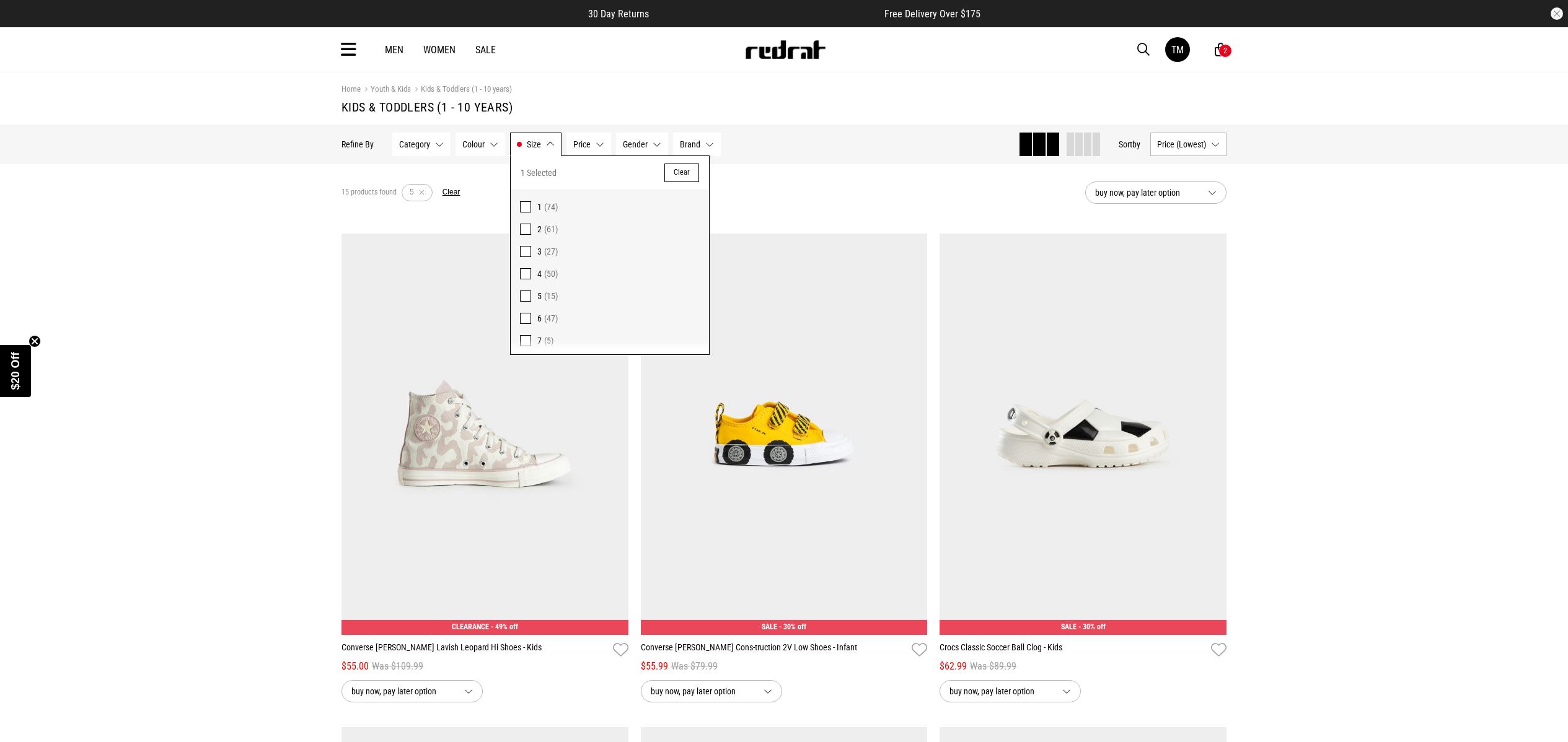 click at bounding box center [526, 318] 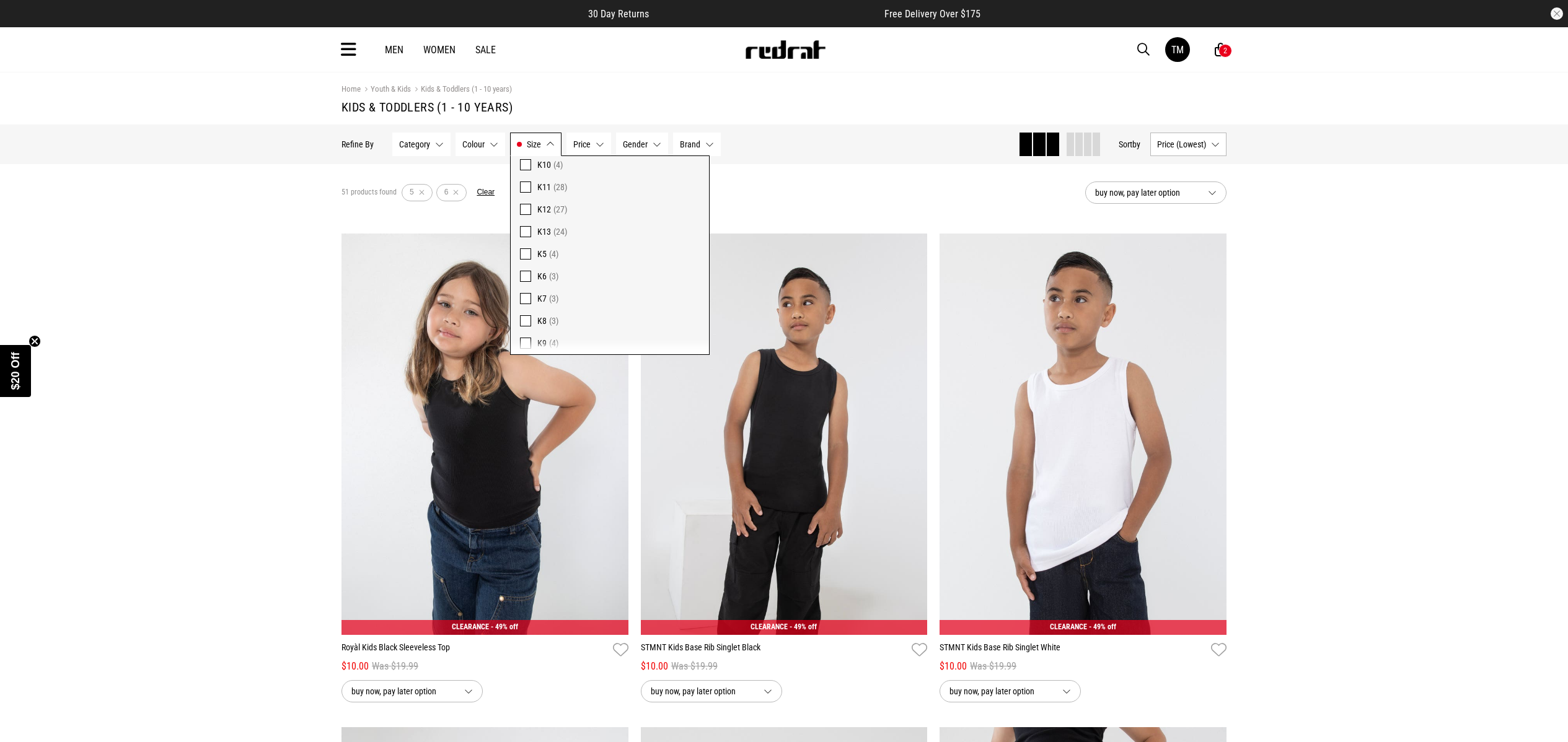 scroll, scrollTop: 538, scrollLeft: 0, axis: vertical 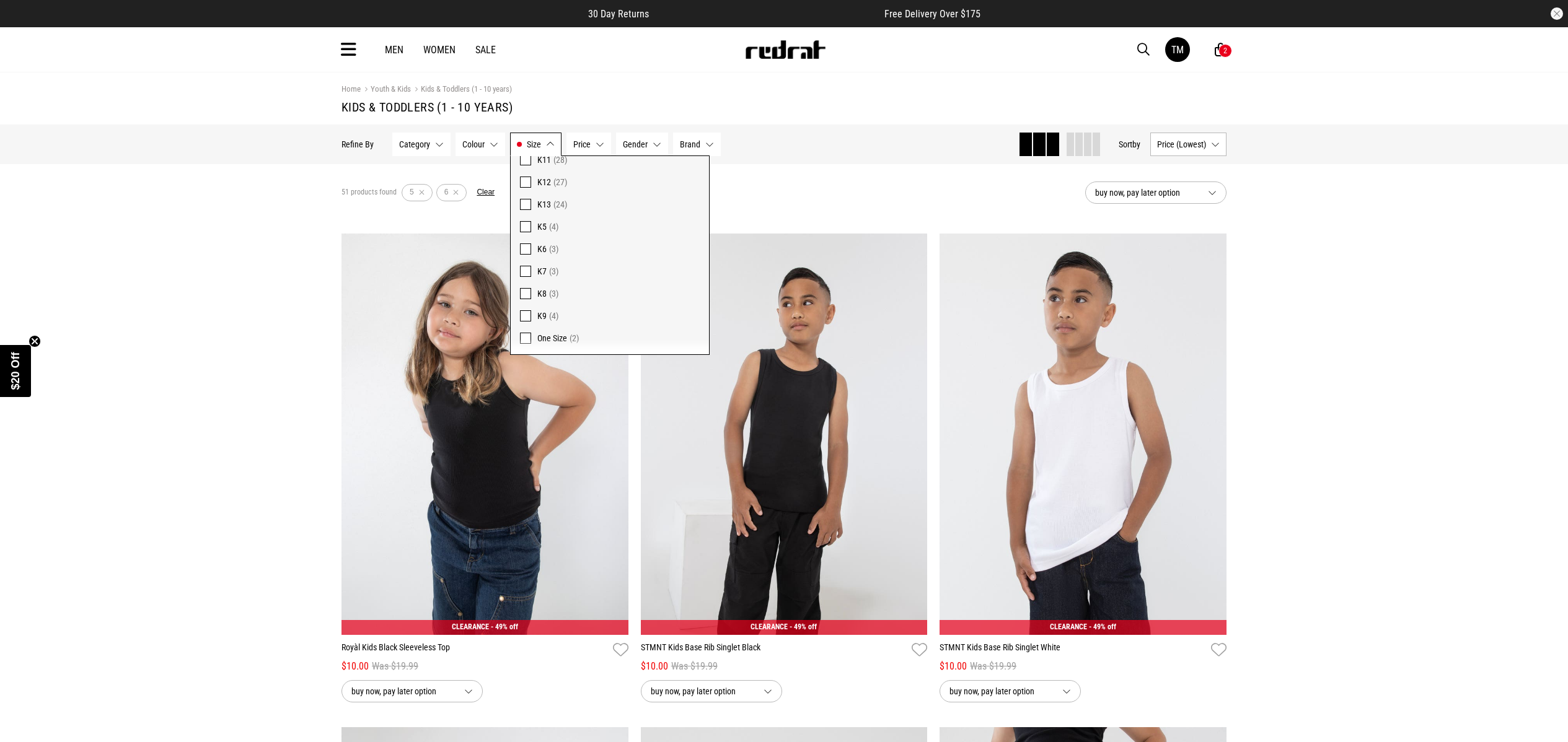 click at bounding box center [526, 182] 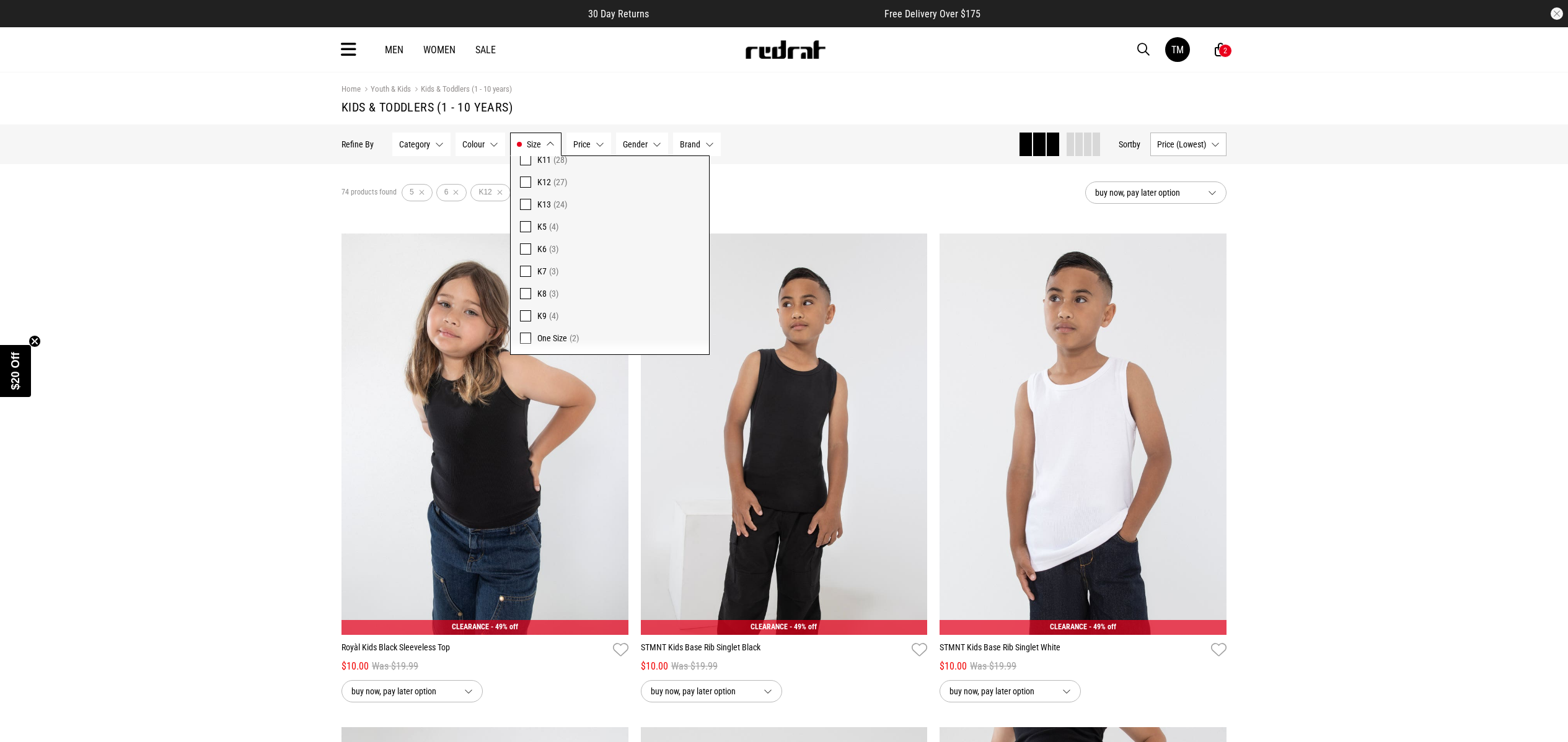 click on "Size" at bounding box center (534, 144) 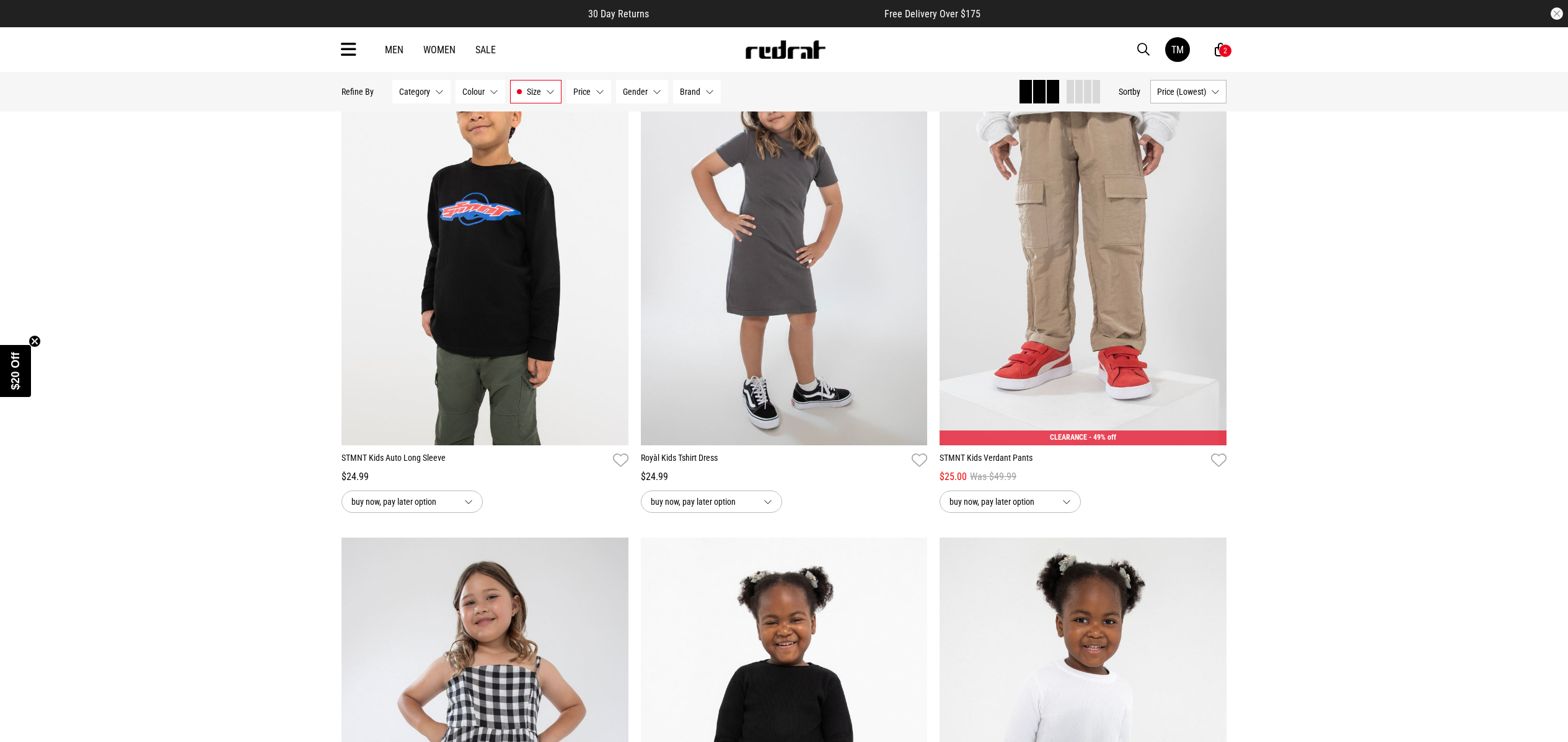 scroll, scrollTop: 0, scrollLeft: 0, axis: both 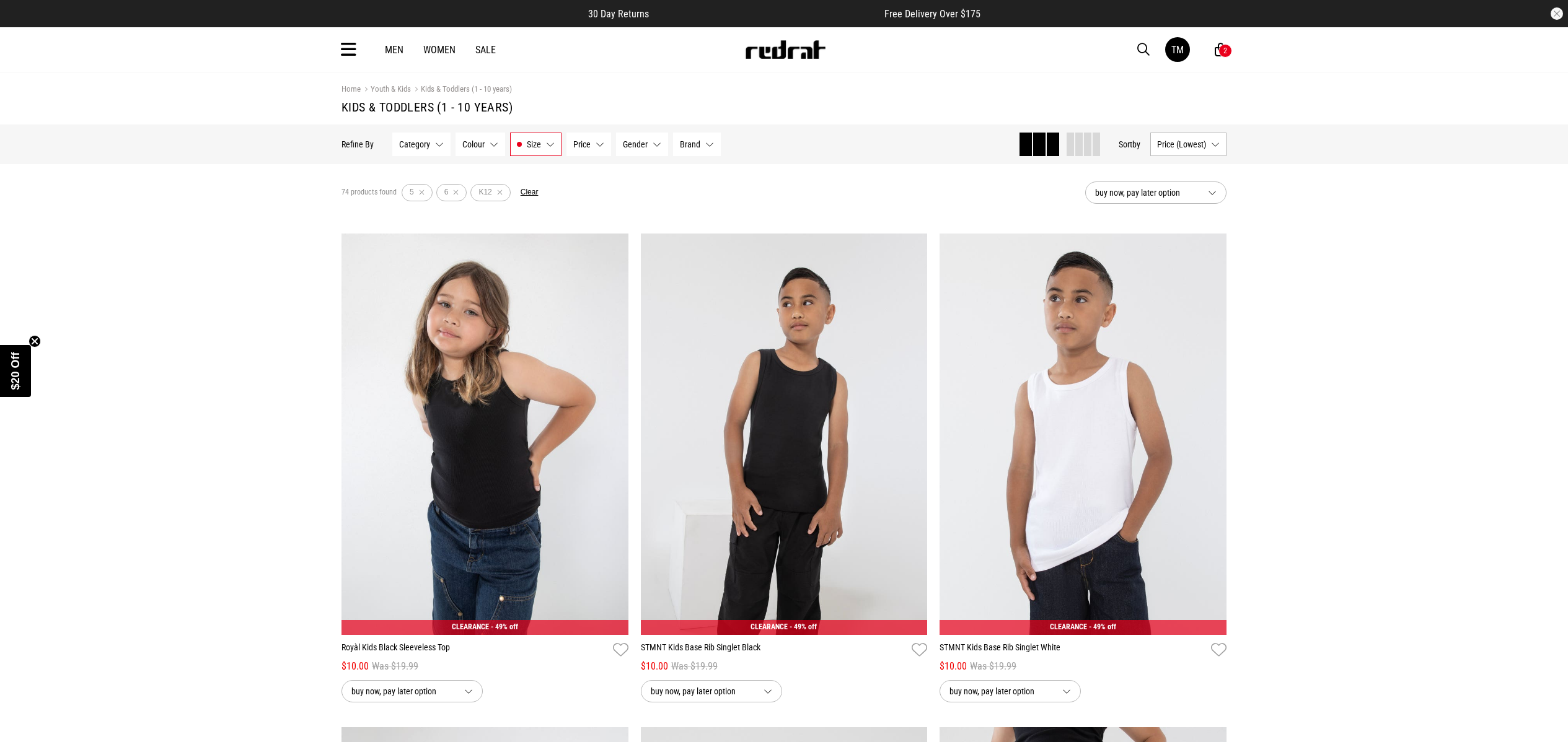 click on "Gender  None selected" at bounding box center [642, 144] 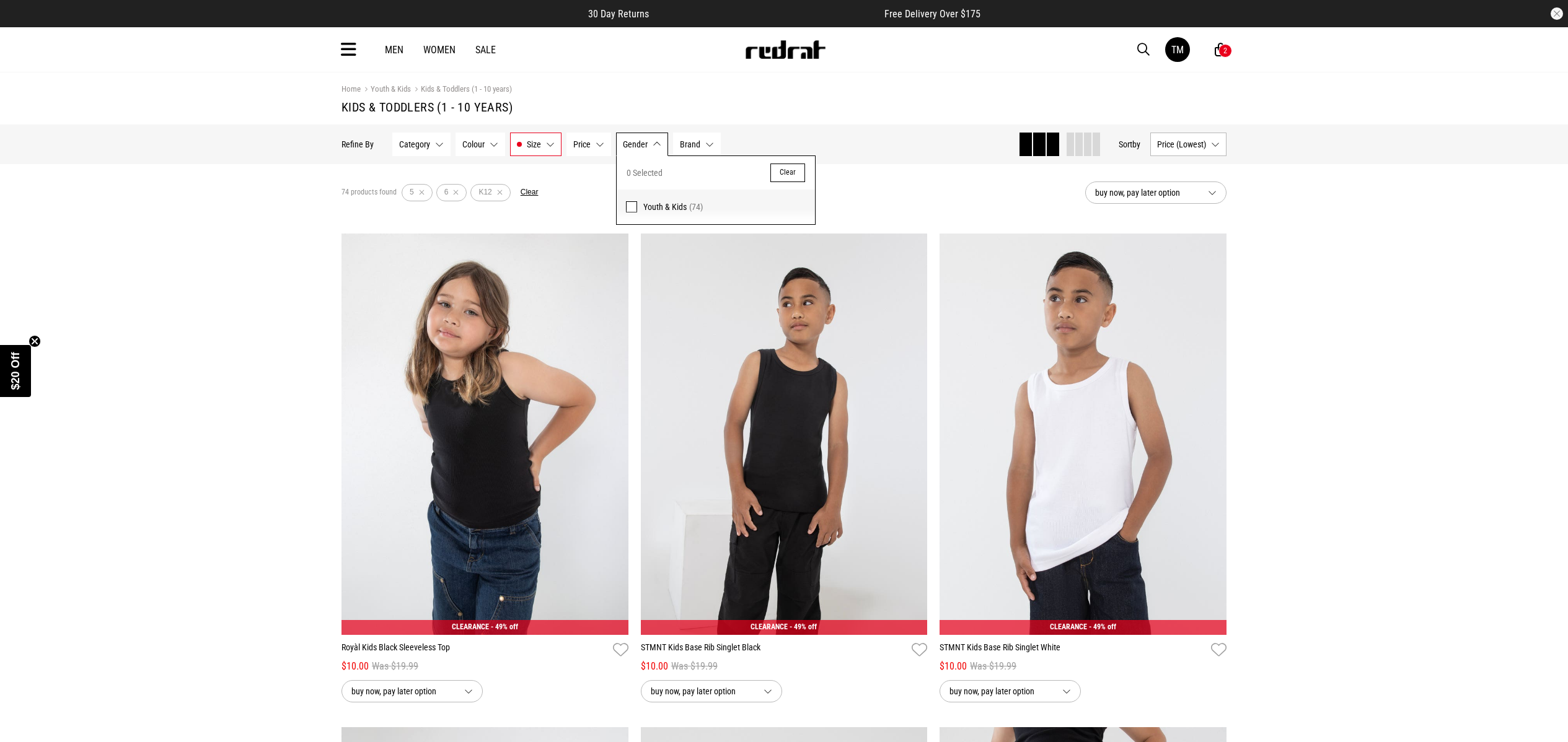 click at bounding box center (632, 207) 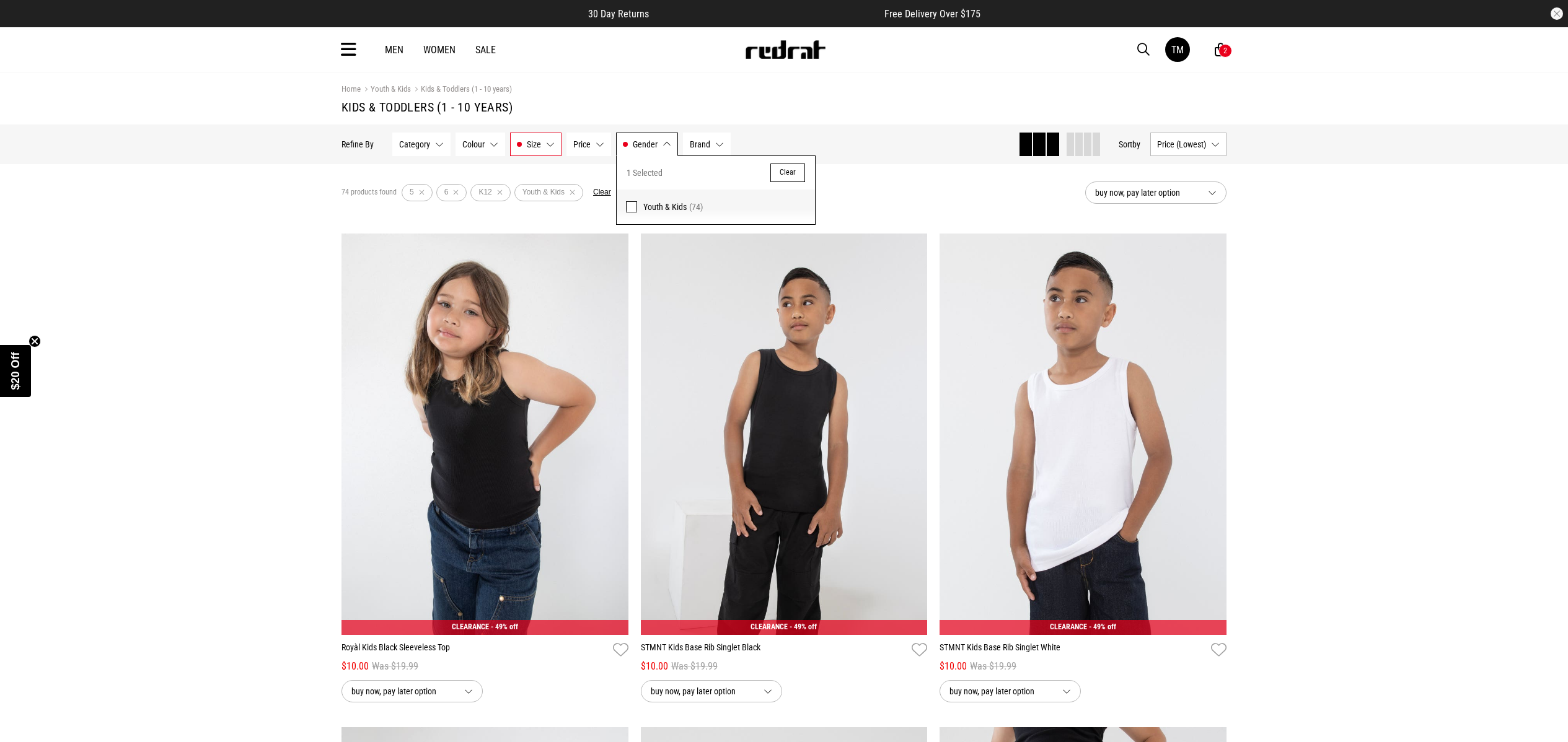 click at bounding box center [632, 207] 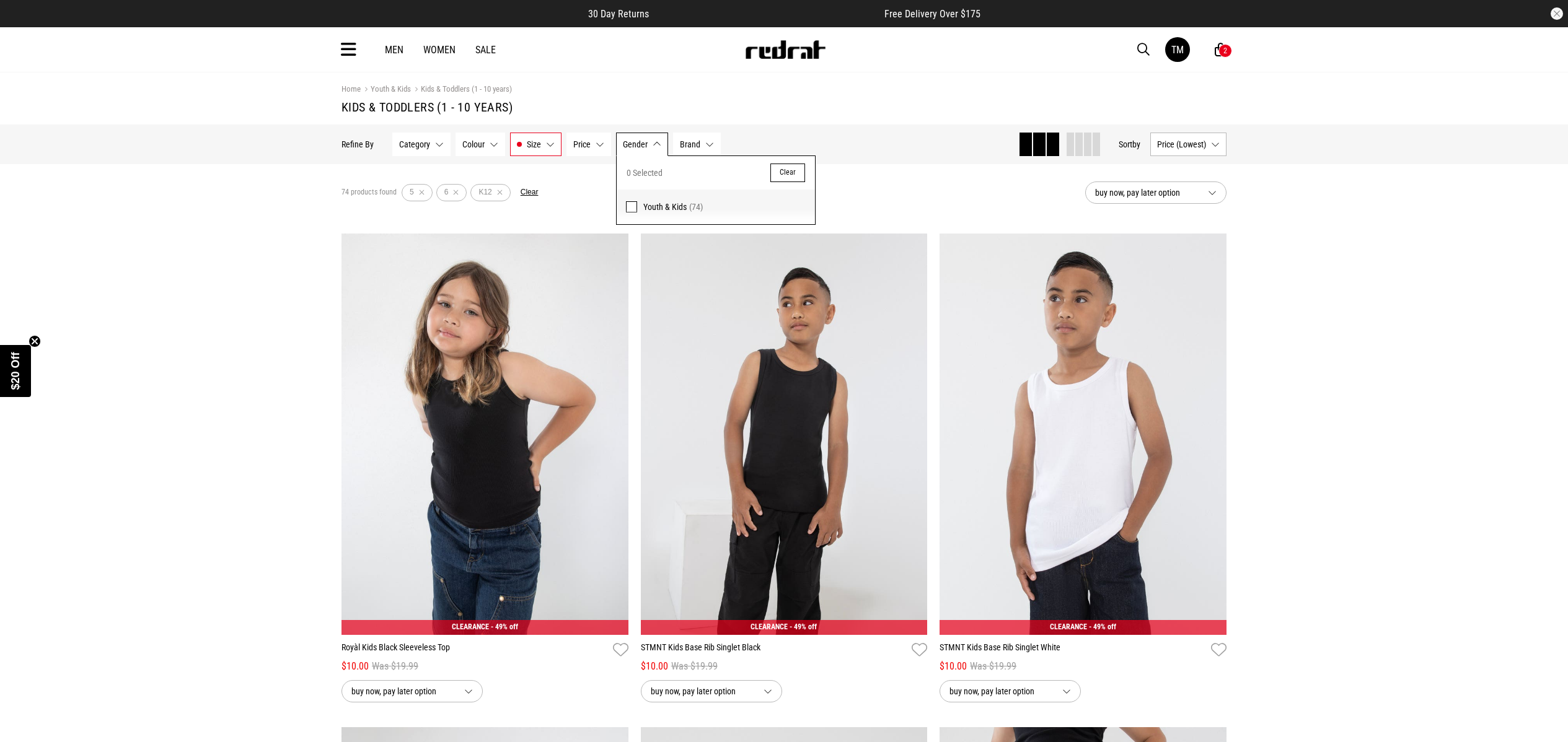 click on "Home Youth & Kids Kids & Toddlers (1 - 10 years)   Kids & Toddlers (1 - 10 years)" at bounding box center (784, 98) 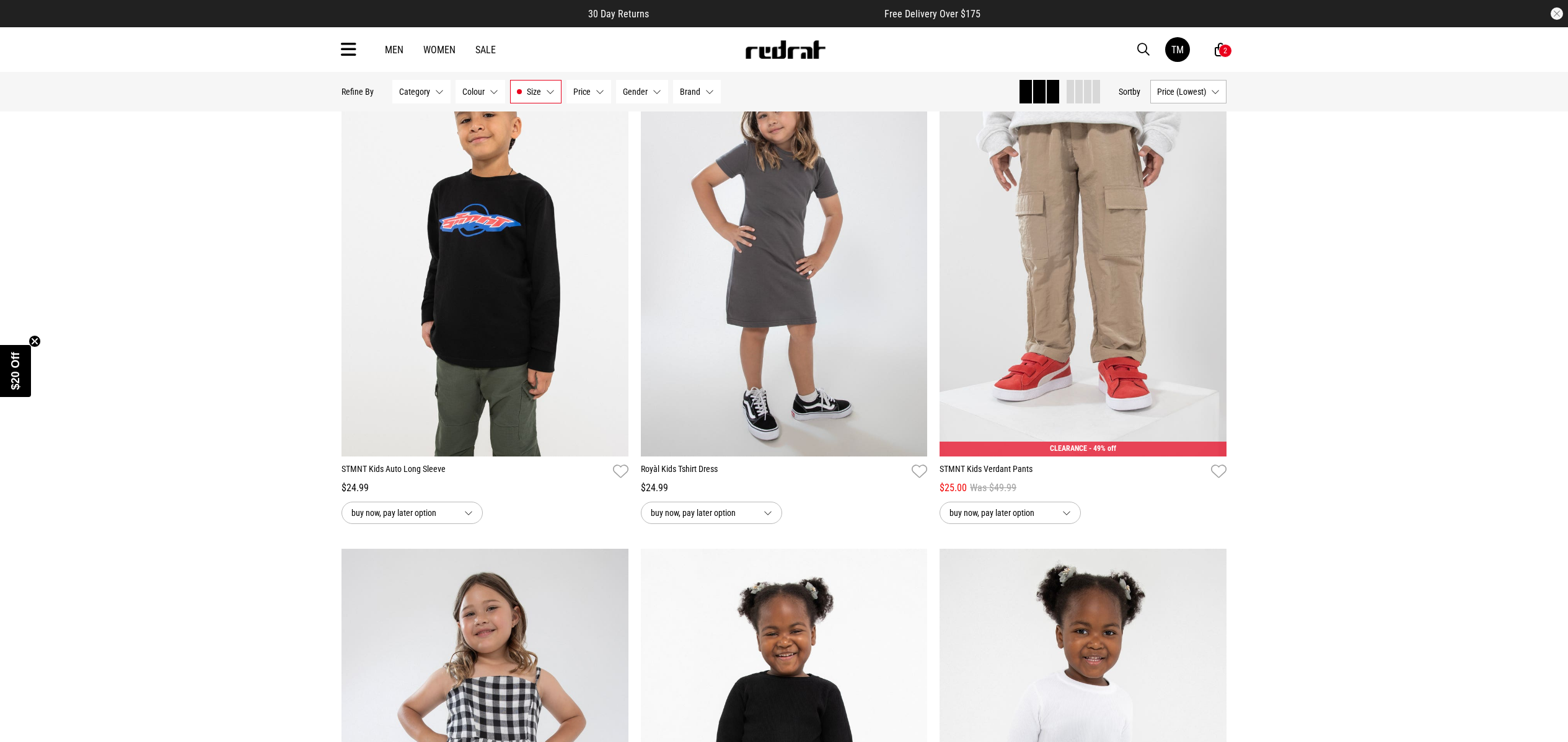scroll, scrollTop: 1750, scrollLeft: 0, axis: vertical 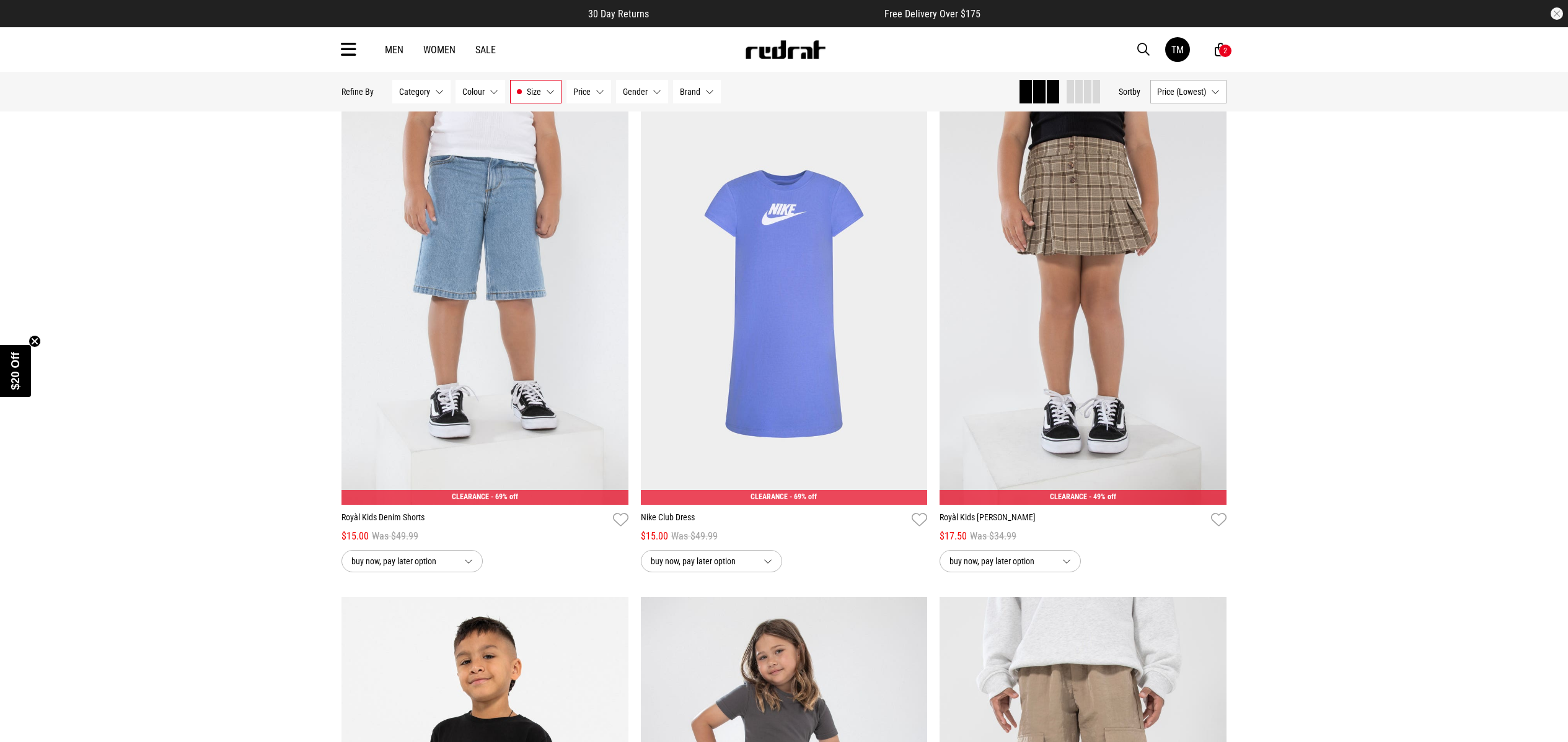drag, startPoint x: 1525, startPoint y: 701, endPoint x: 295, endPoint y: 343, distance: 1281.04 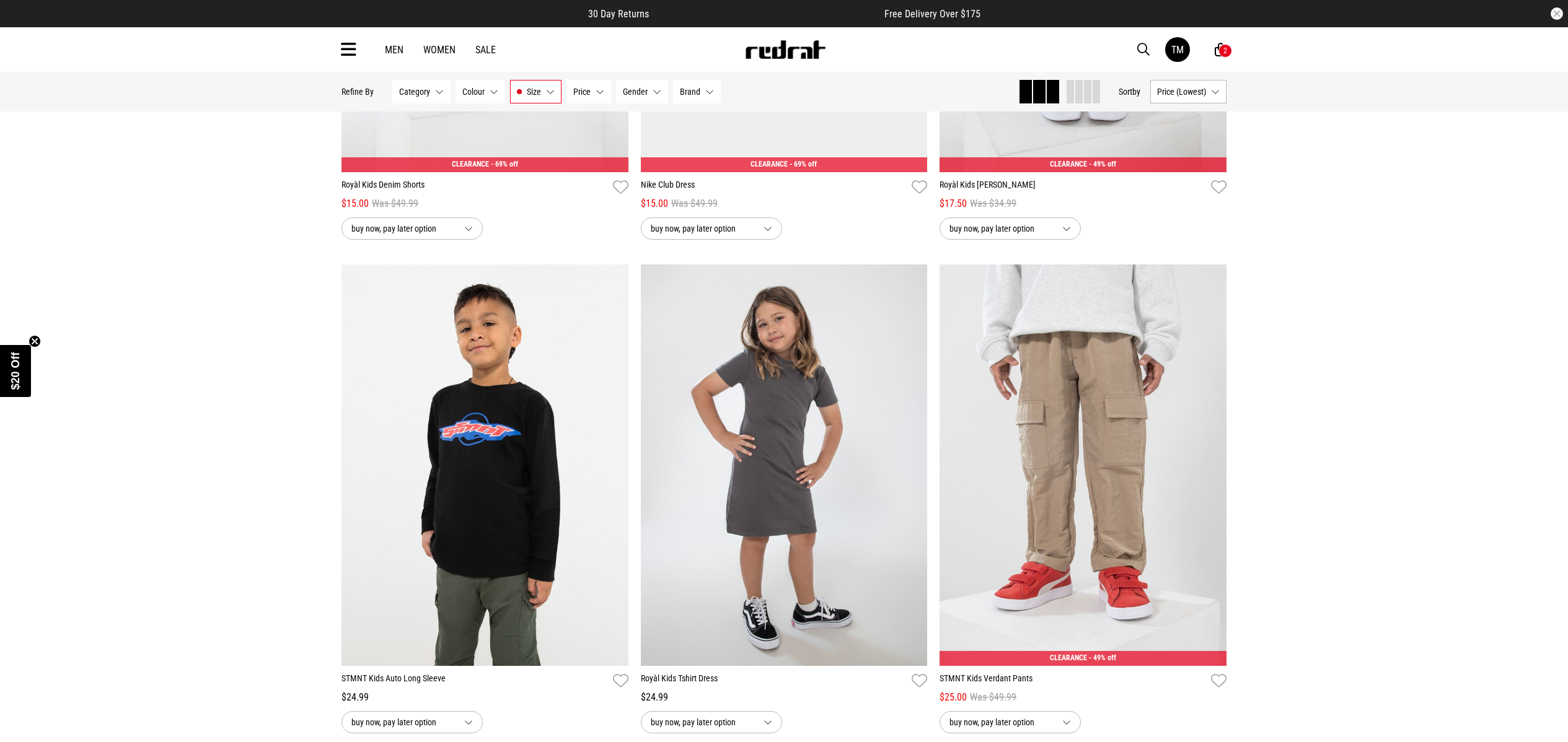 scroll, scrollTop: 1403, scrollLeft: 0, axis: vertical 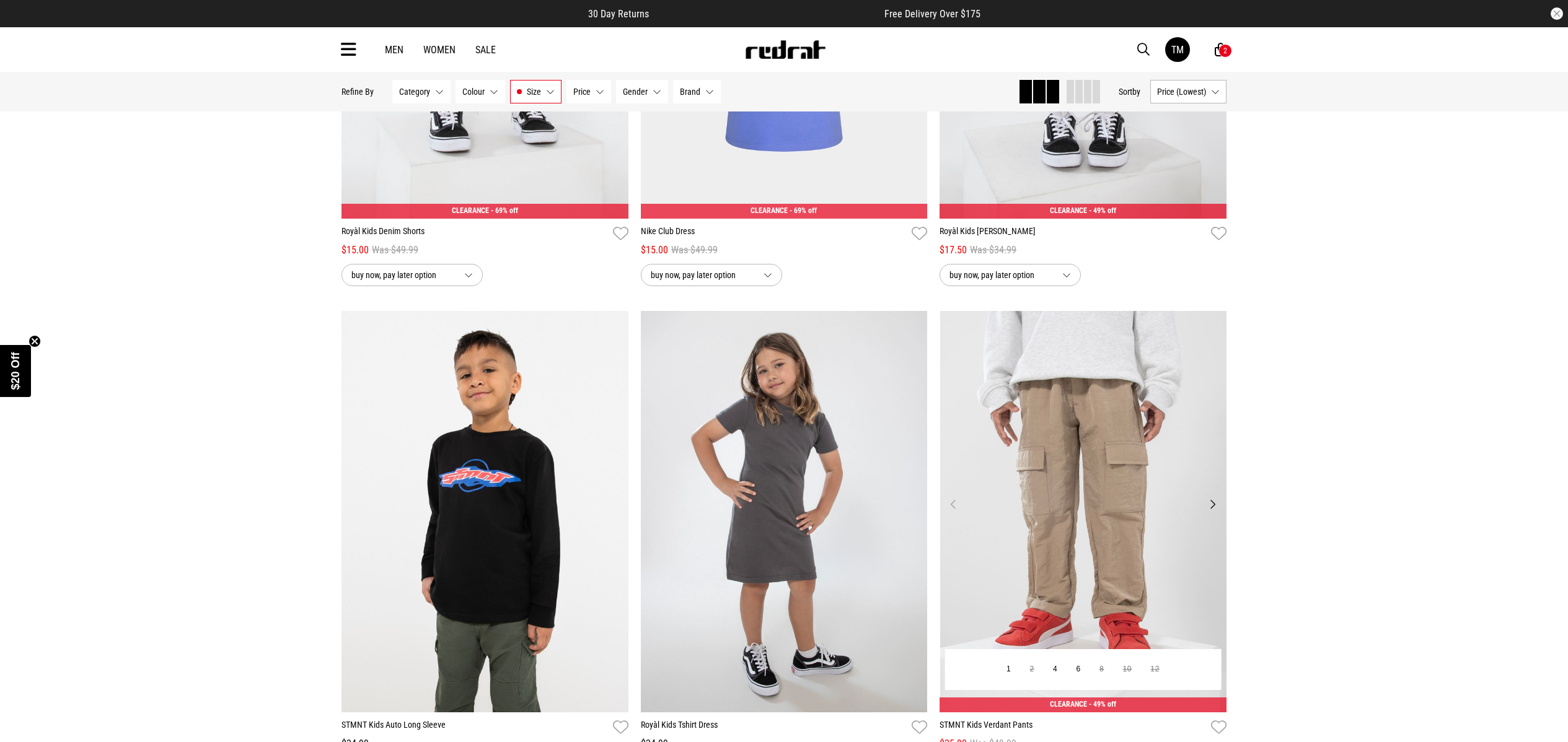 click at bounding box center [1083, 512] 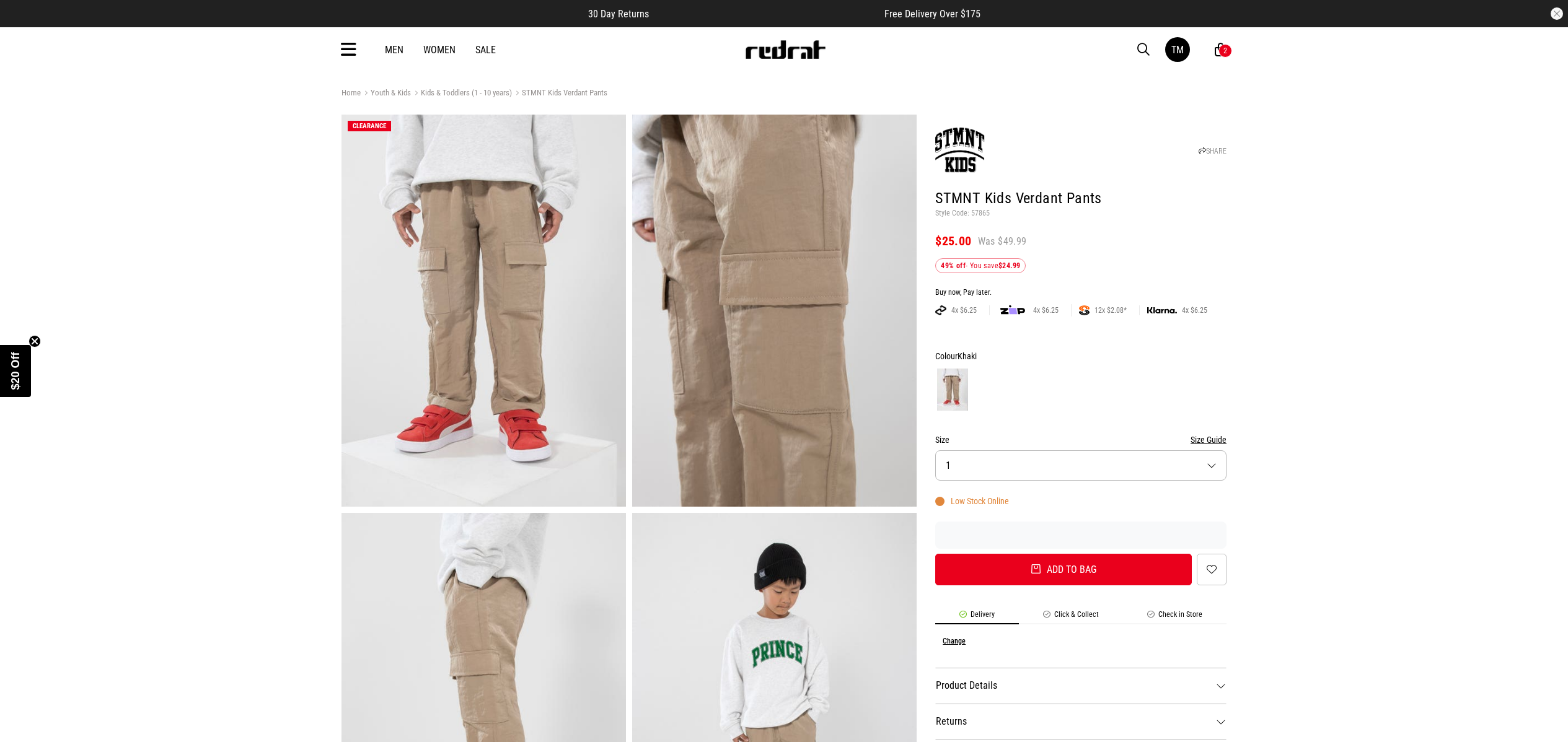 scroll, scrollTop: 0, scrollLeft: 0, axis: both 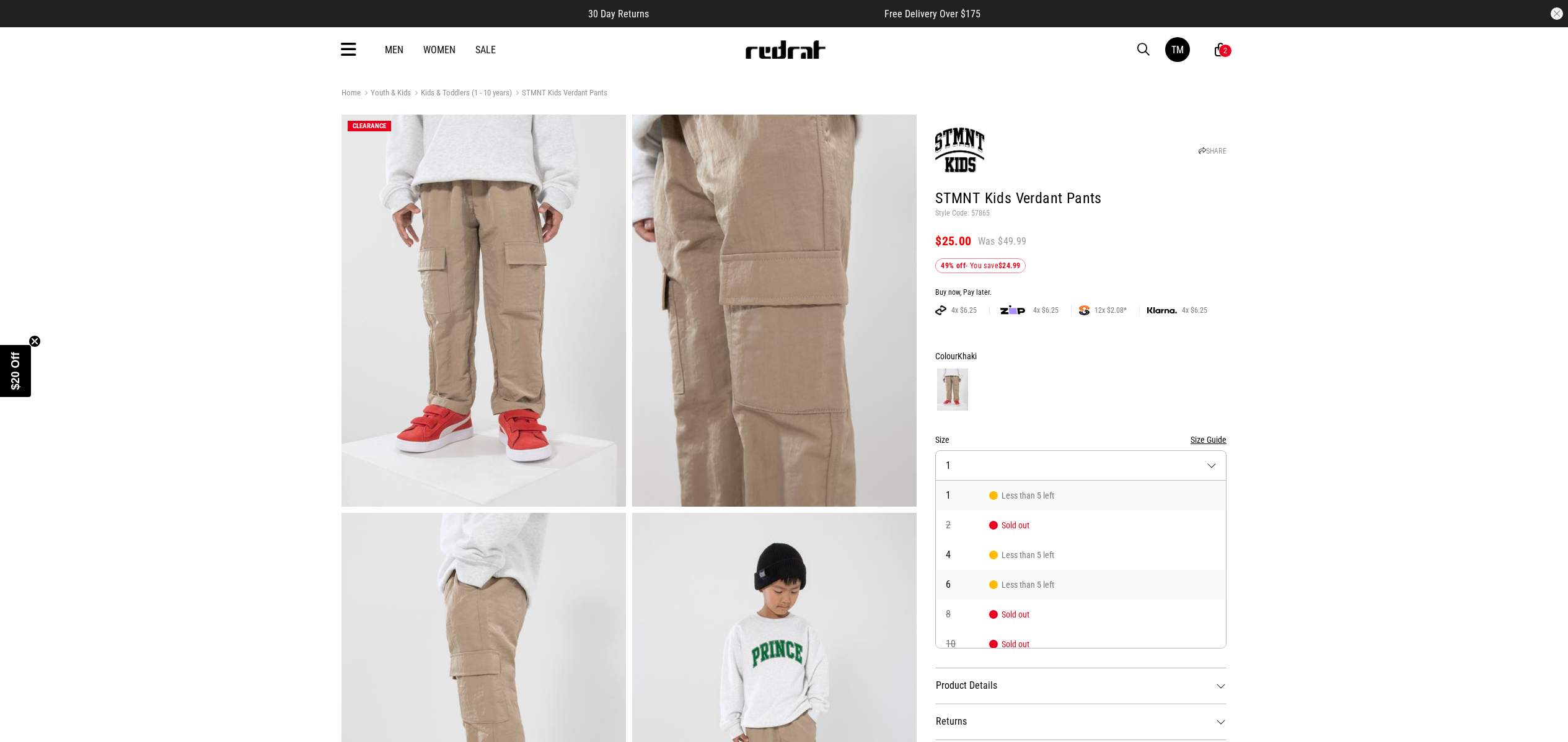 click on "6   Less than 5 left" at bounding box center [1081, 585] 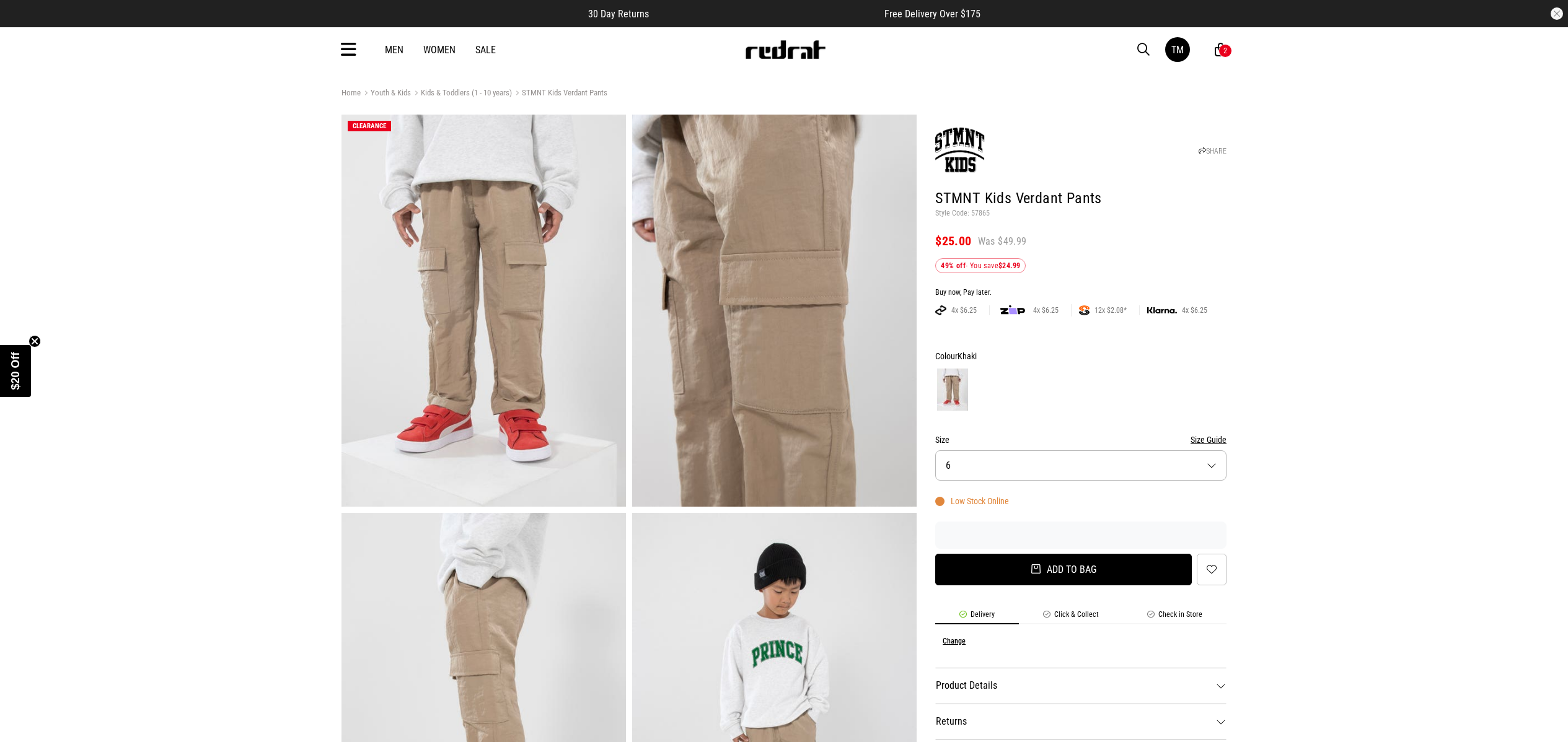 click on "Add to bag" at bounding box center (1064, 569) 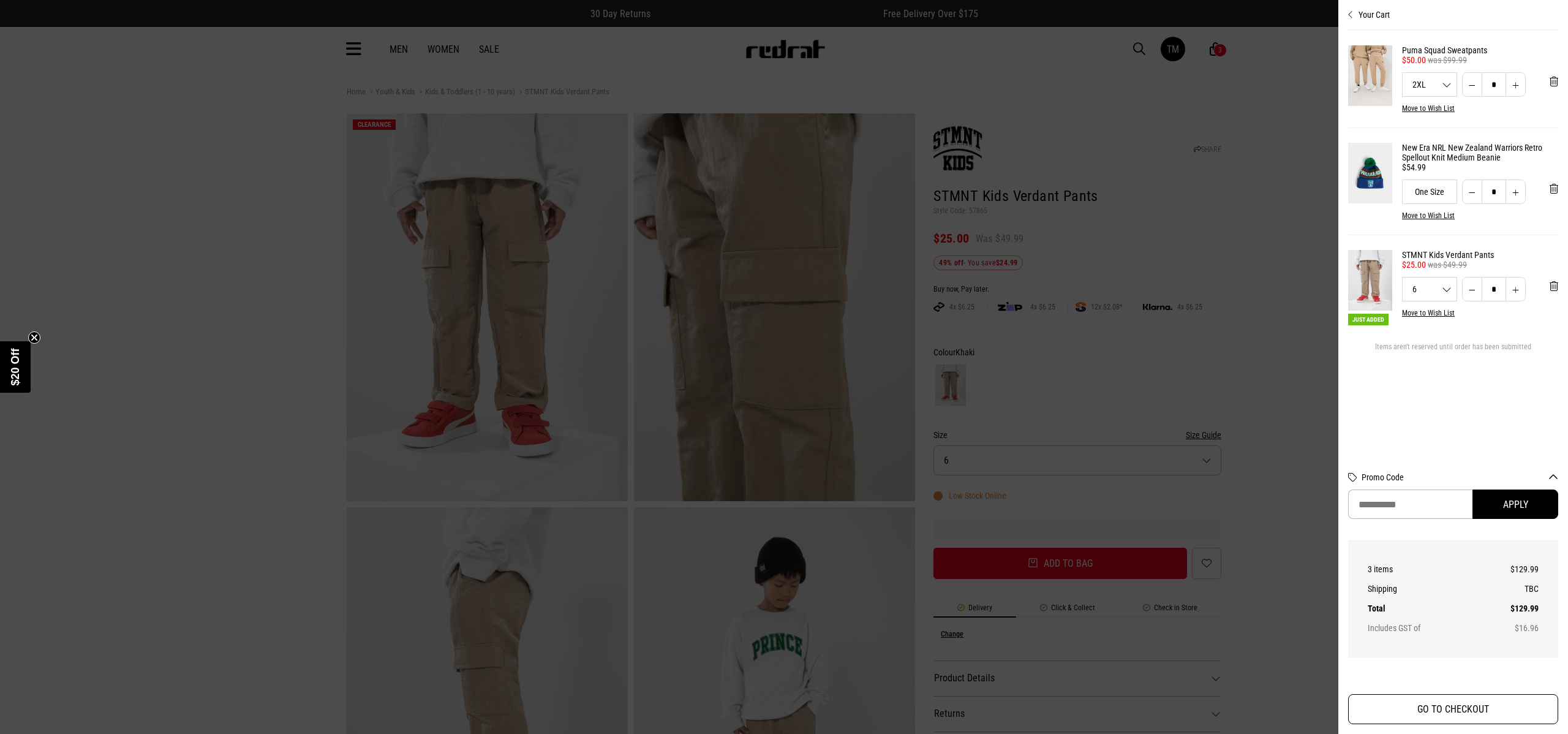 click on "GO TO CHECKOUT" at bounding box center [1453, 709] 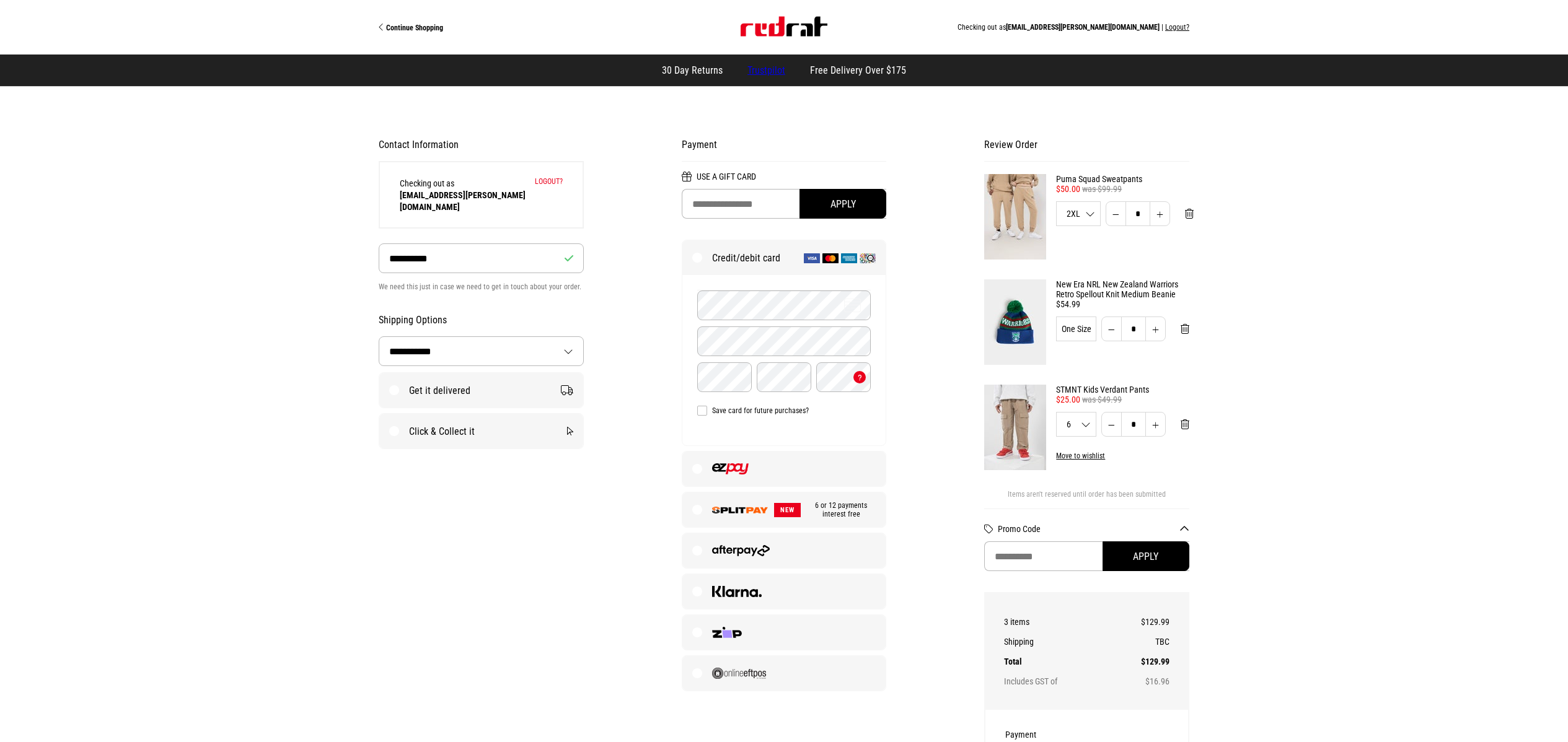 select on "**********" 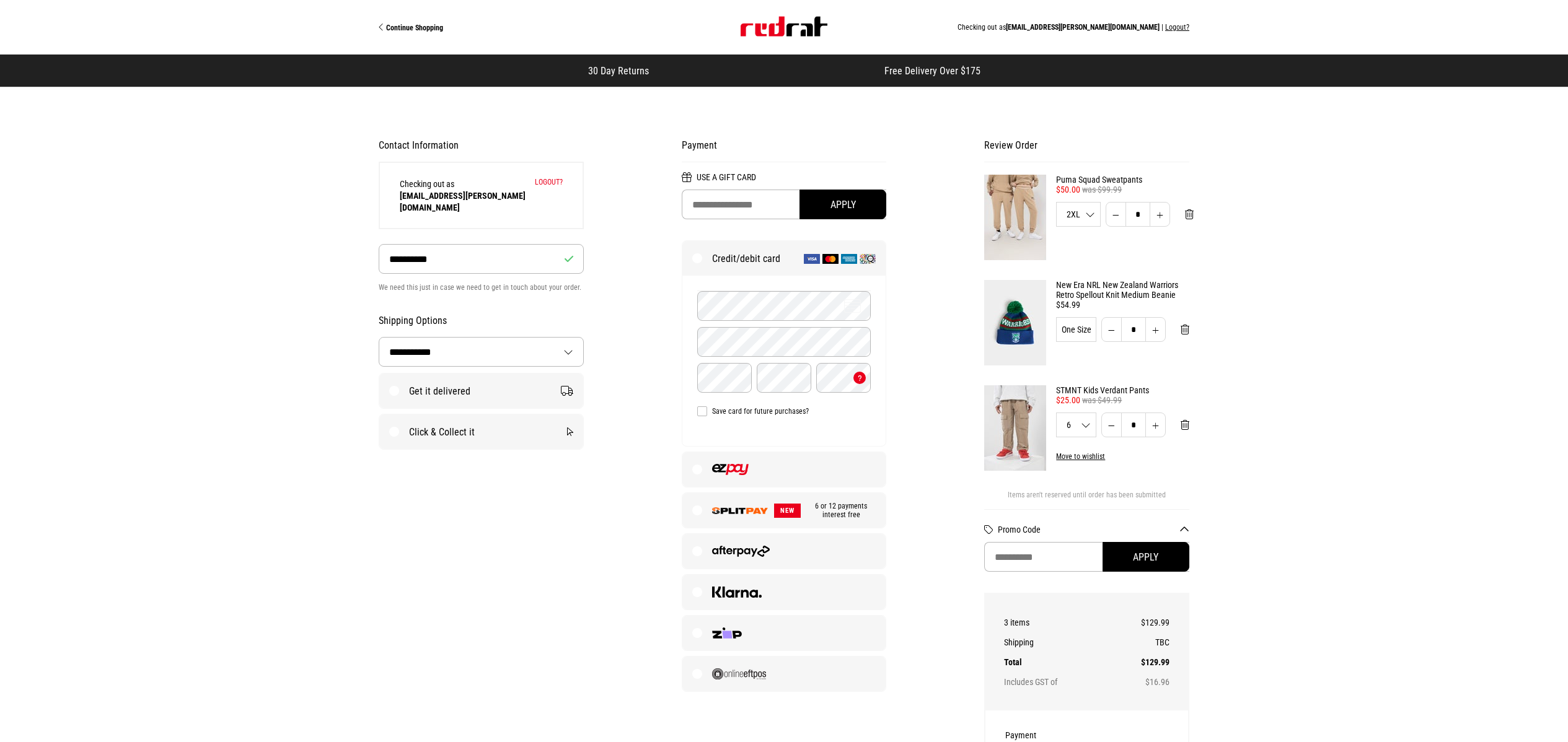 scroll, scrollTop: 0, scrollLeft: 0, axis: both 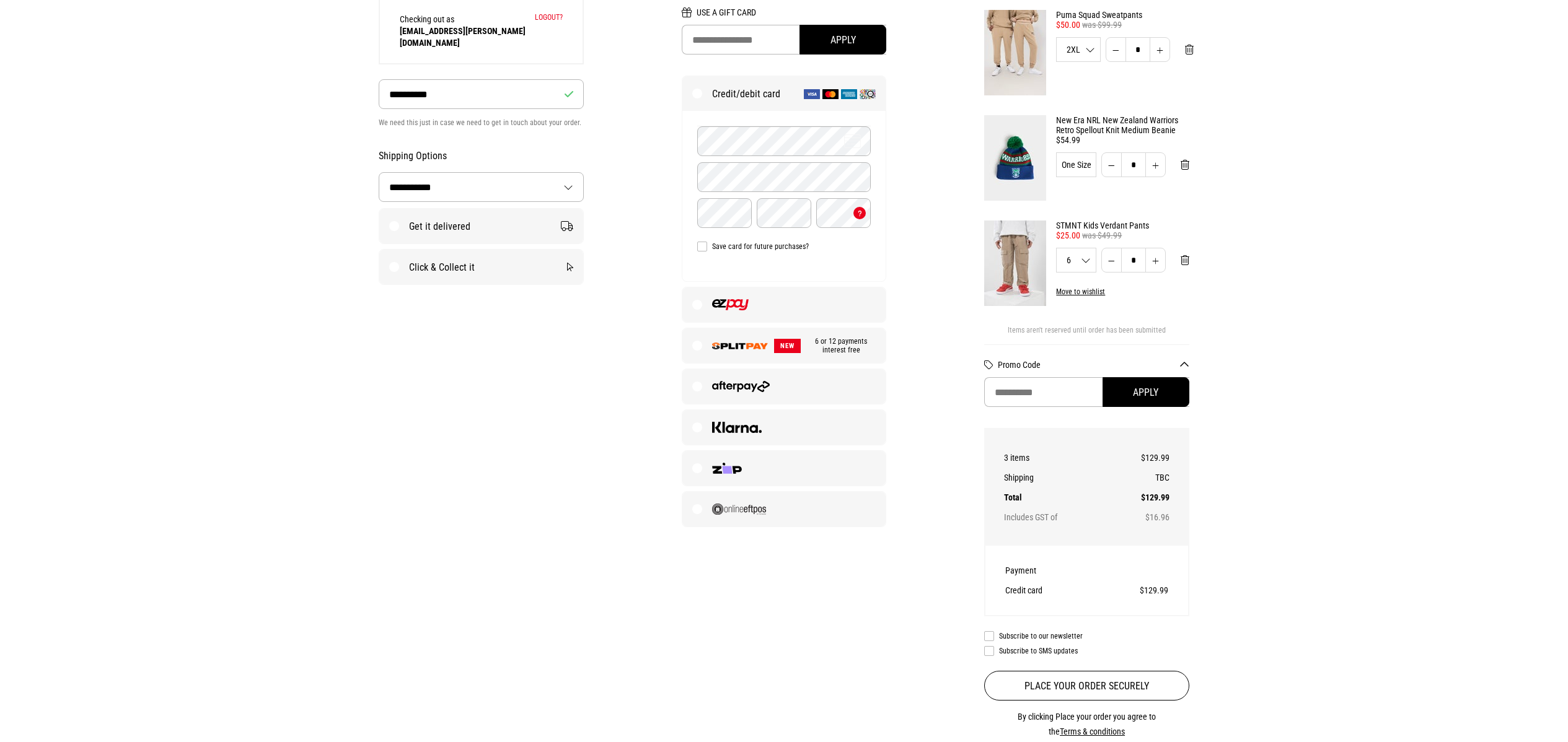 click at bounding box center [784, 305] 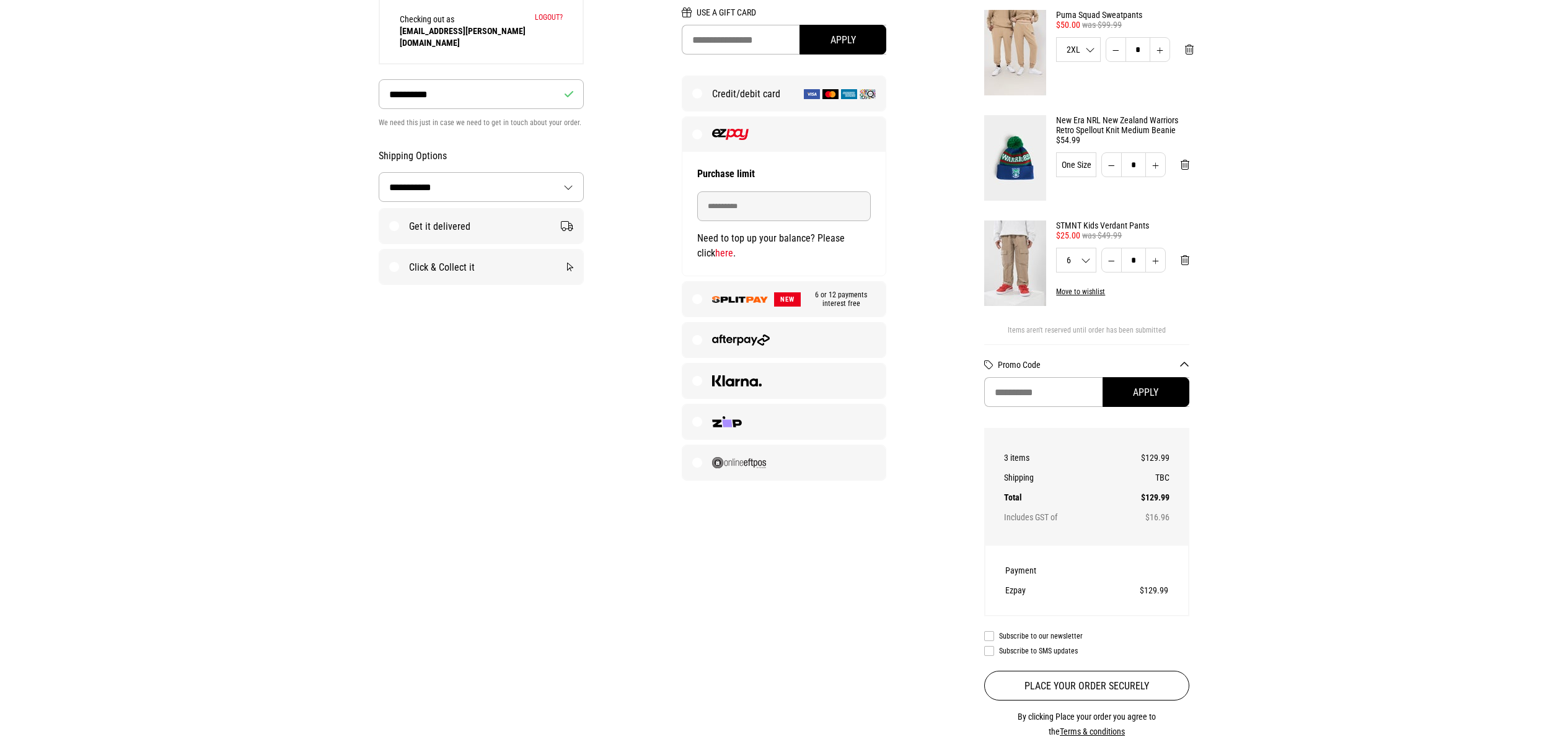 click on "Get it delivered" at bounding box center (481, 226) 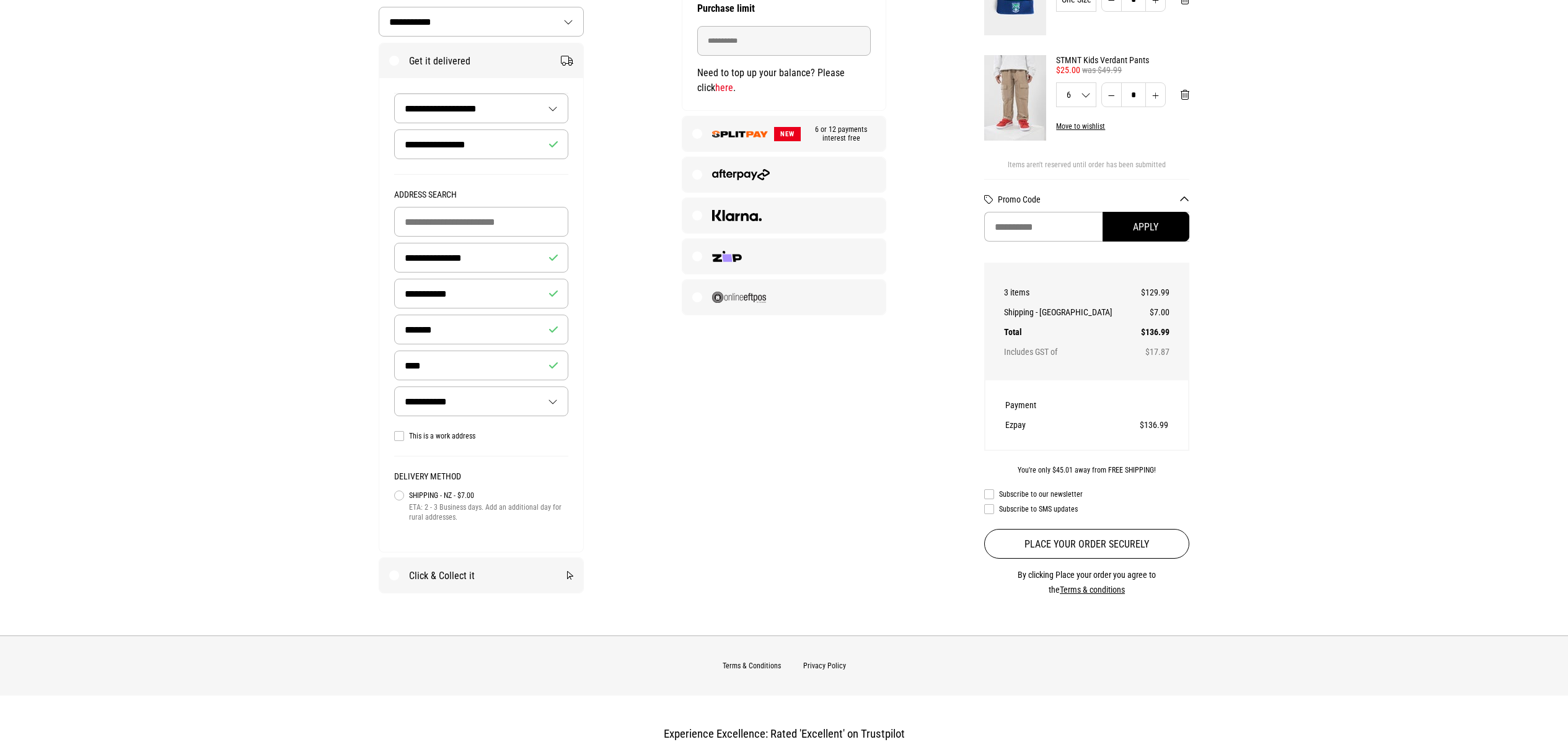scroll, scrollTop: 495, scrollLeft: 0, axis: vertical 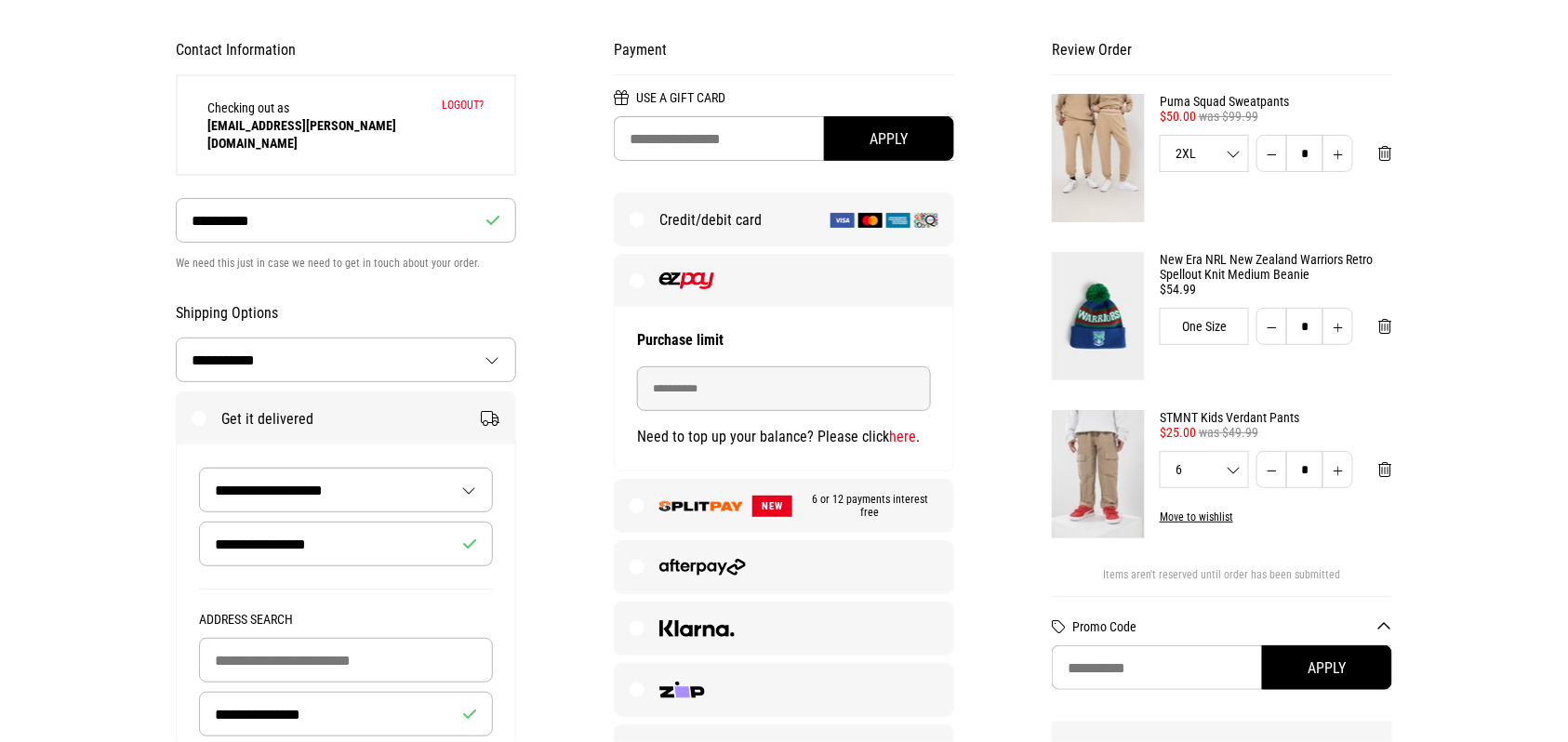 drag, startPoint x: 1849, startPoint y: 0, endPoint x: 973, endPoint y: 24, distance: 876.32871 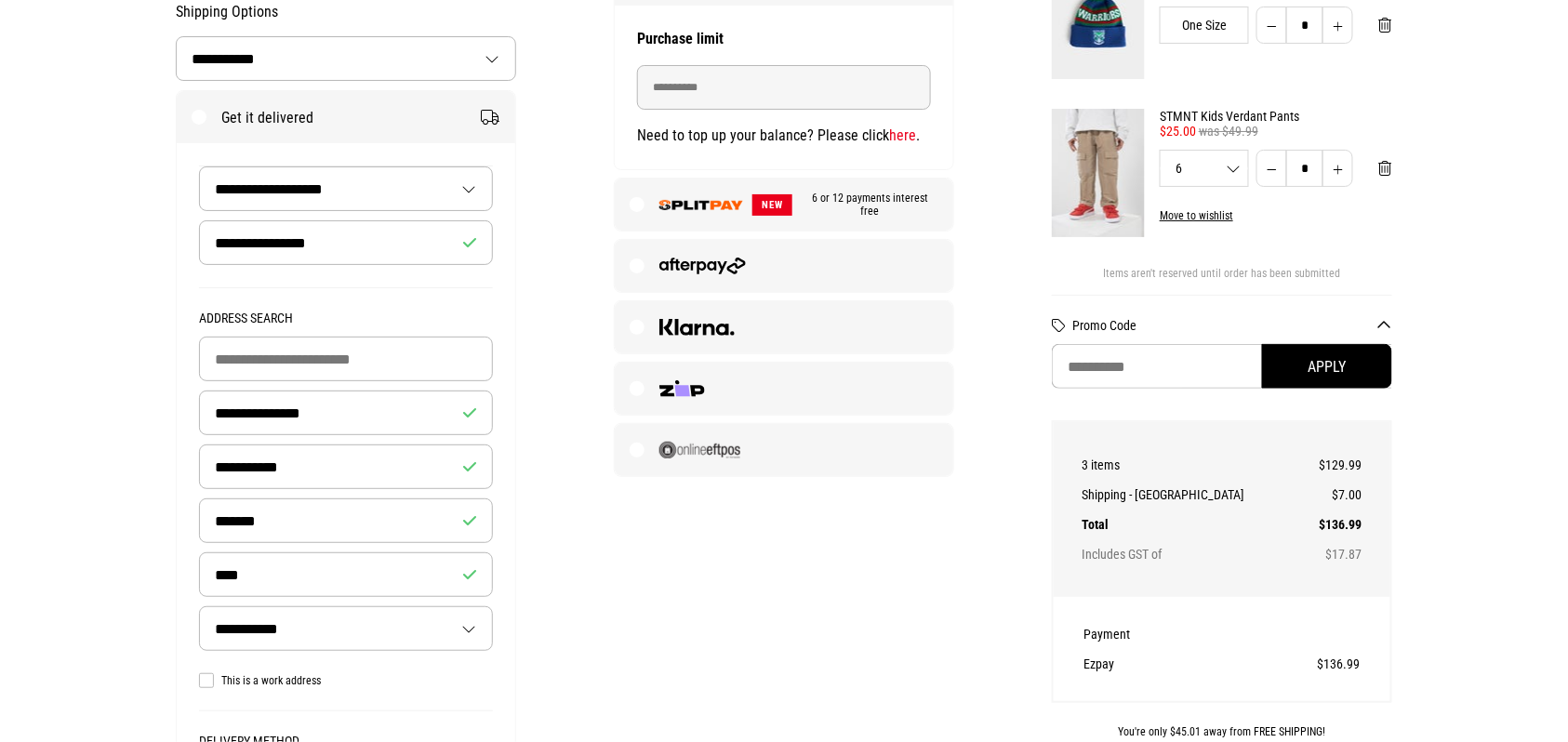 scroll, scrollTop: 661, scrollLeft: 0, axis: vertical 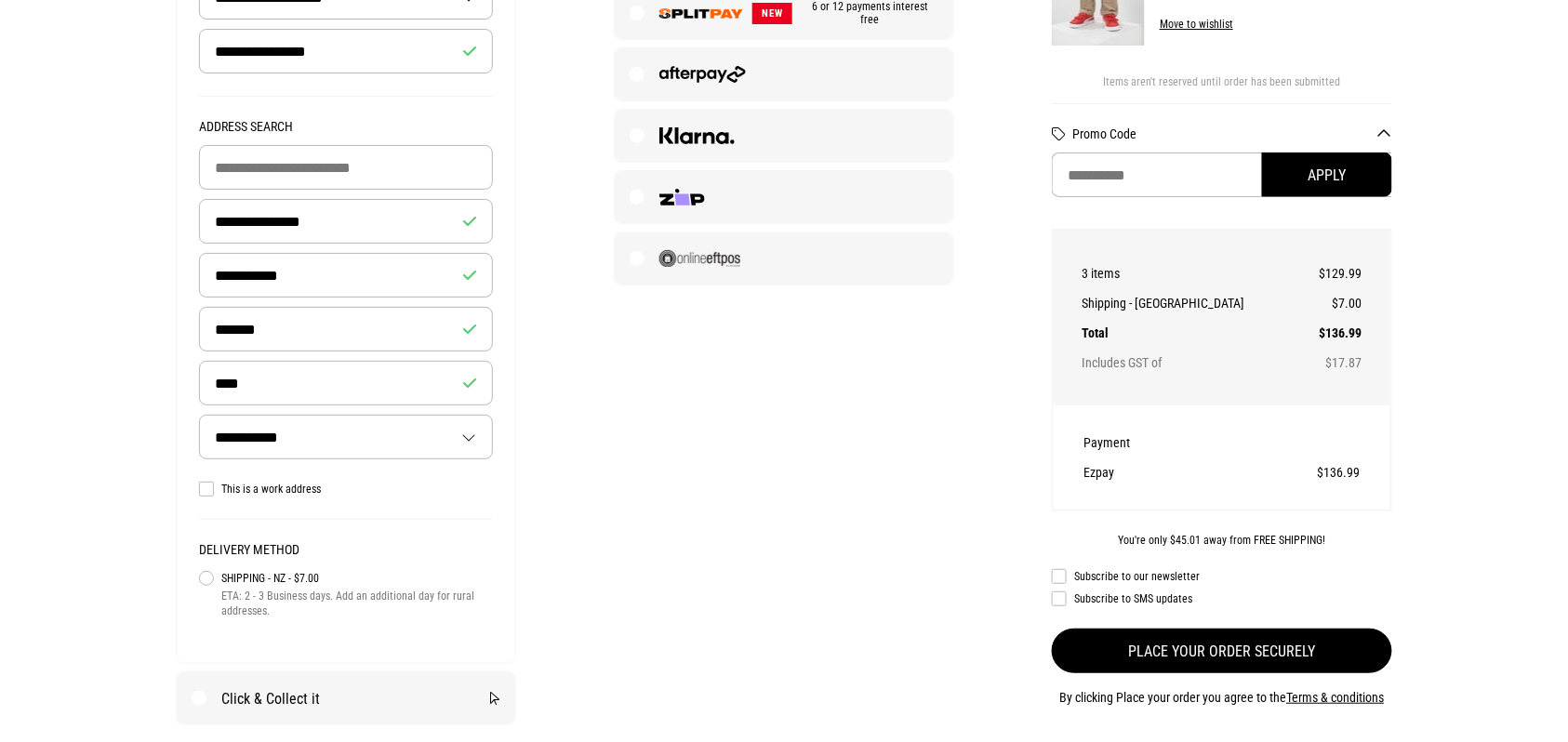 click on "Place your order securely" at bounding box center [1222, 651] 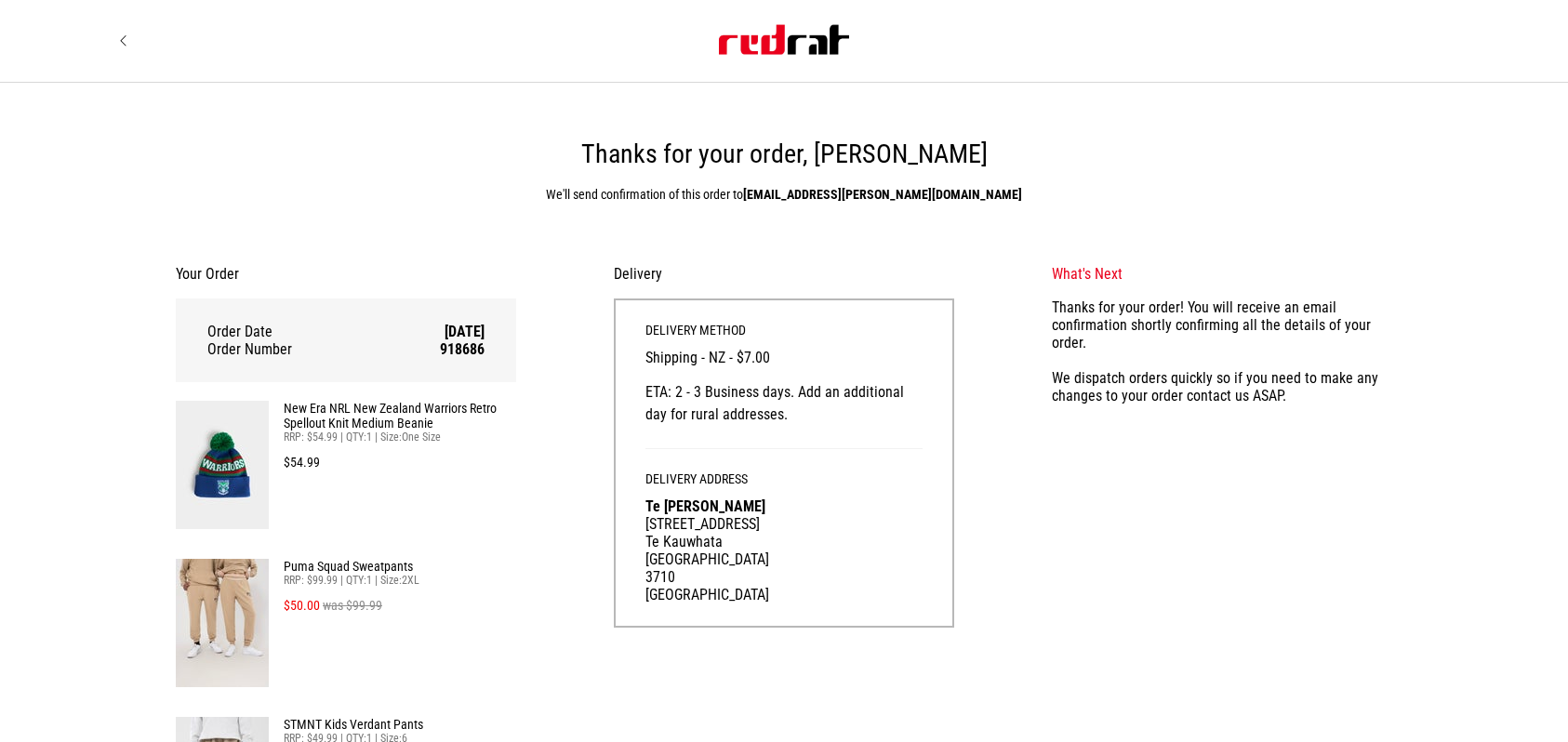 scroll, scrollTop: 0, scrollLeft: 0, axis: both 